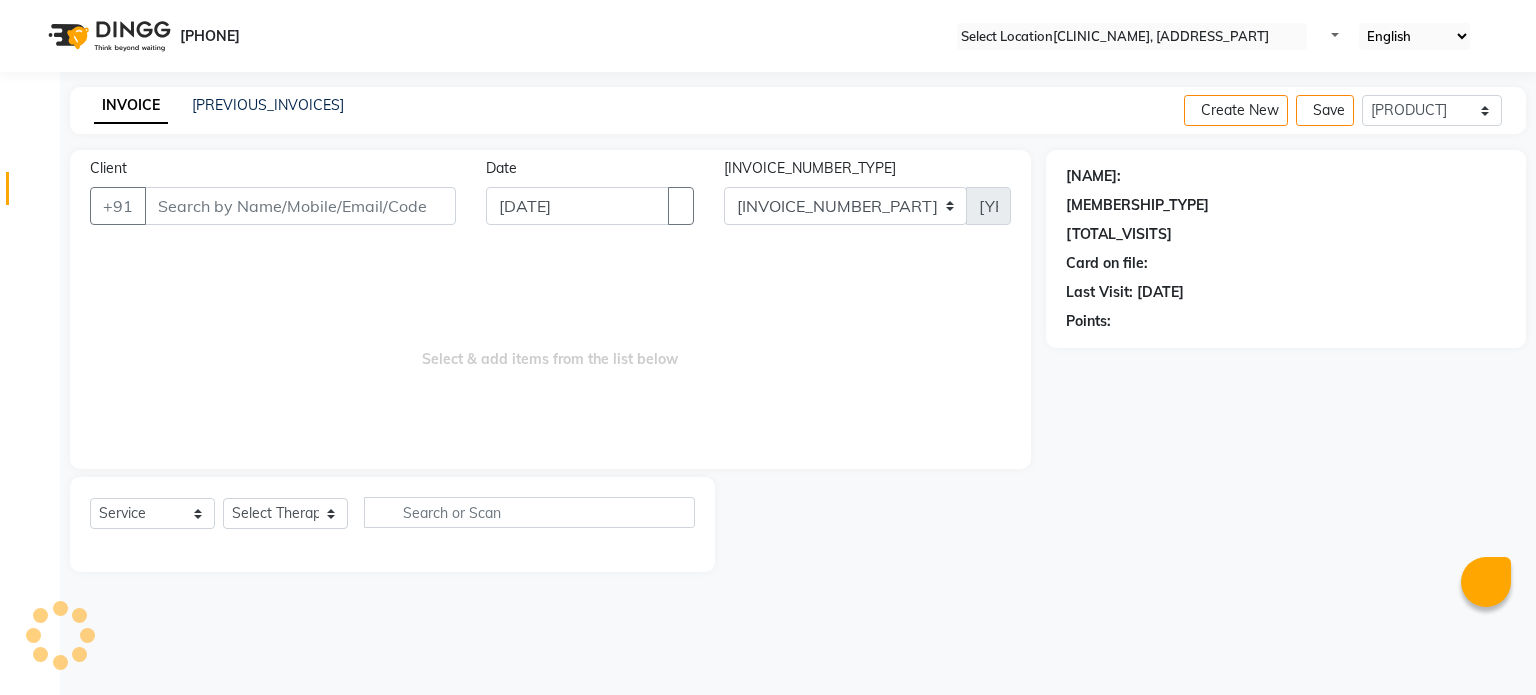 scroll, scrollTop: 0, scrollLeft: 0, axis: both 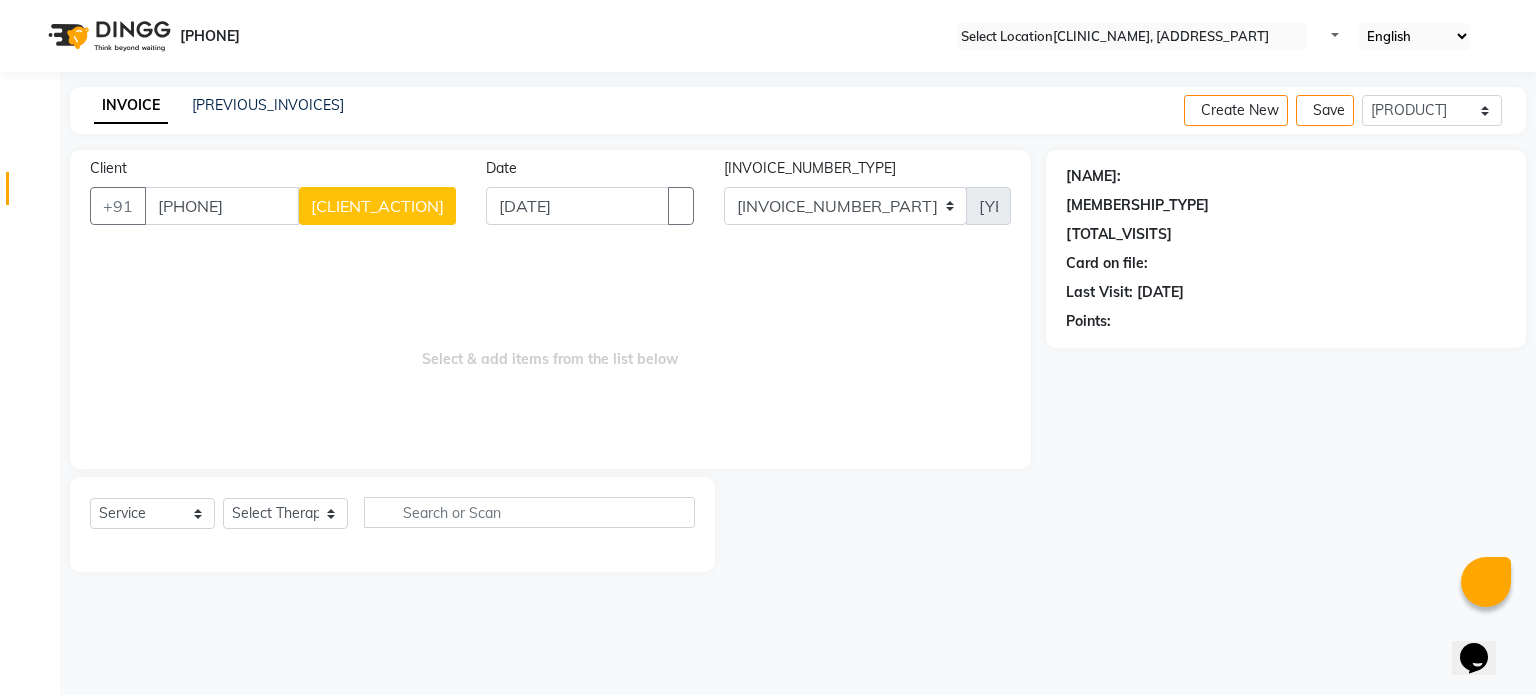 type on "[PHONE]" 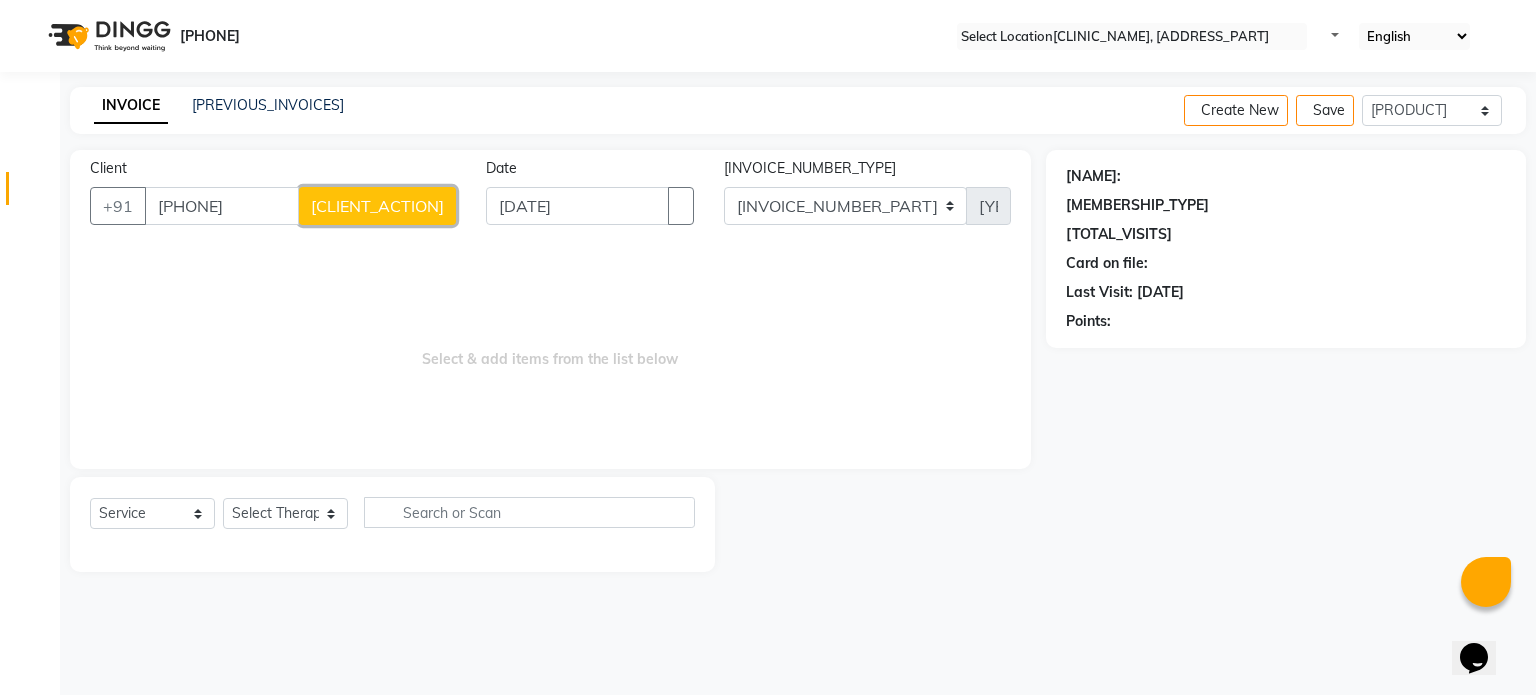 click on "[CLIENT_ACTION]" at bounding box center (377, 206) 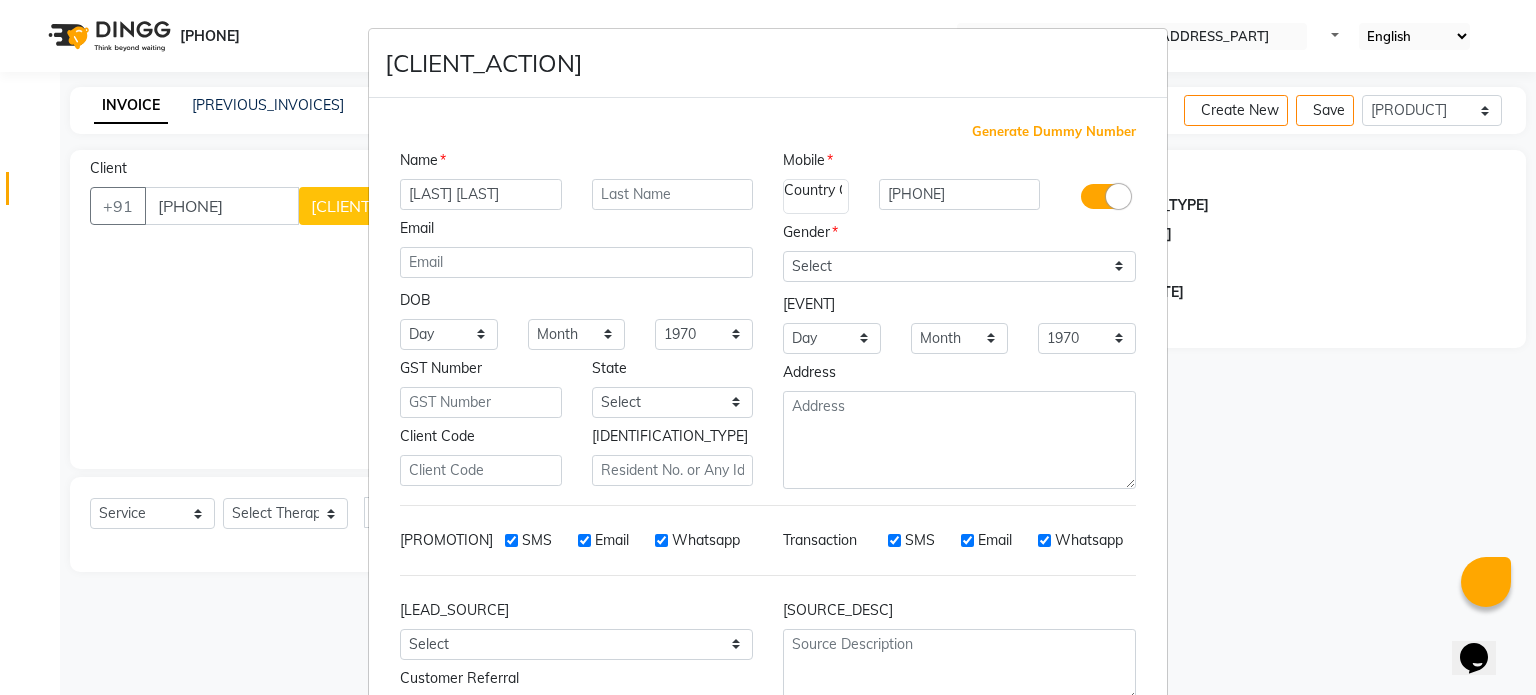 type on "[LAST] [LAST]" 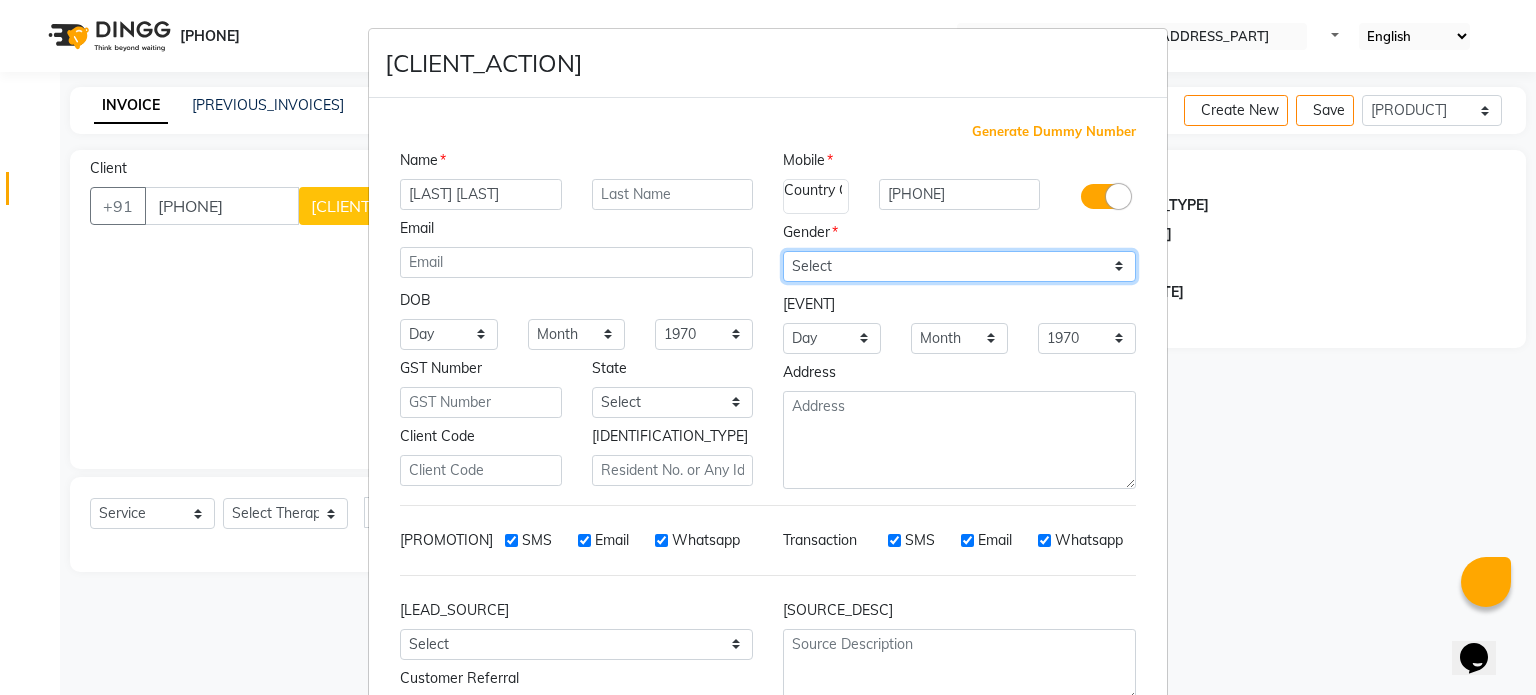 click on "Select Male Female Other Prefer Not To Say" at bounding box center (959, 266) 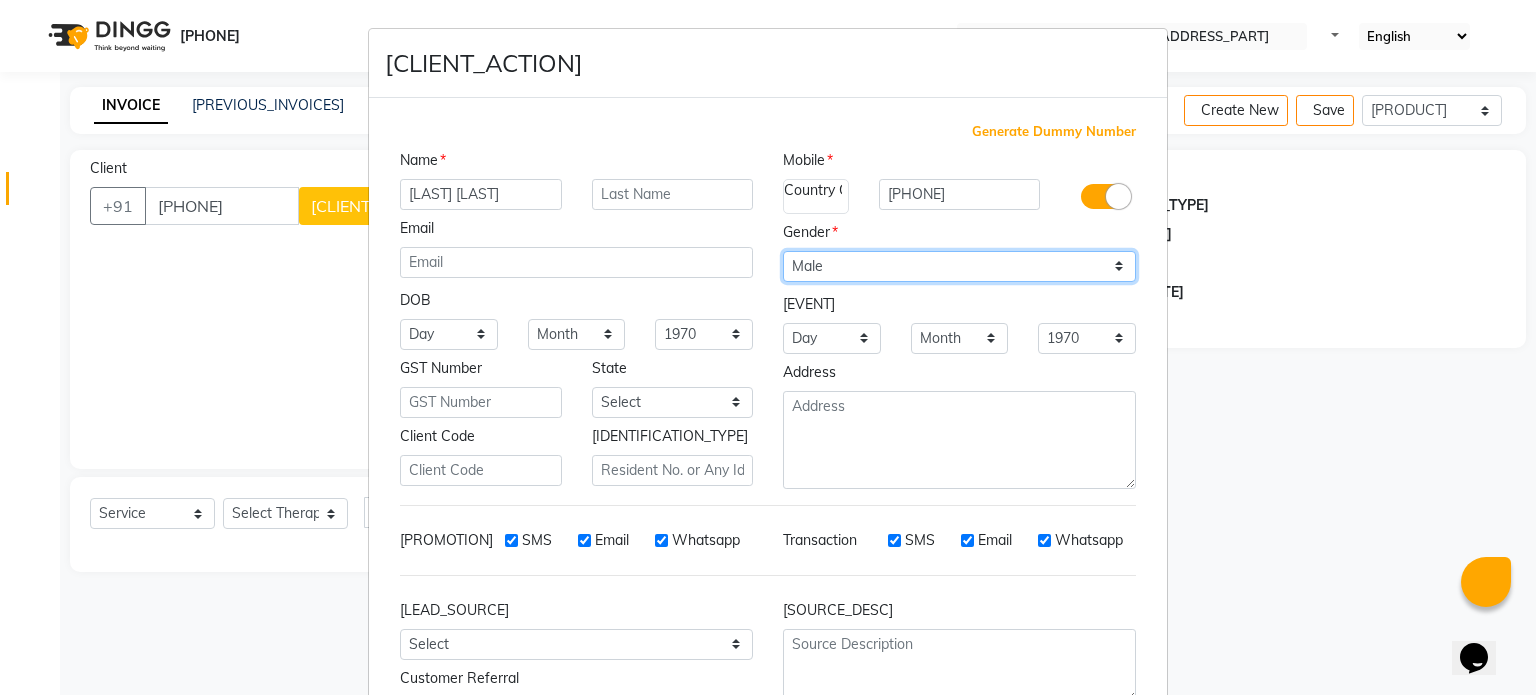click on "Select Male Female Other Prefer Not To Say" at bounding box center [959, 266] 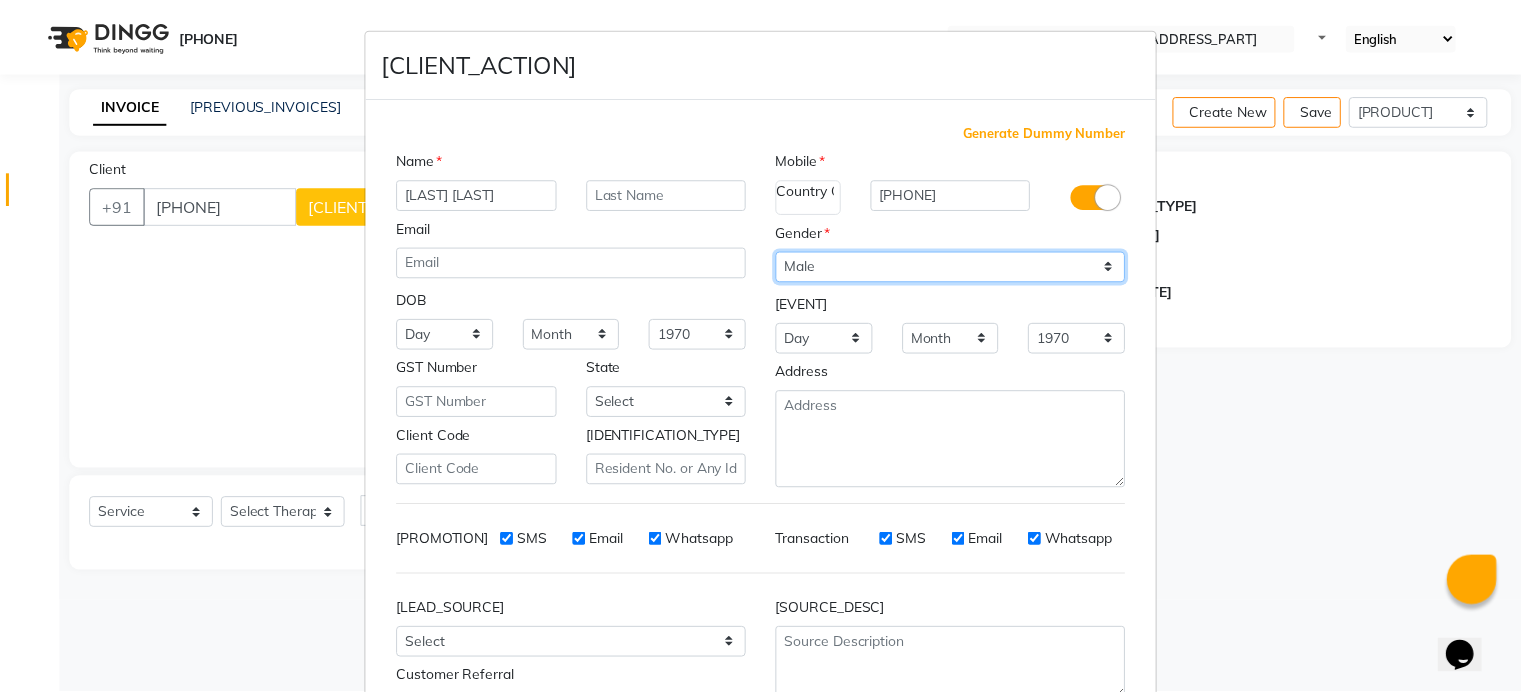 scroll, scrollTop: 161, scrollLeft: 0, axis: vertical 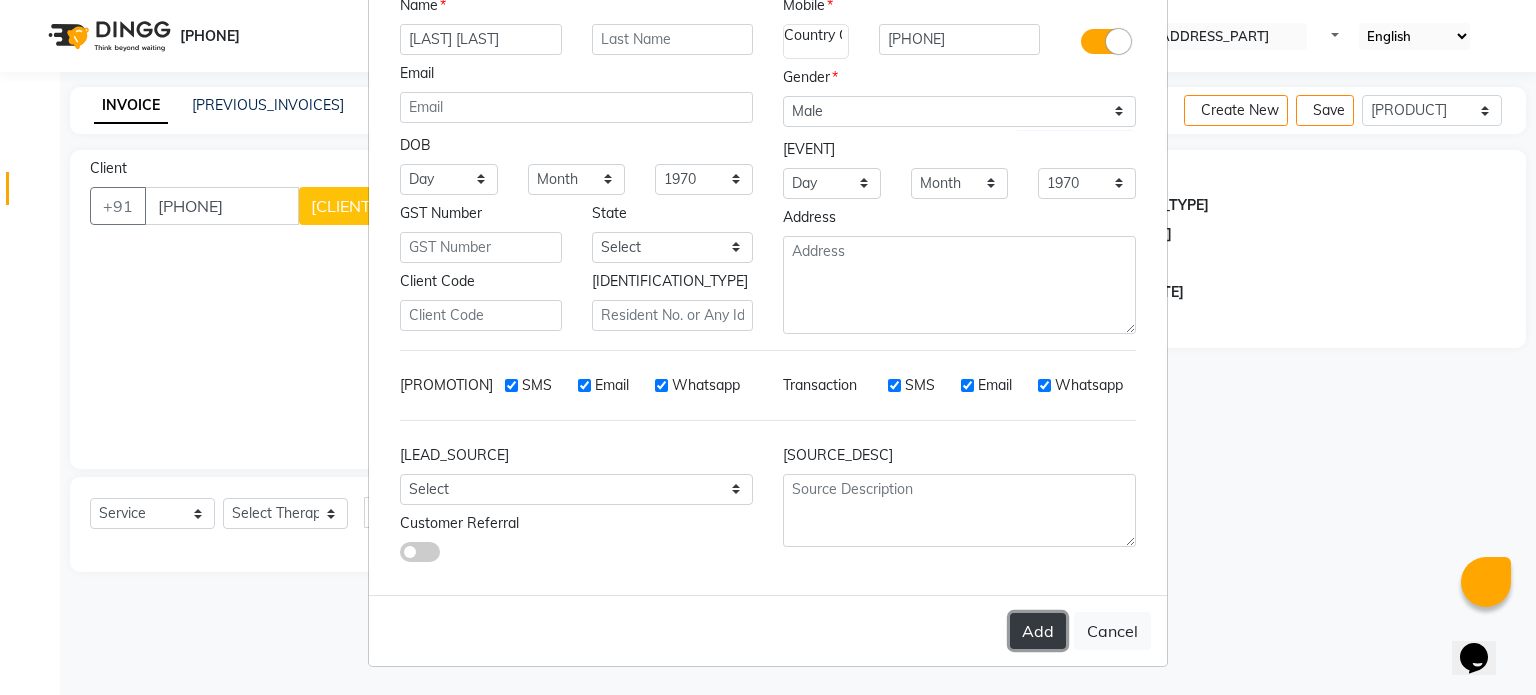 click on "Add" at bounding box center (1038, 631) 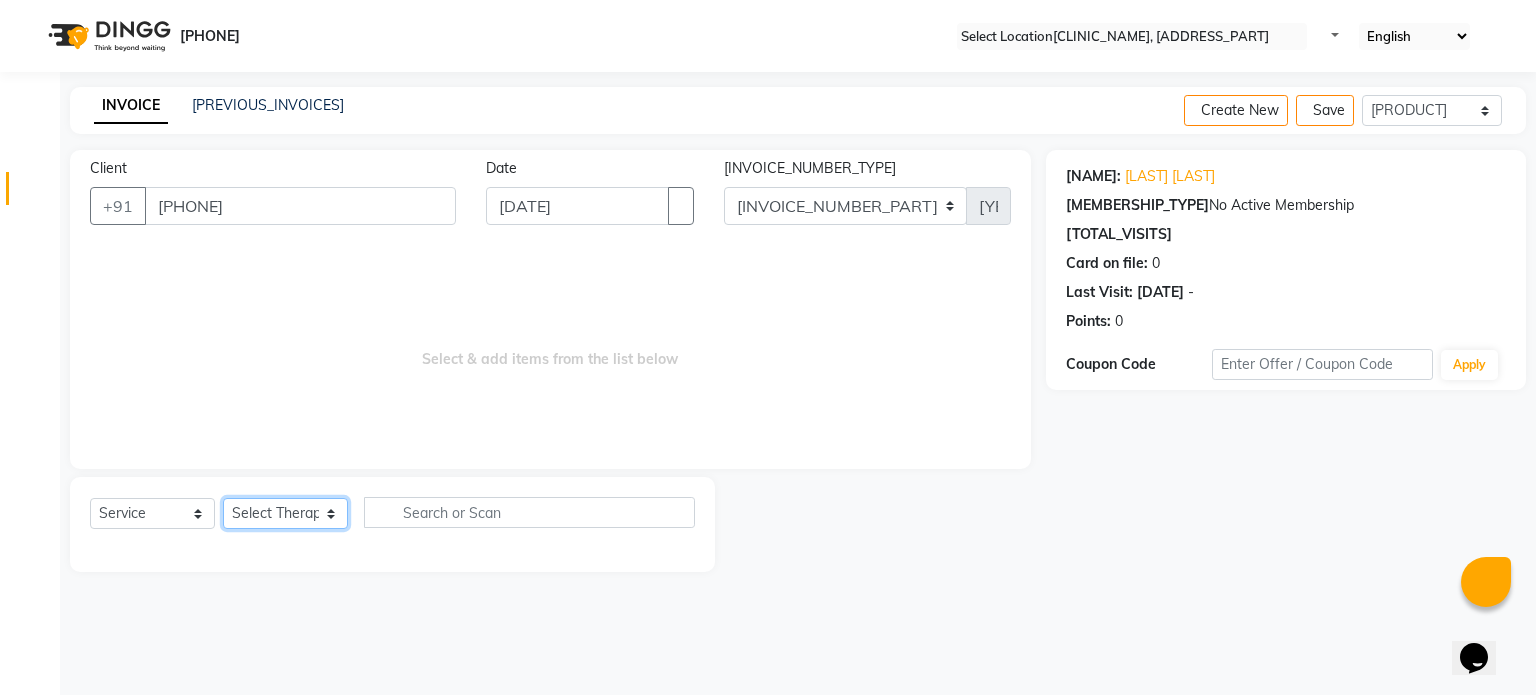 click on "Select Therapist Dr [LAST] Dr [LAST] Dr [LAST] Dr [LAST] Dr. [LAST] Dr. [LAST] [FIRST] [LAST] Reception 1  Reception 2 Reception 3" at bounding box center (285, 513) 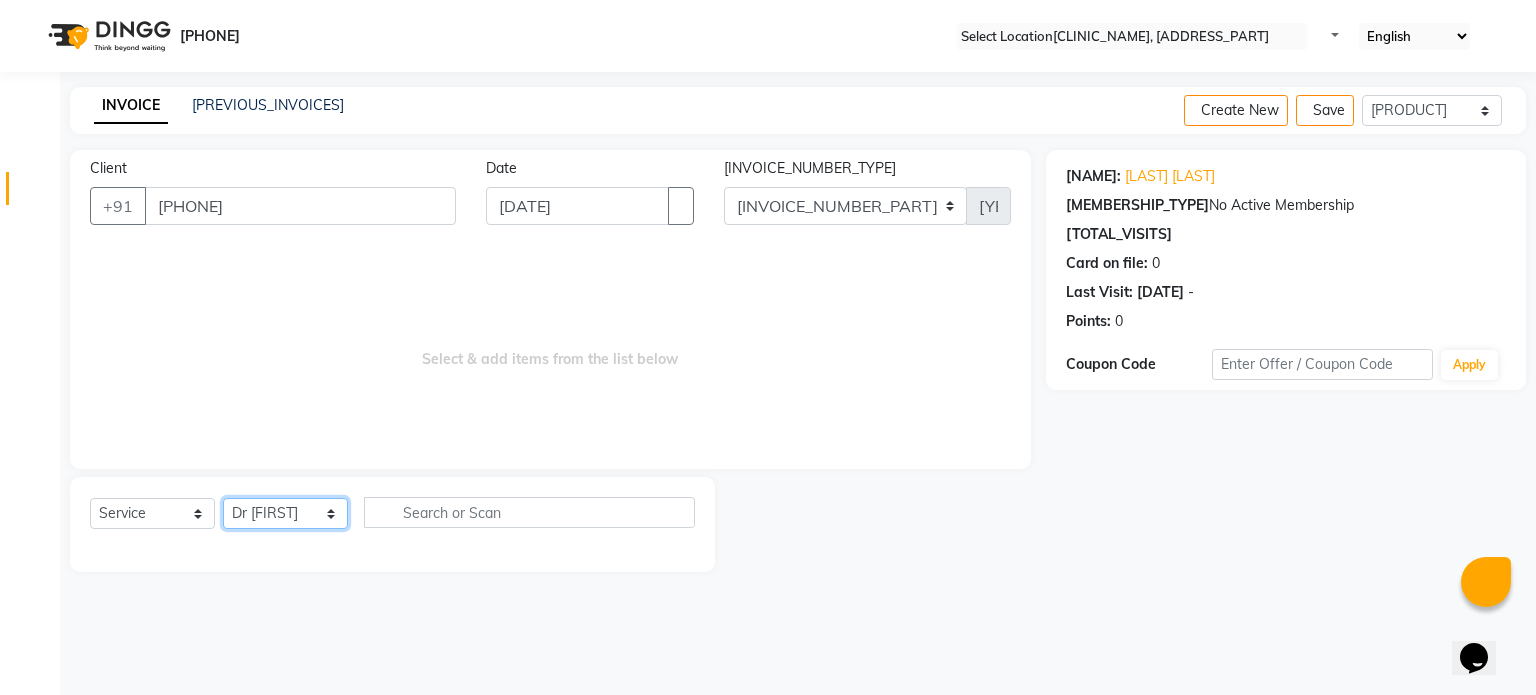 click on "Select Therapist Dr [LAST] Dr [LAST] Dr [LAST] Dr [LAST] Dr. [LAST] Dr. [LAST] [FIRST] [LAST] Reception 1  Reception 2 Reception 3" at bounding box center (285, 513) 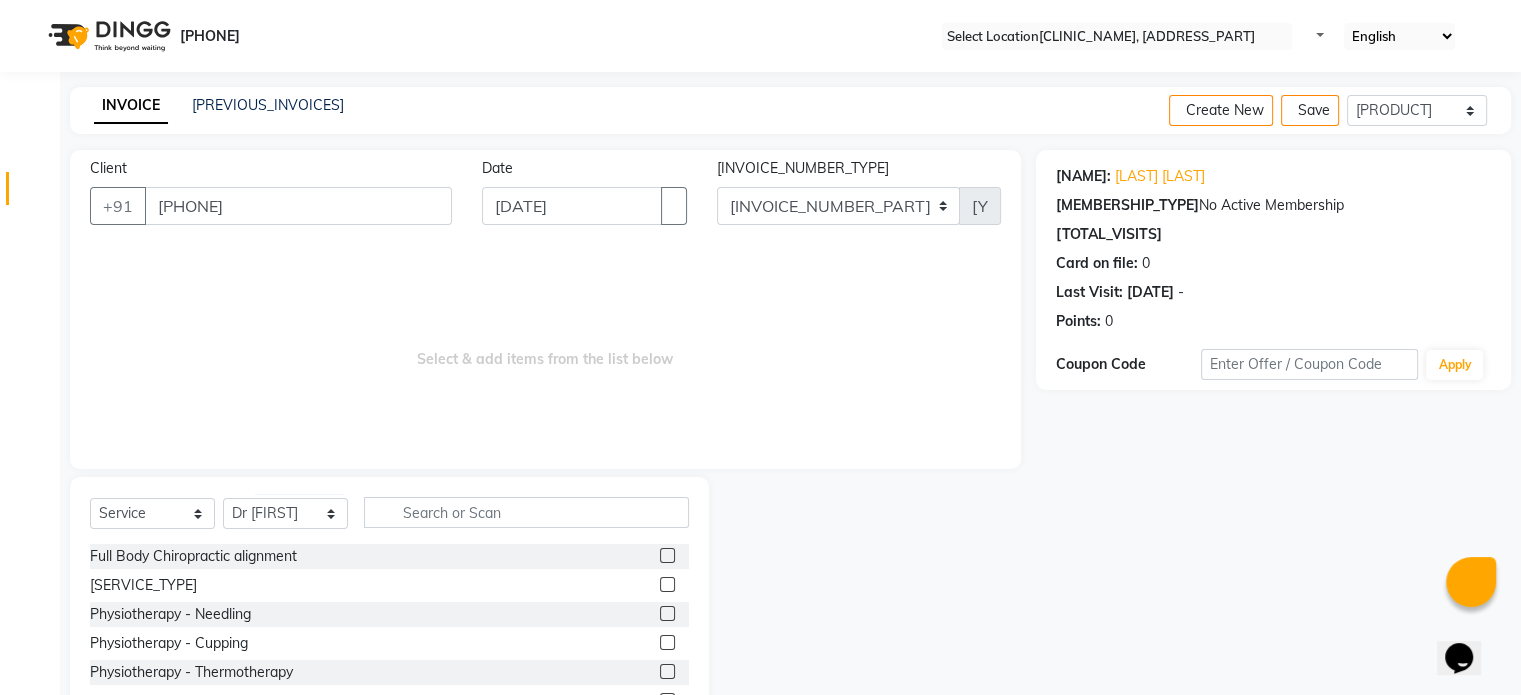 click at bounding box center (667, 555) 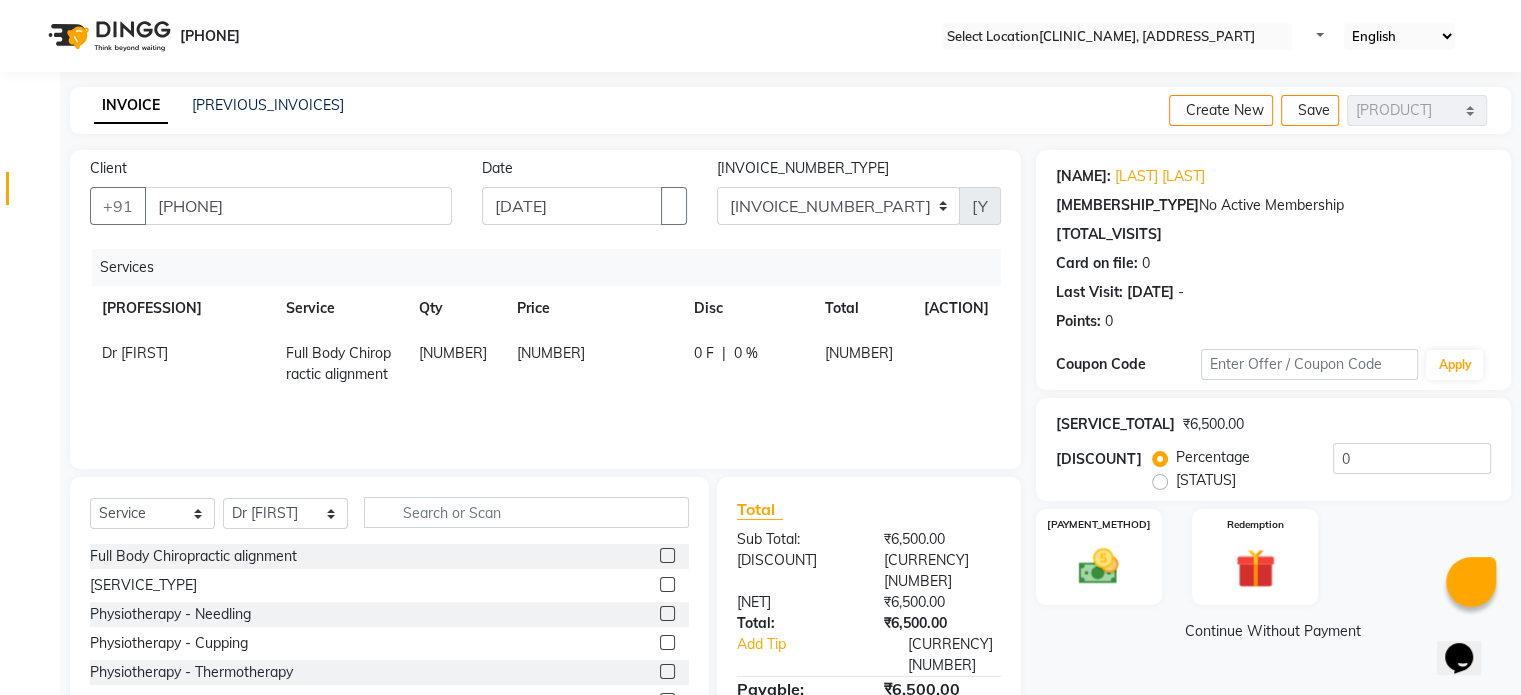 click on "[NUMBER]" at bounding box center (135, 353) 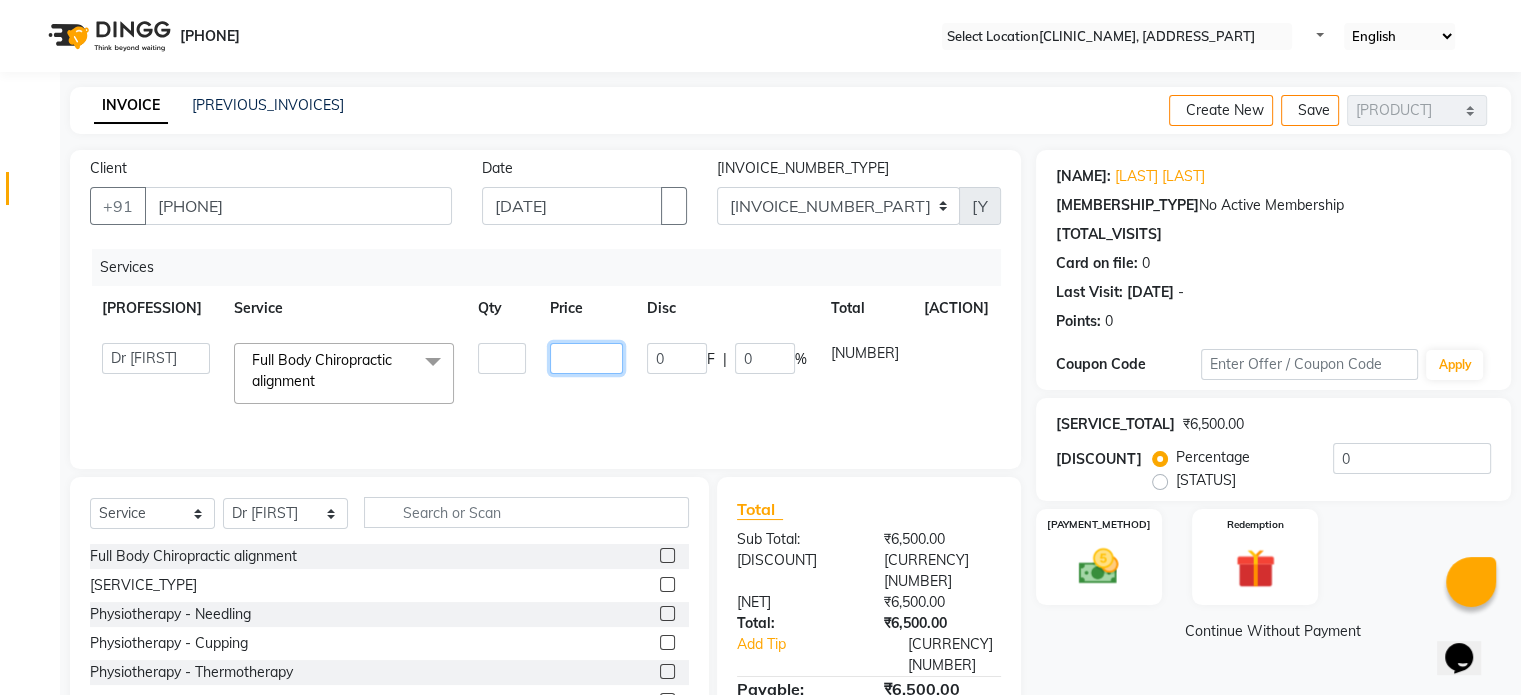 click on "[NUMBER]" at bounding box center [502, 358] 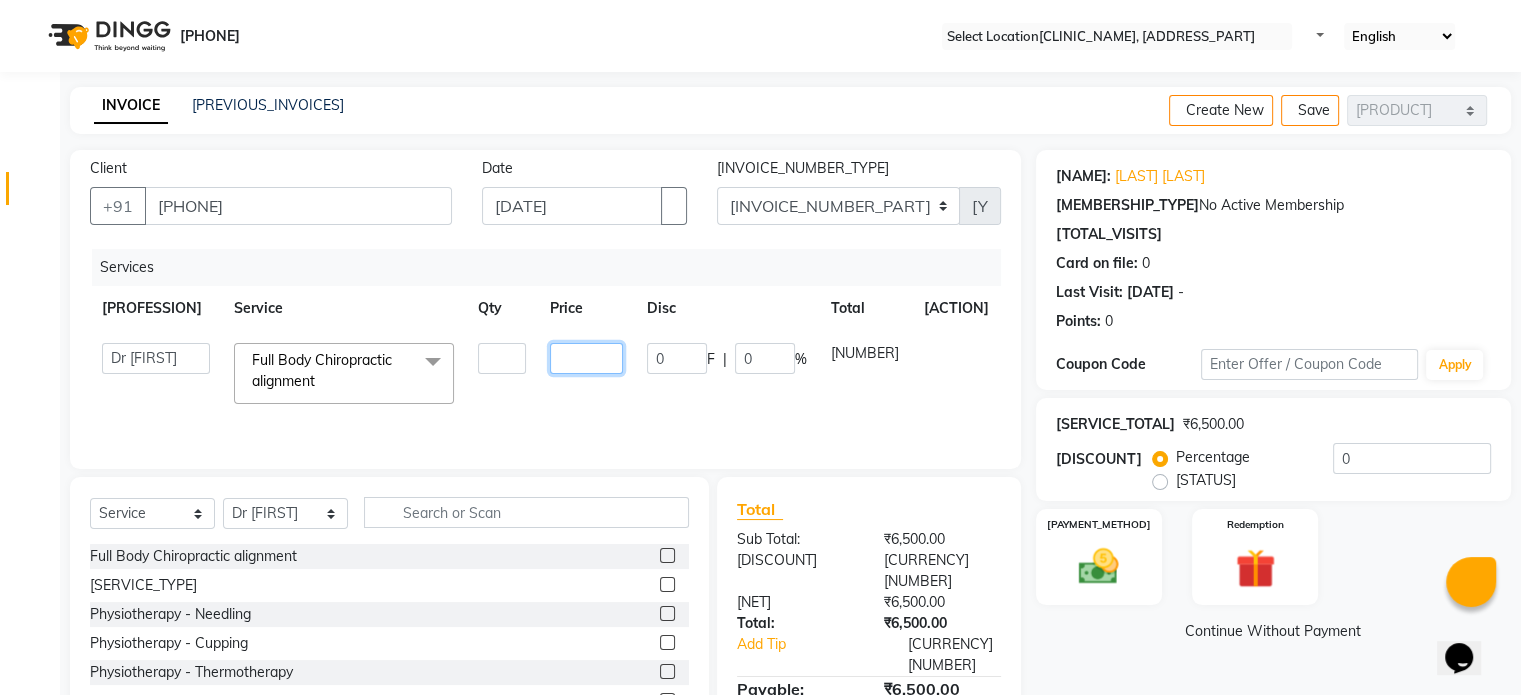 scroll, scrollTop: 119, scrollLeft: 0, axis: vertical 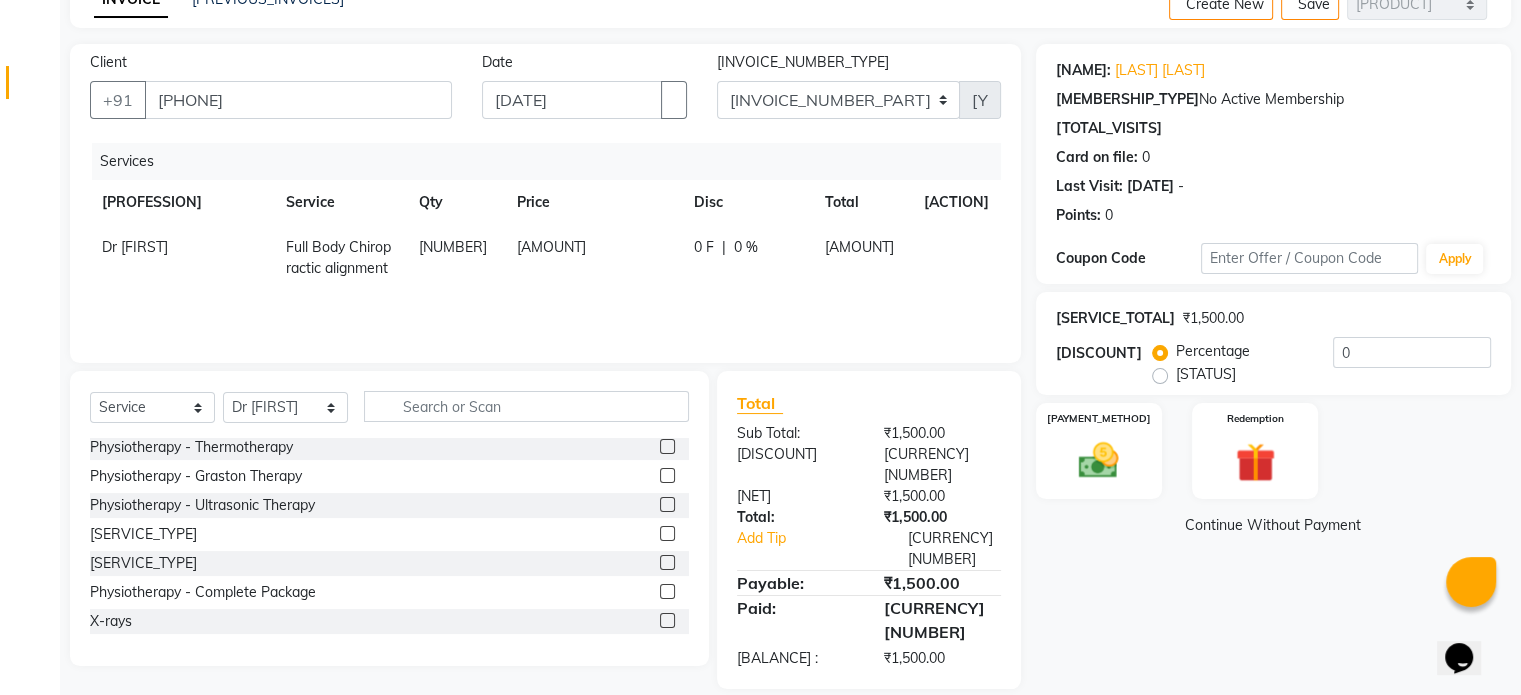 click at bounding box center [667, 620] 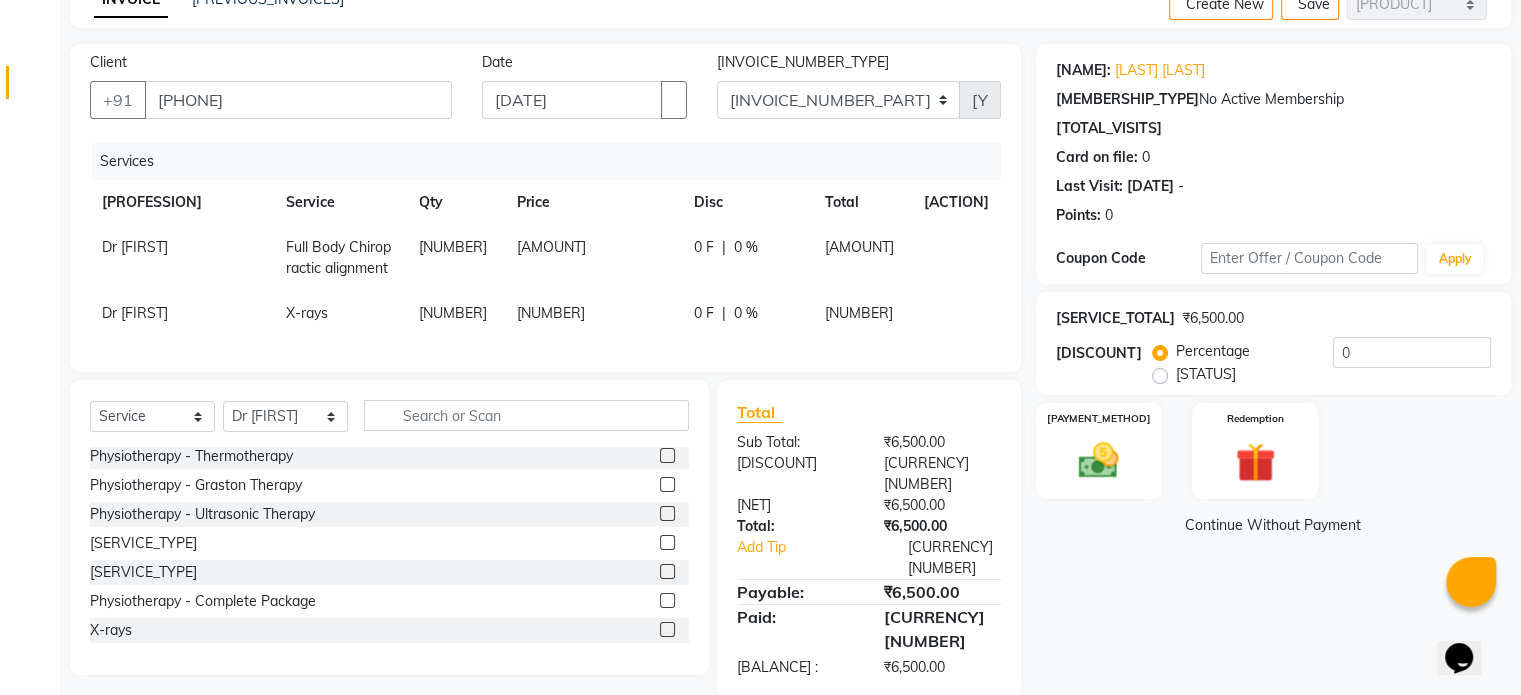 click on "[NUMBER]" at bounding box center [135, 247] 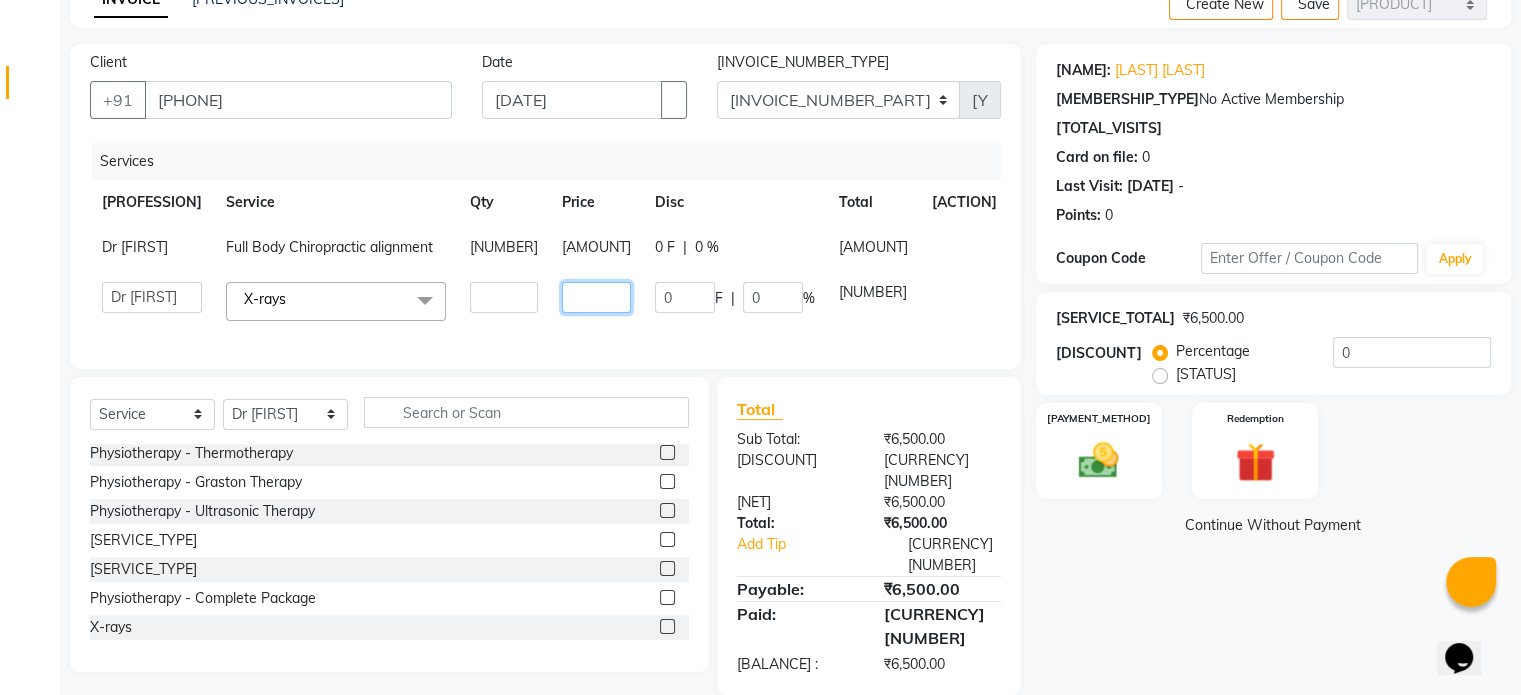 click on "[NUMBER]" at bounding box center [504, 297] 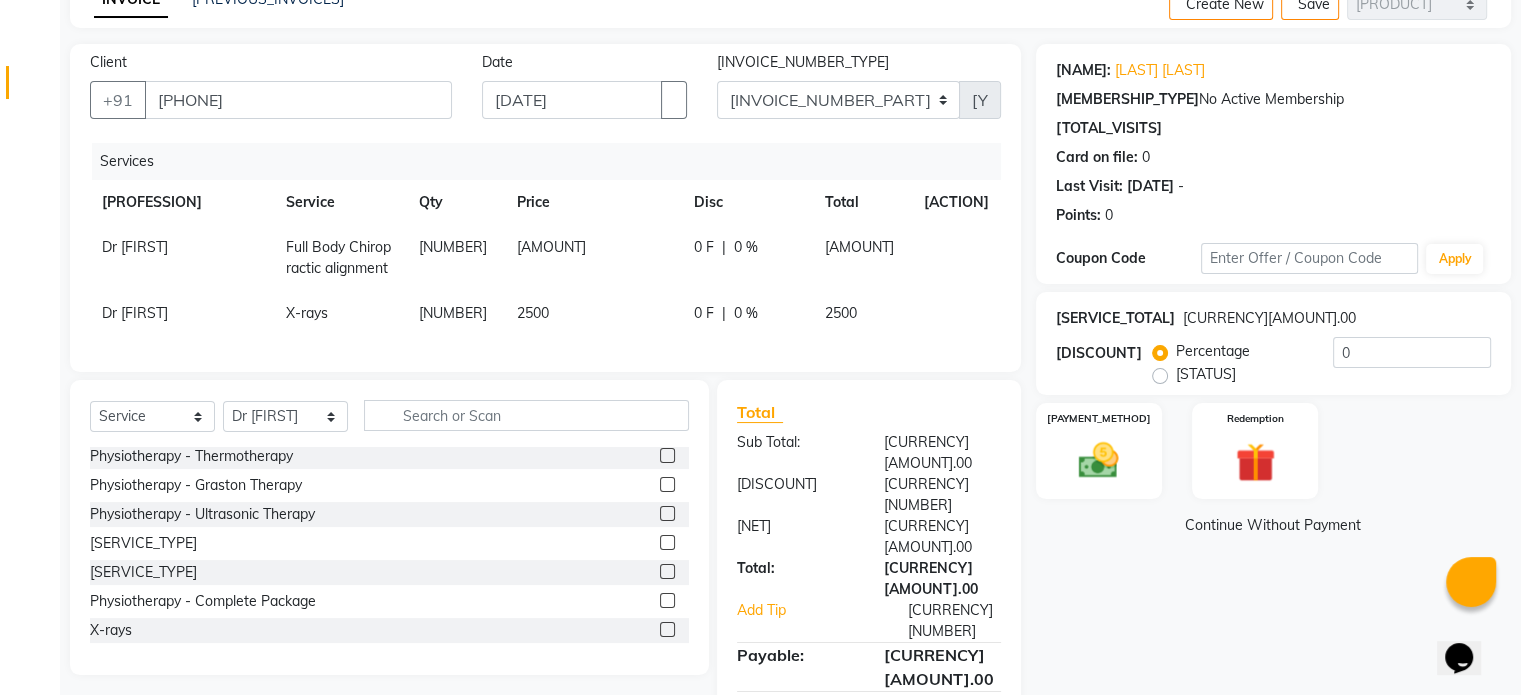 click on "[STATUS]" at bounding box center [1206, 374] 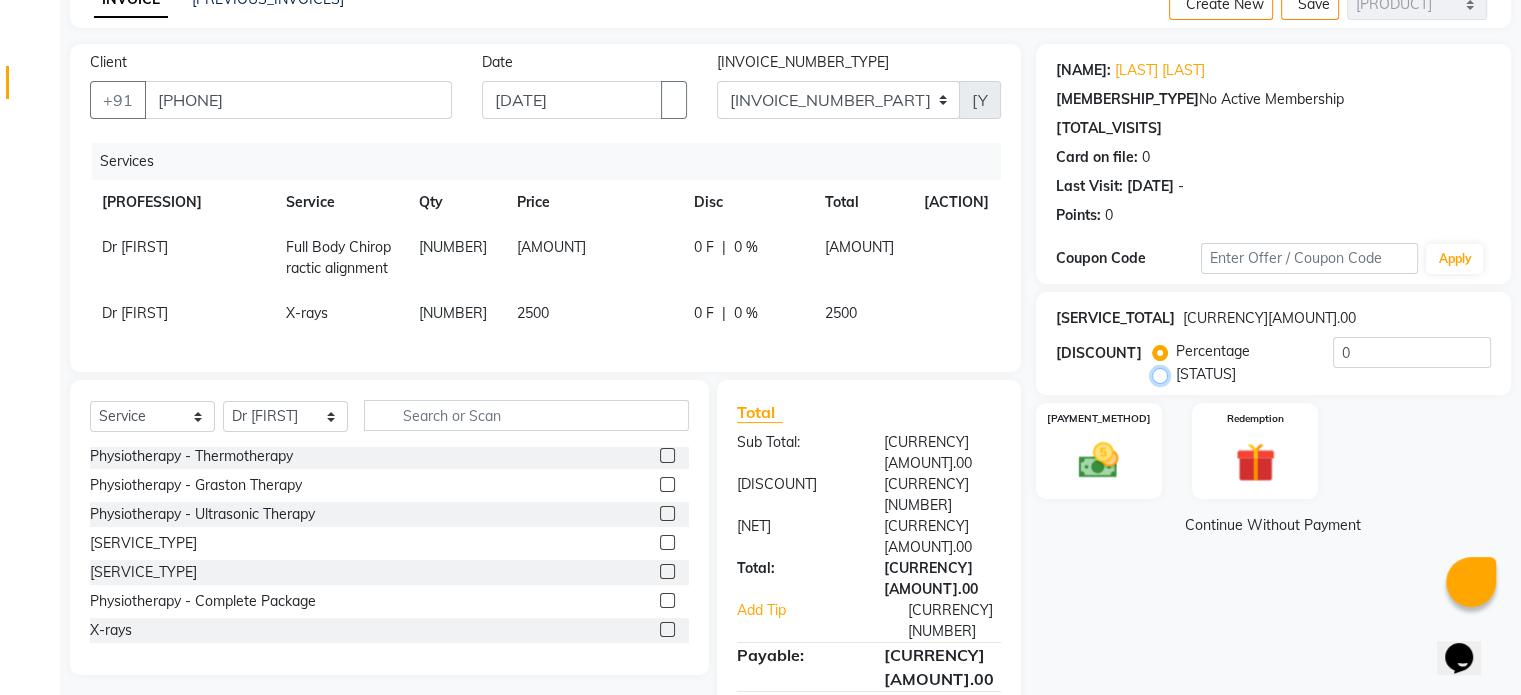click on "[STATUS]" at bounding box center [1164, 374] 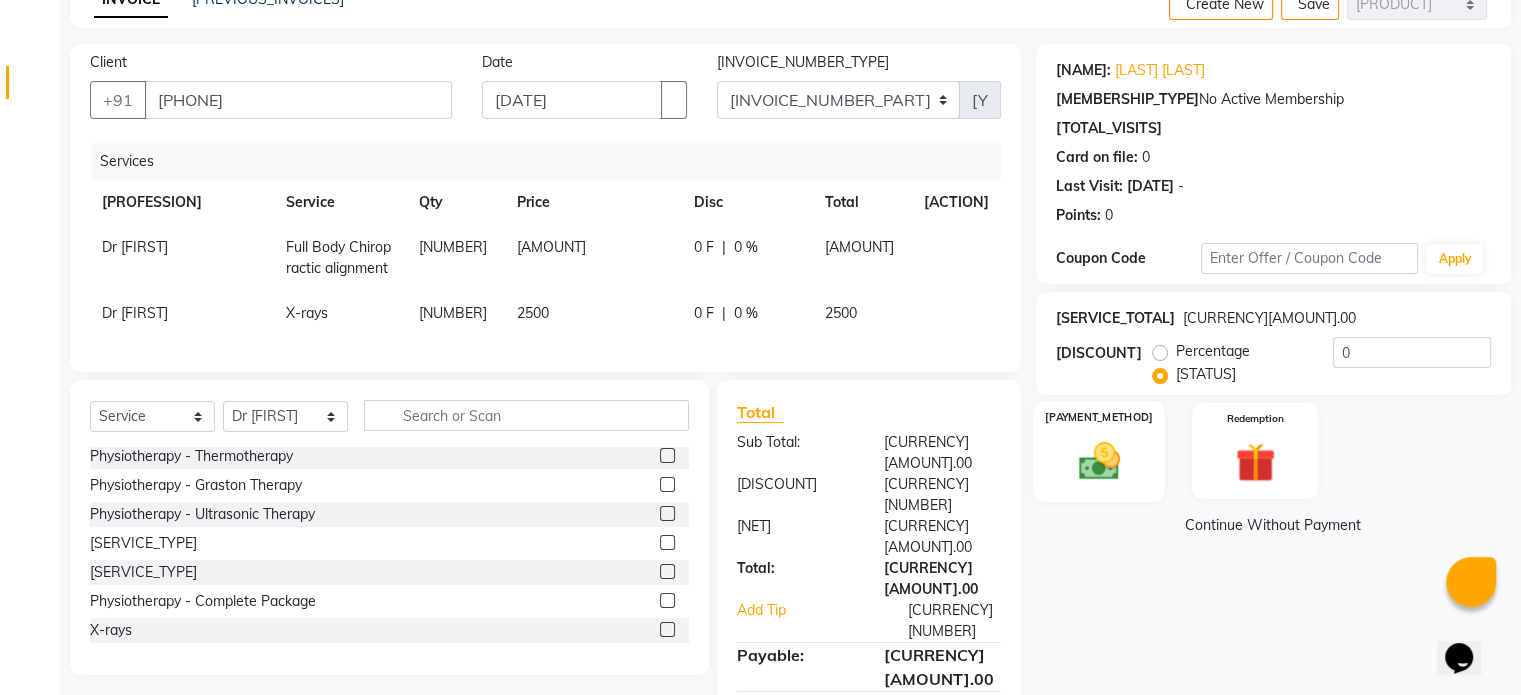 click at bounding box center [1098, 461] 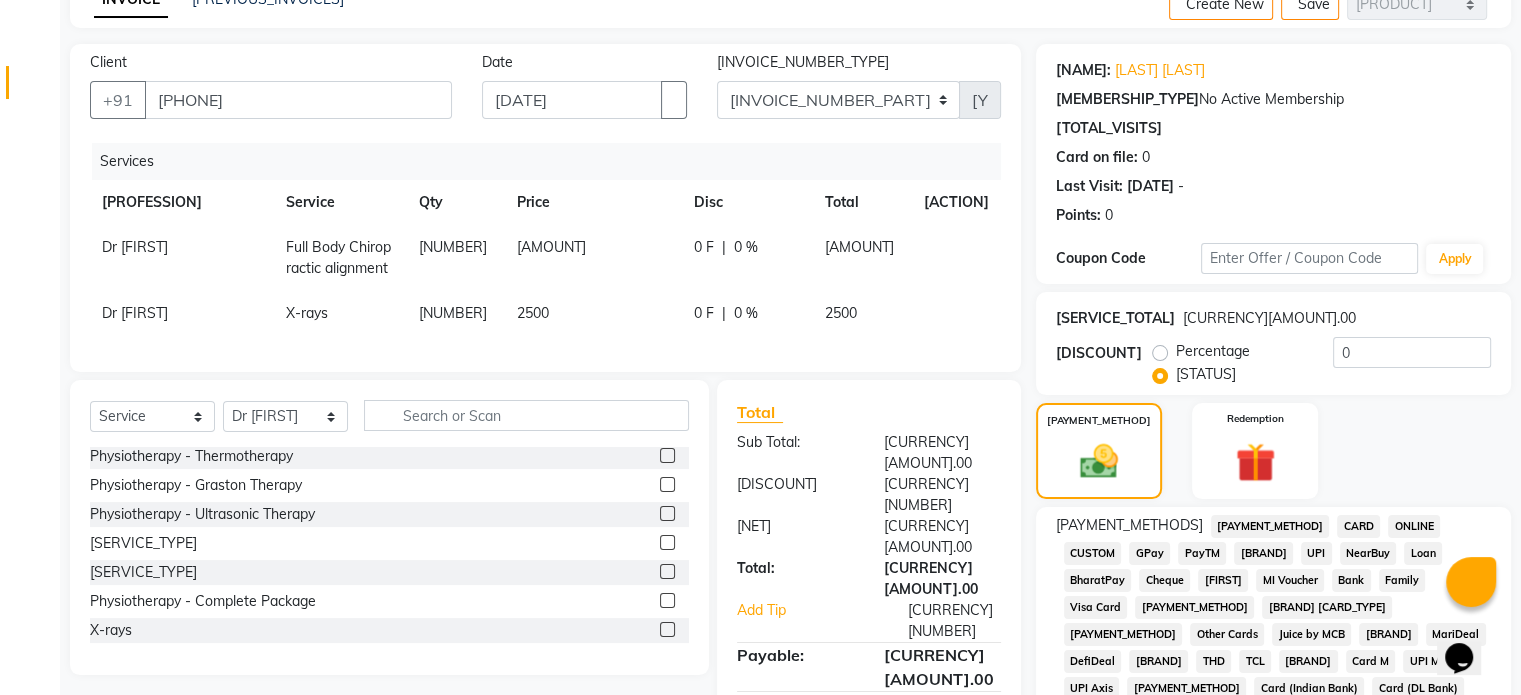 click on "UPI" at bounding box center (1270, 526) 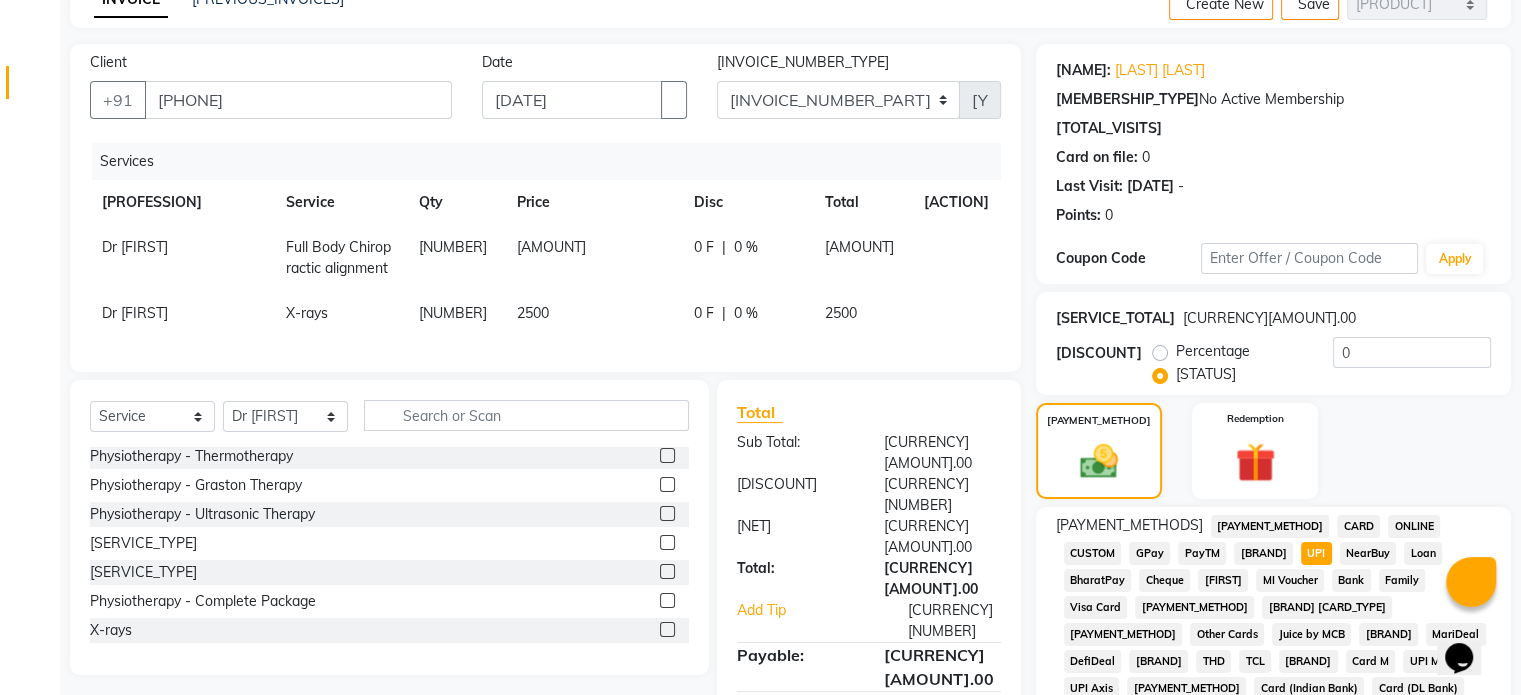 scroll, scrollTop: 652, scrollLeft: 0, axis: vertical 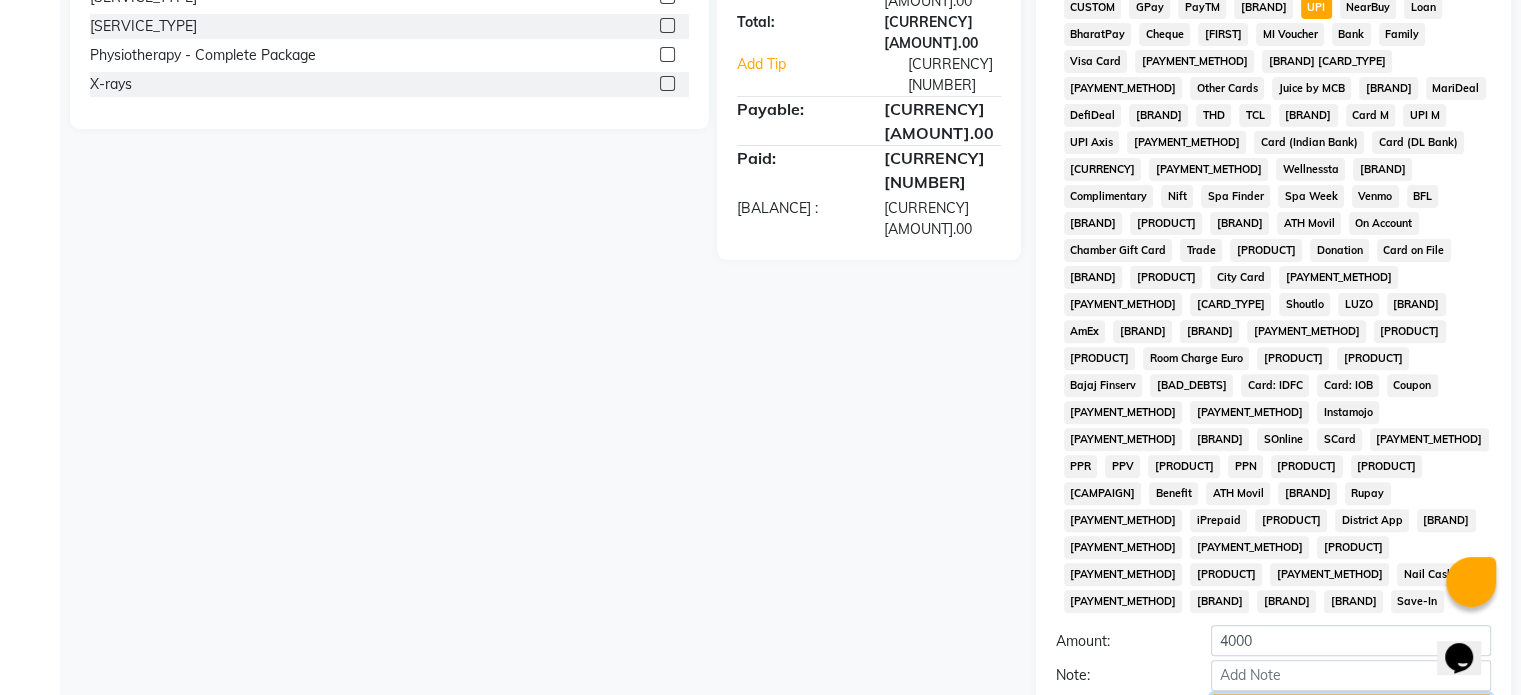 click on "[PAYMENT_ACTION]" at bounding box center (1351, 709) 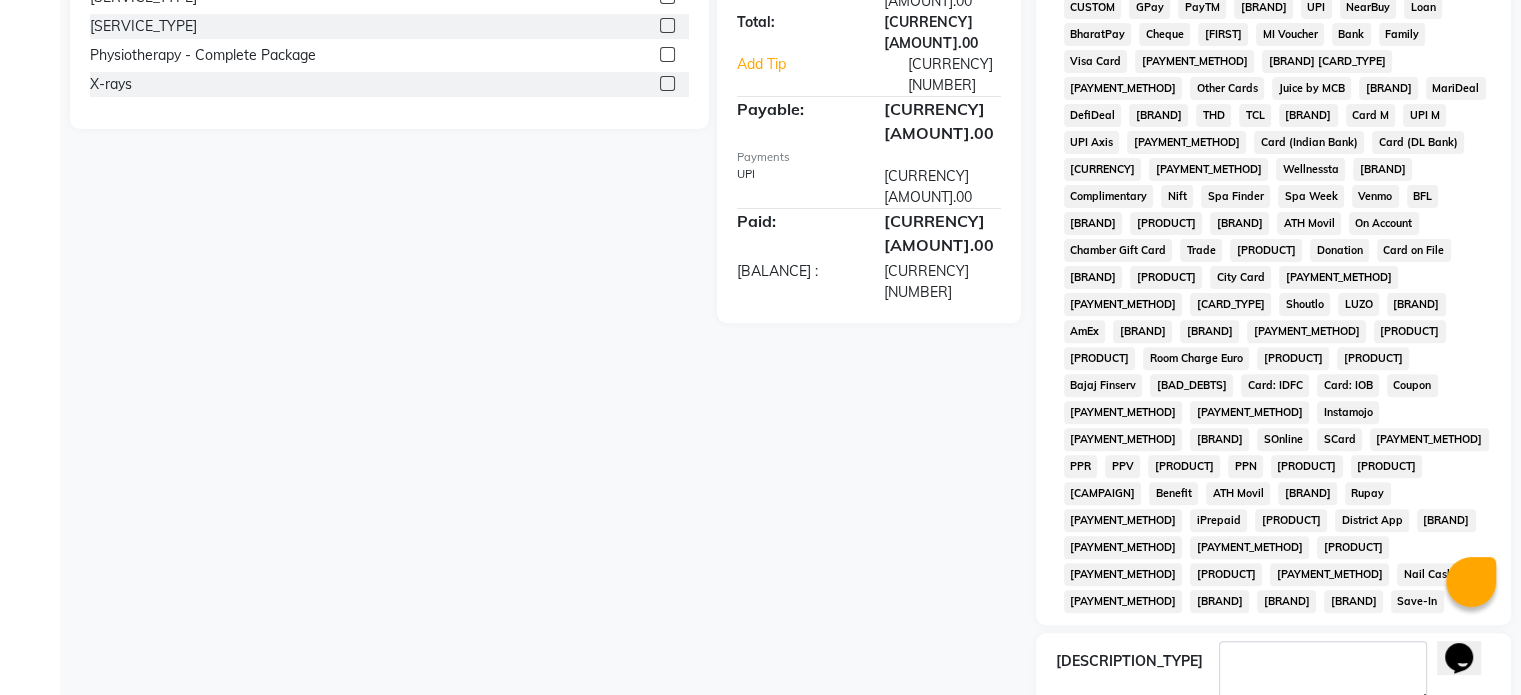 click at bounding box center [1222, 730] 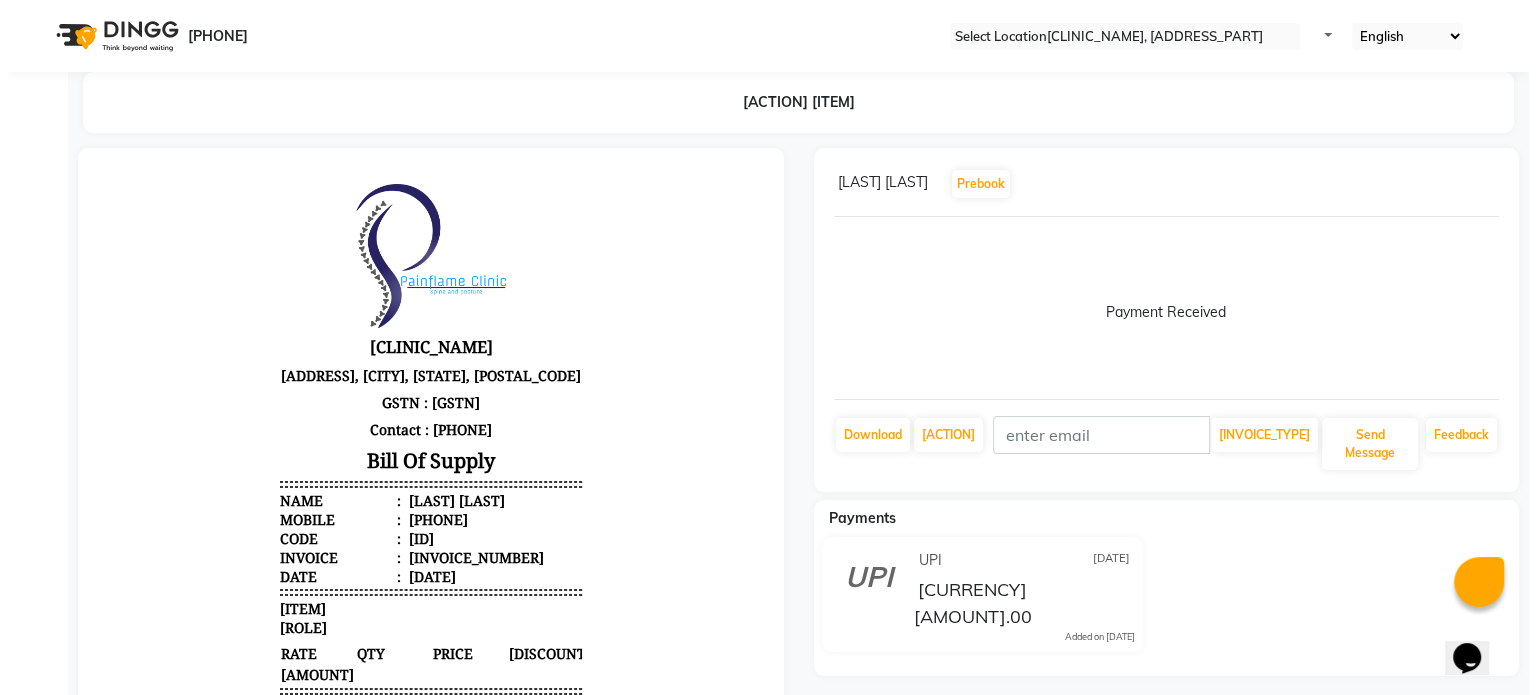 scroll, scrollTop: 0, scrollLeft: 0, axis: both 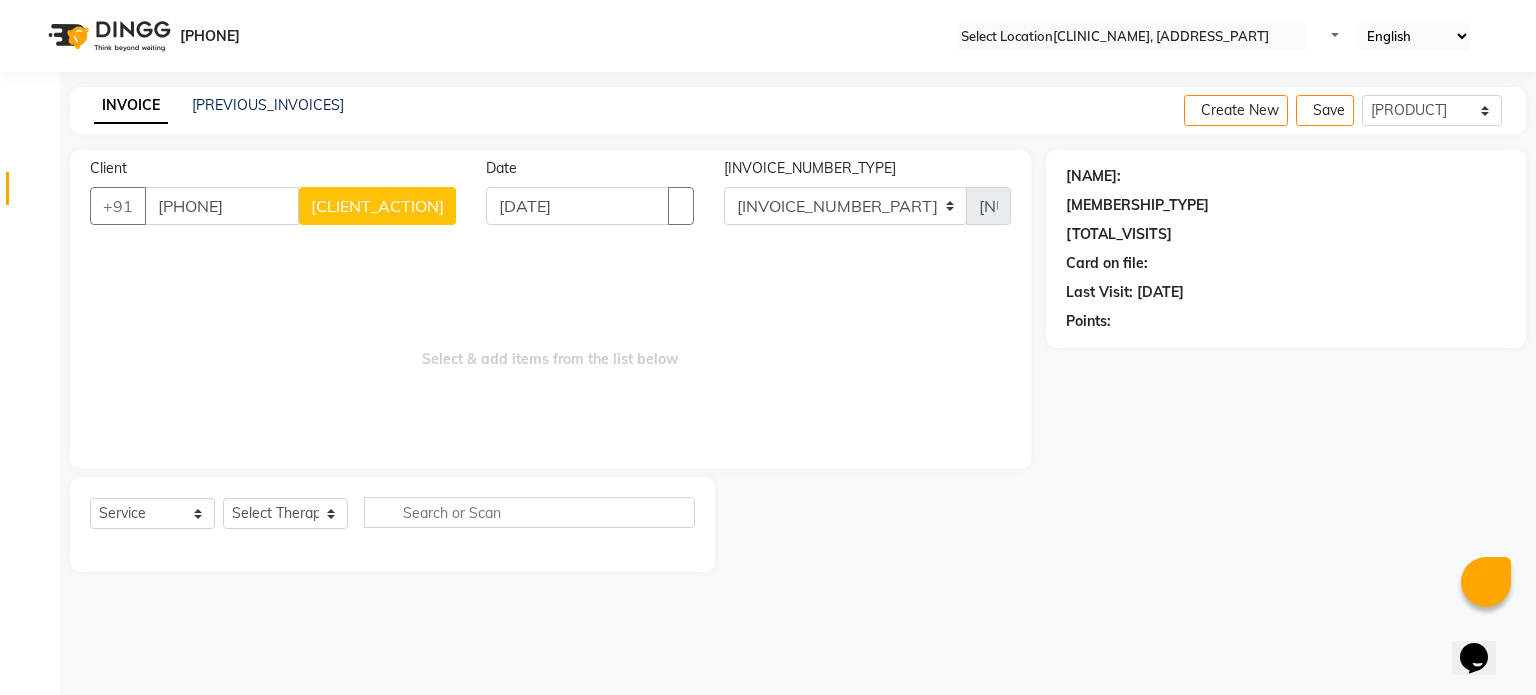 type on "[PHONE]" 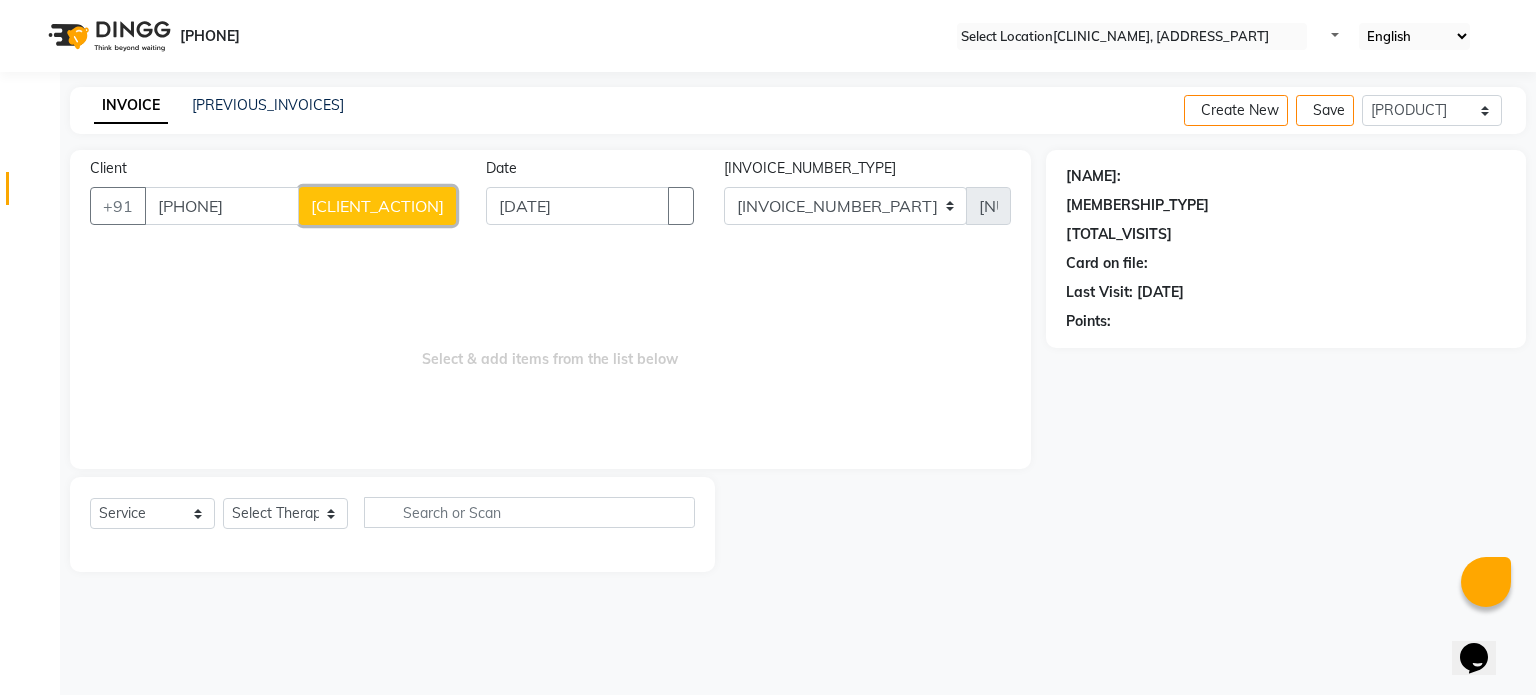 click on "[CLIENT_ACTION]" at bounding box center (377, 206) 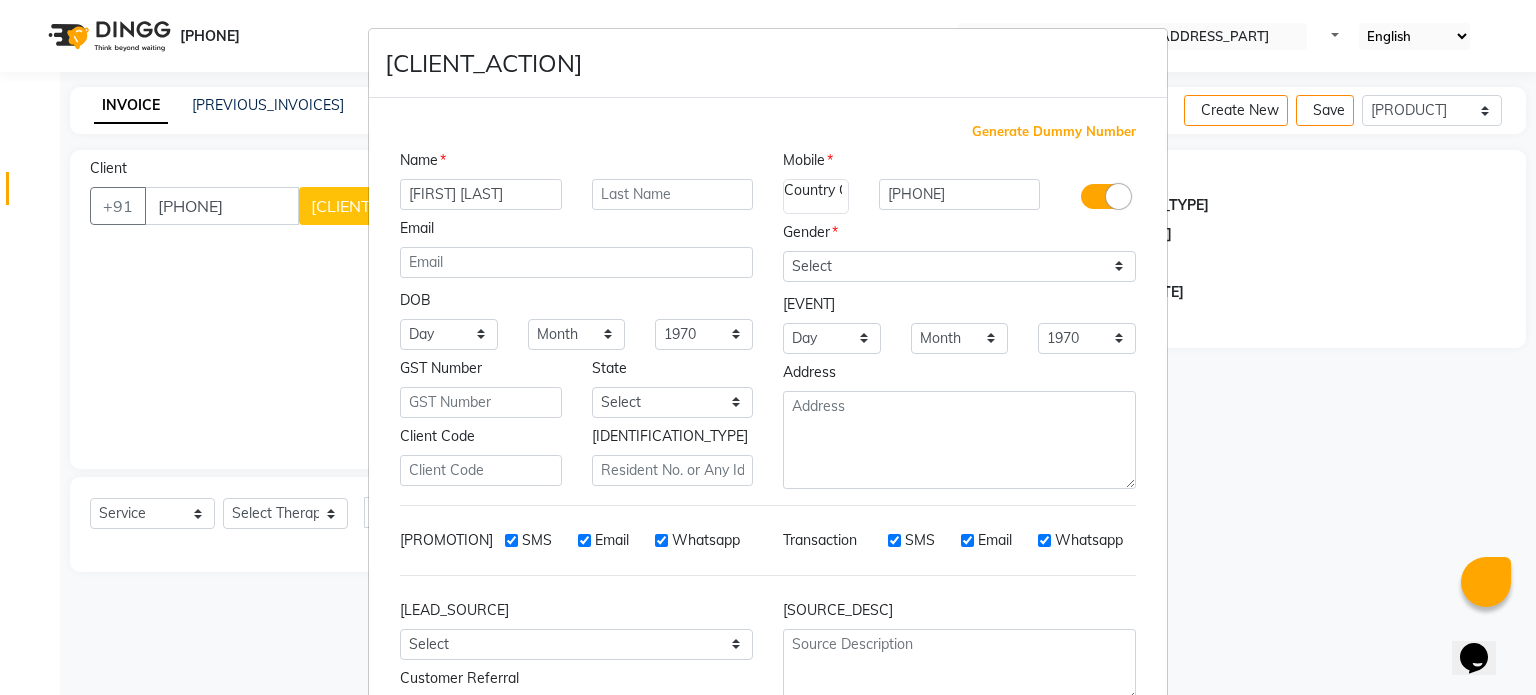 type on "[FIRST] [LAST]" 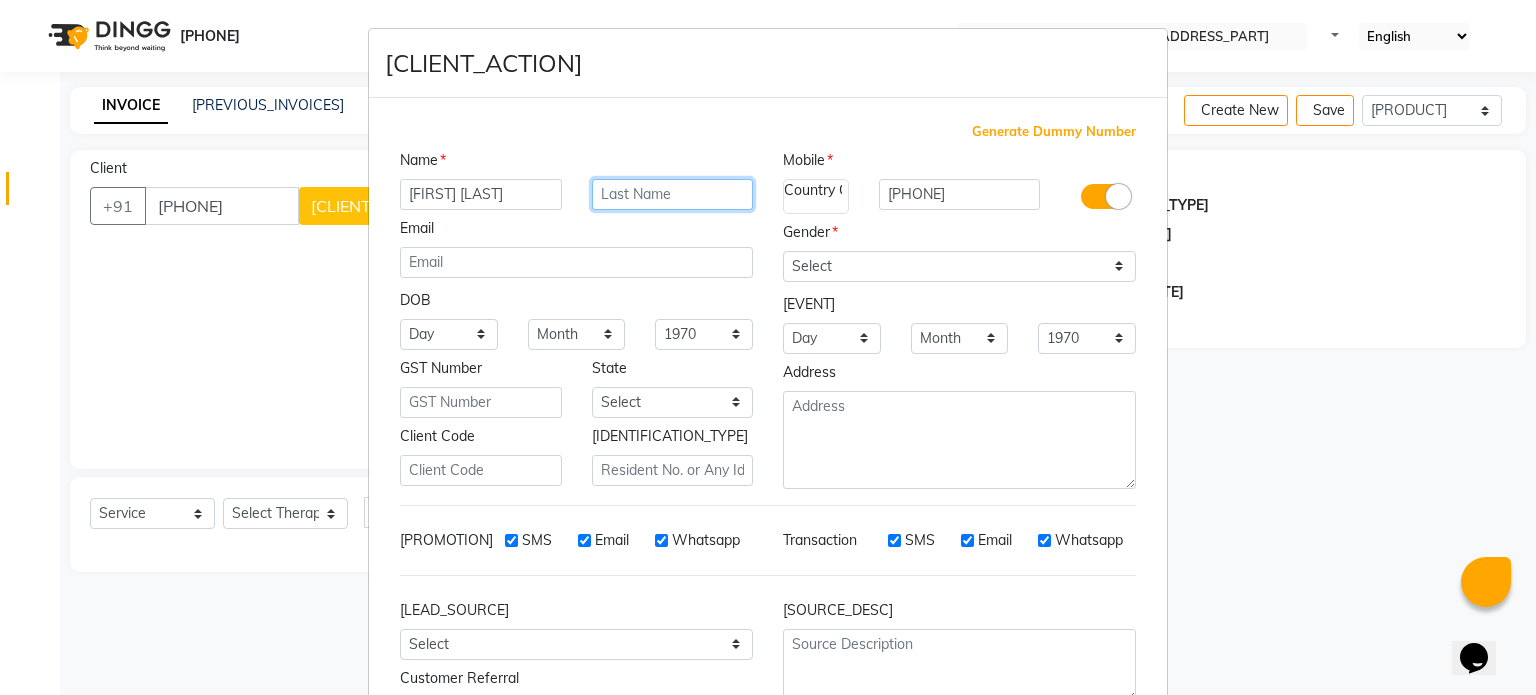 click at bounding box center [673, 194] 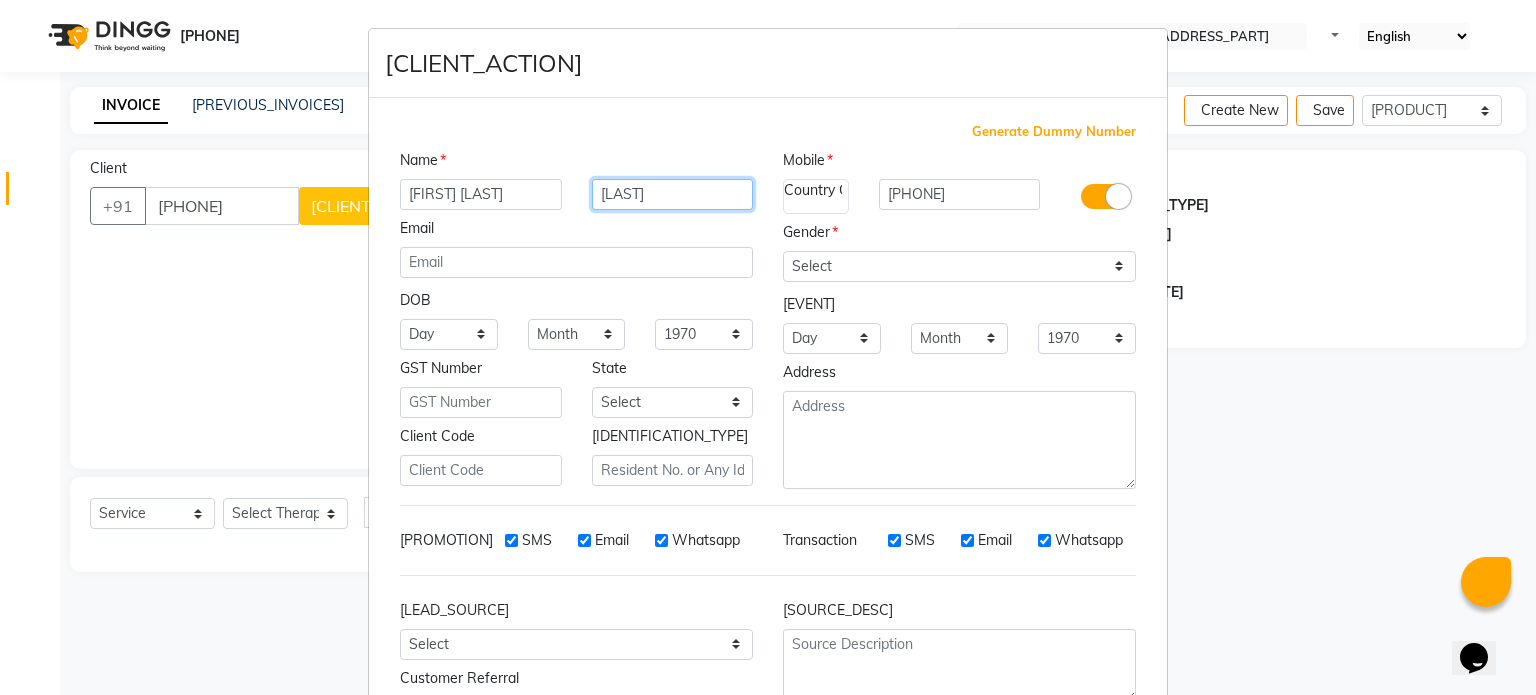 type on "[LAST]" 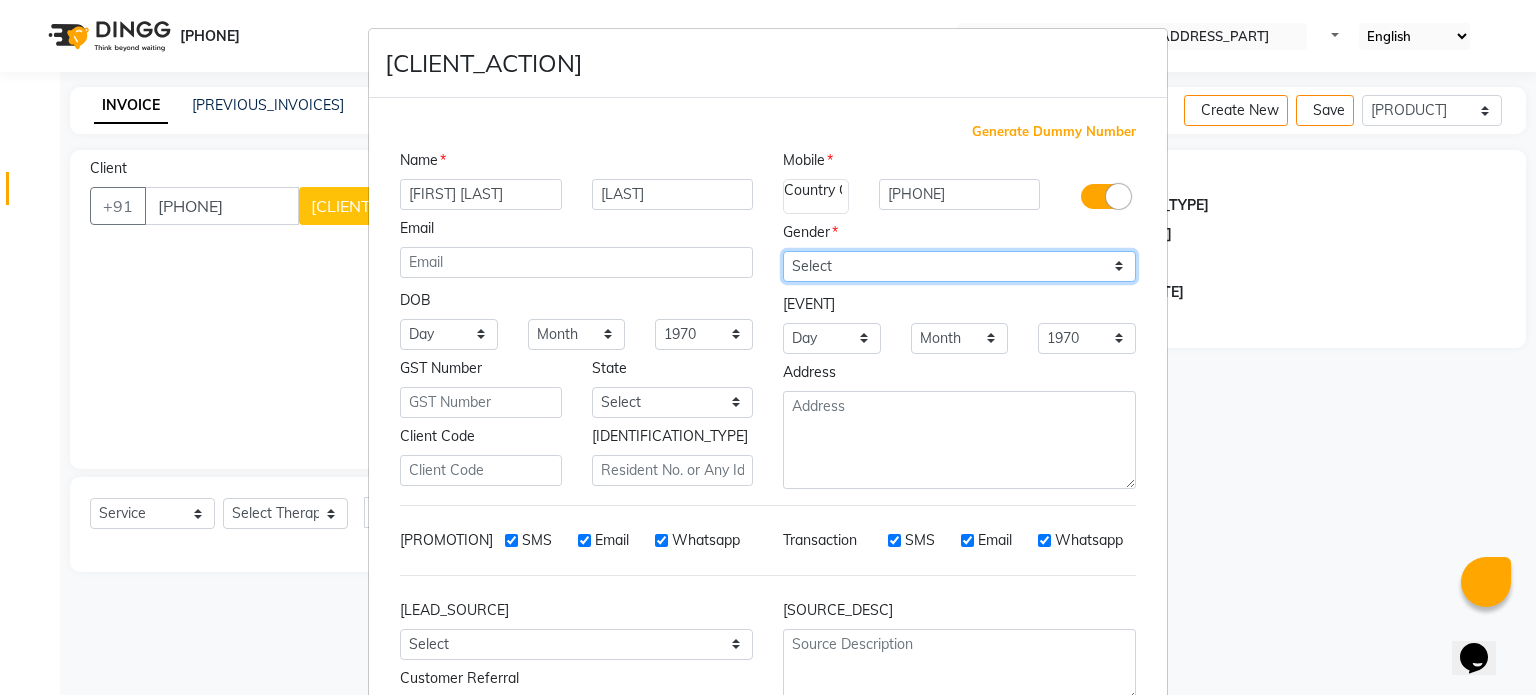 click on "Select Male Female Other Prefer Not To Say" at bounding box center (959, 266) 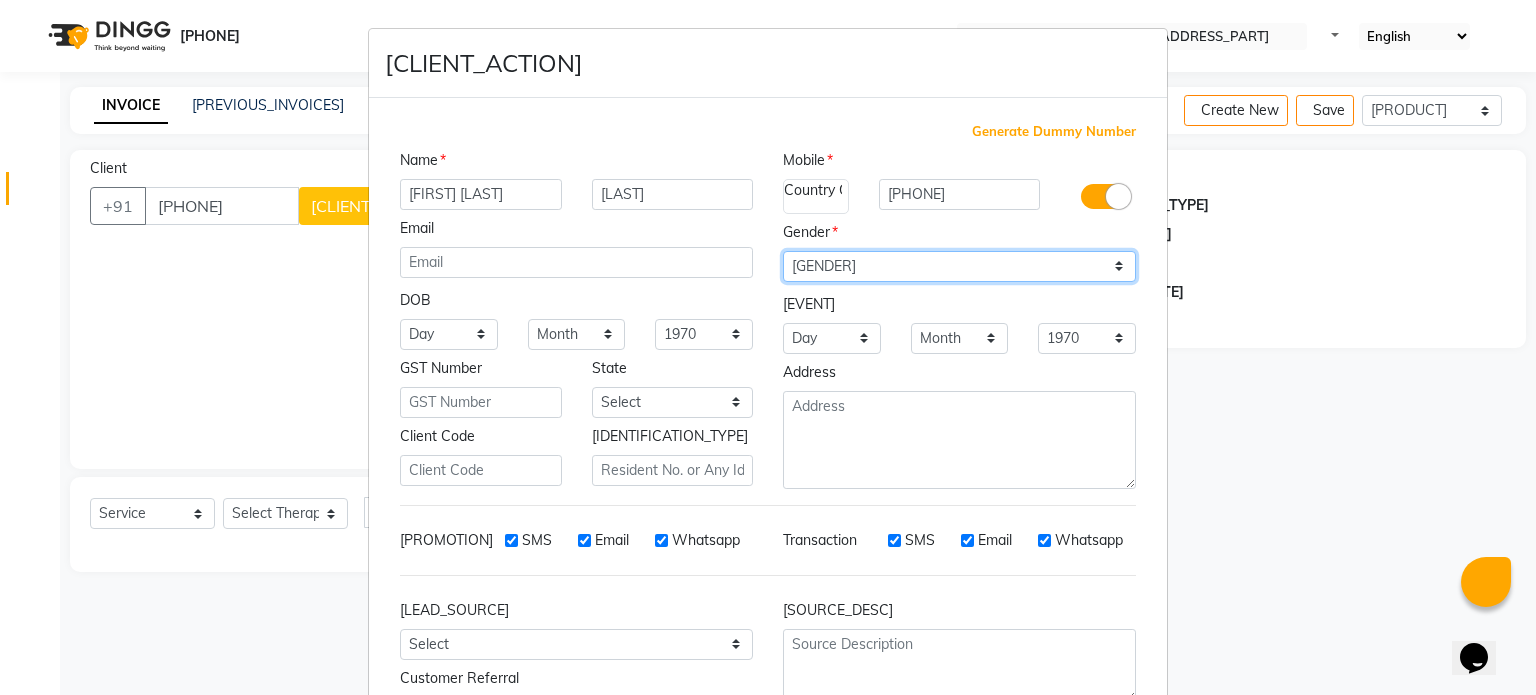 click on "Select Male Female Other Prefer Not To Say" at bounding box center [959, 266] 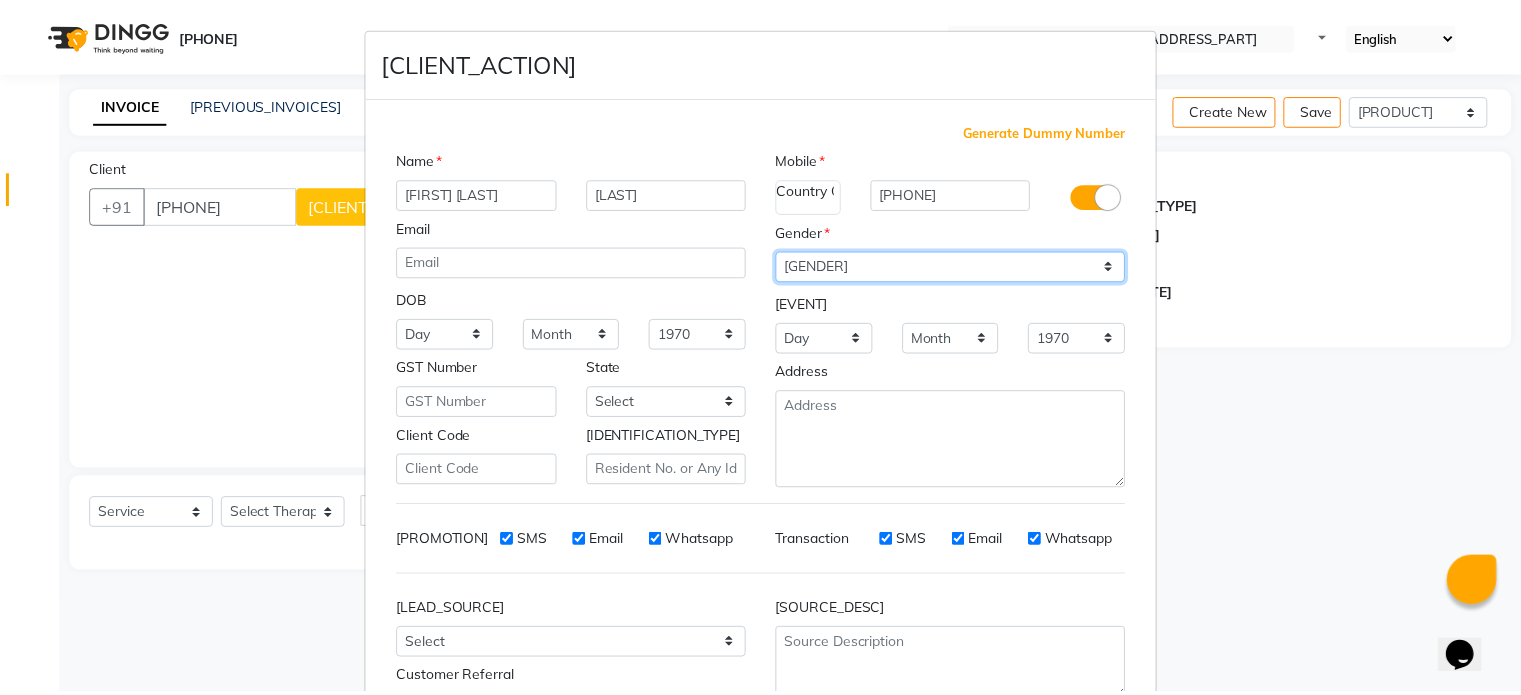 scroll, scrollTop: 161, scrollLeft: 0, axis: vertical 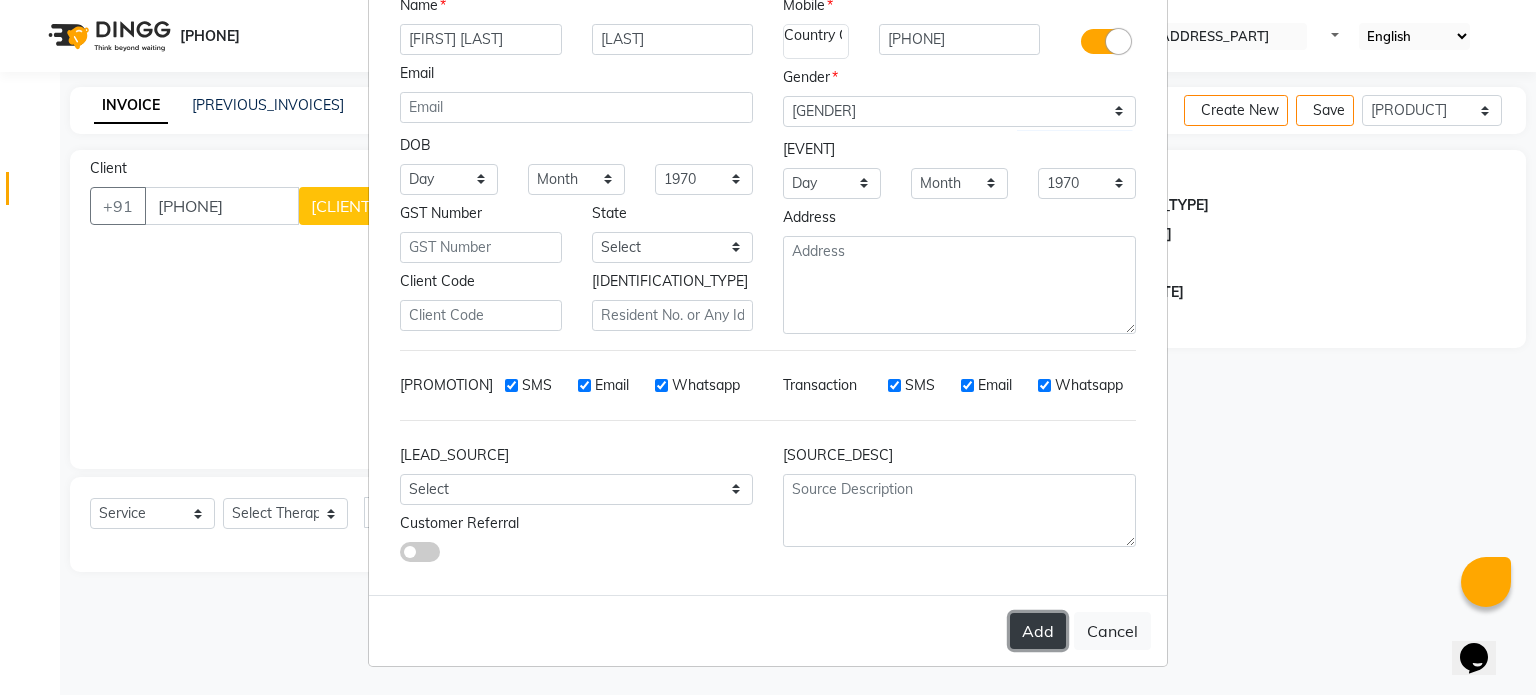 click on "Add" at bounding box center [1038, 631] 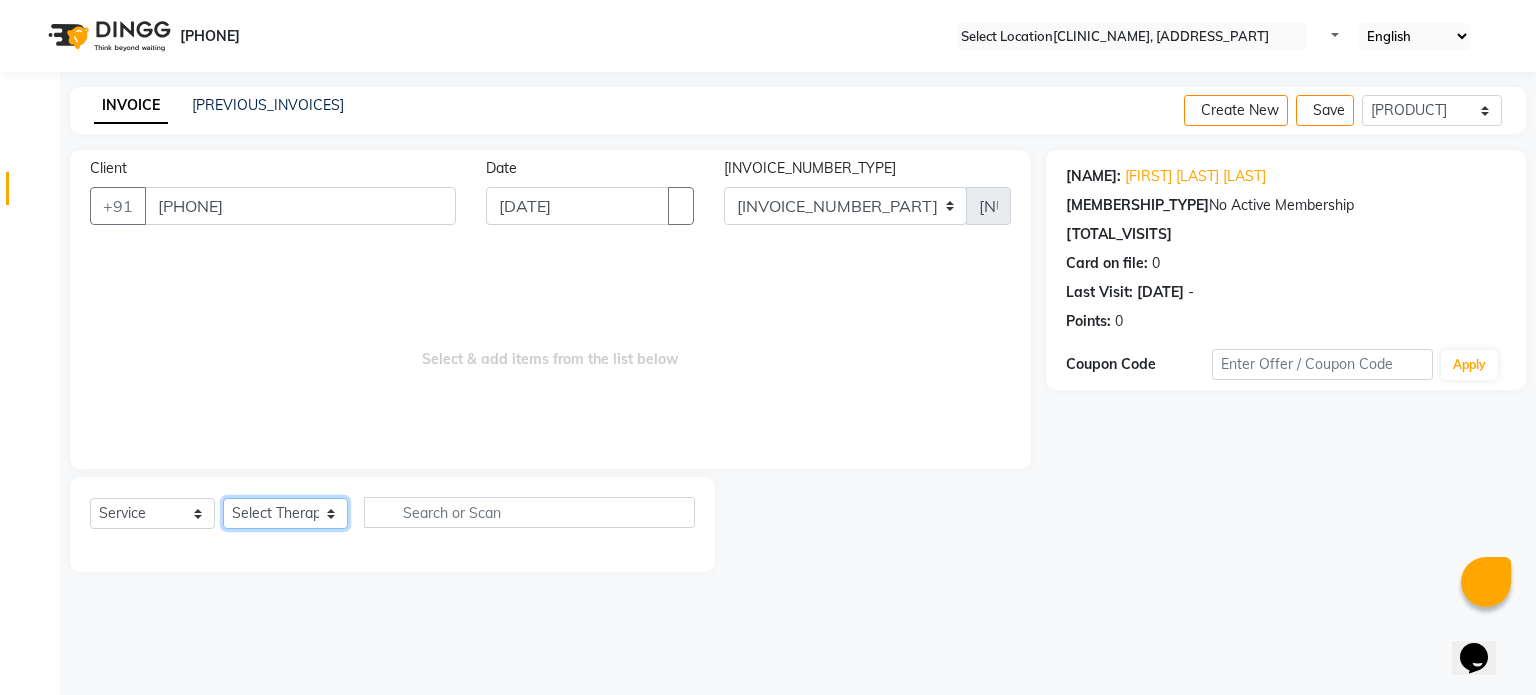 click on "Select Therapist Dr [LAST] Dr [LAST] Dr [LAST] Dr [LAST] Dr. [LAST] Dr. [LAST] [FIRST] [LAST] Reception 1  Reception 2 Reception 3" at bounding box center [285, 513] 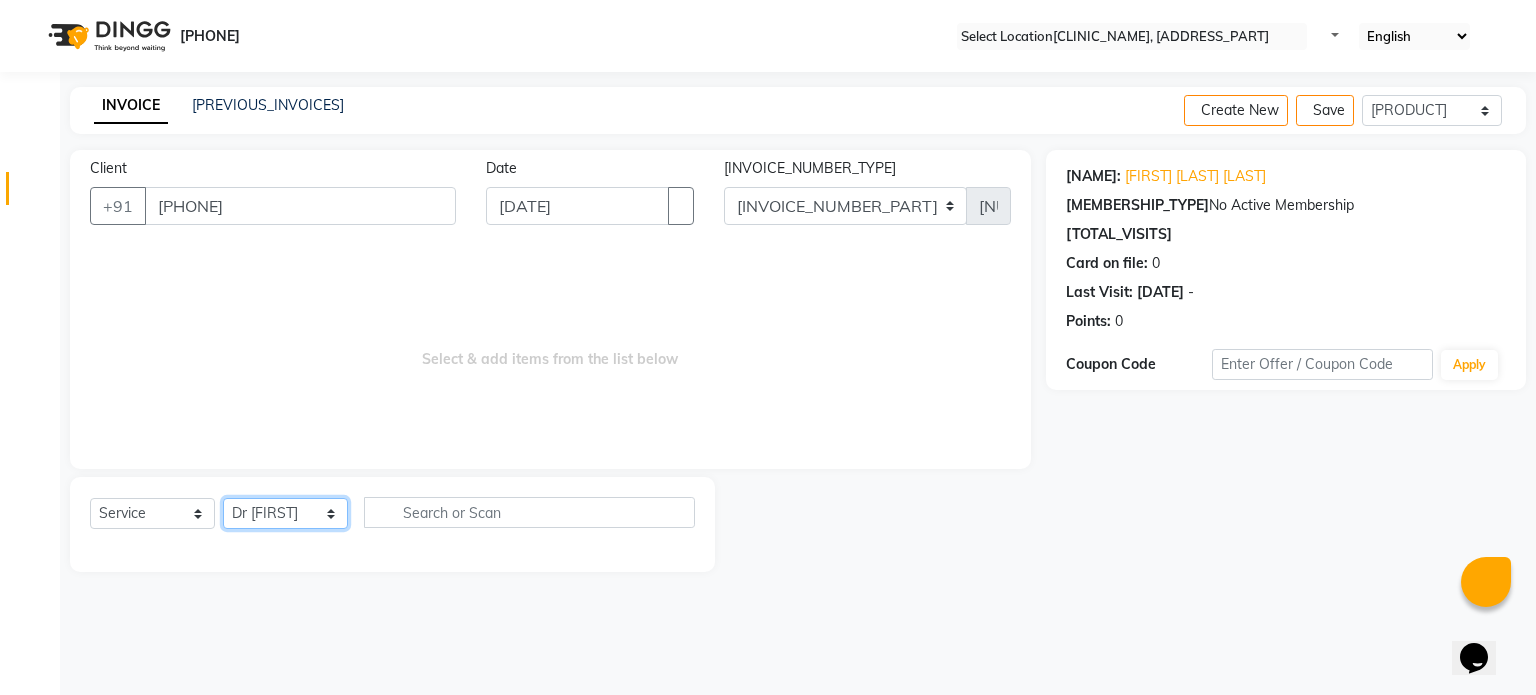 click on "Select Therapist Dr [LAST] Dr [LAST] Dr [LAST] Dr [LAST] Dr. [LAST] Dr. [LAST] [FIRST] [LAST] Reception 1  Reception 2 Reception 3" at bounding box center [285, 513] 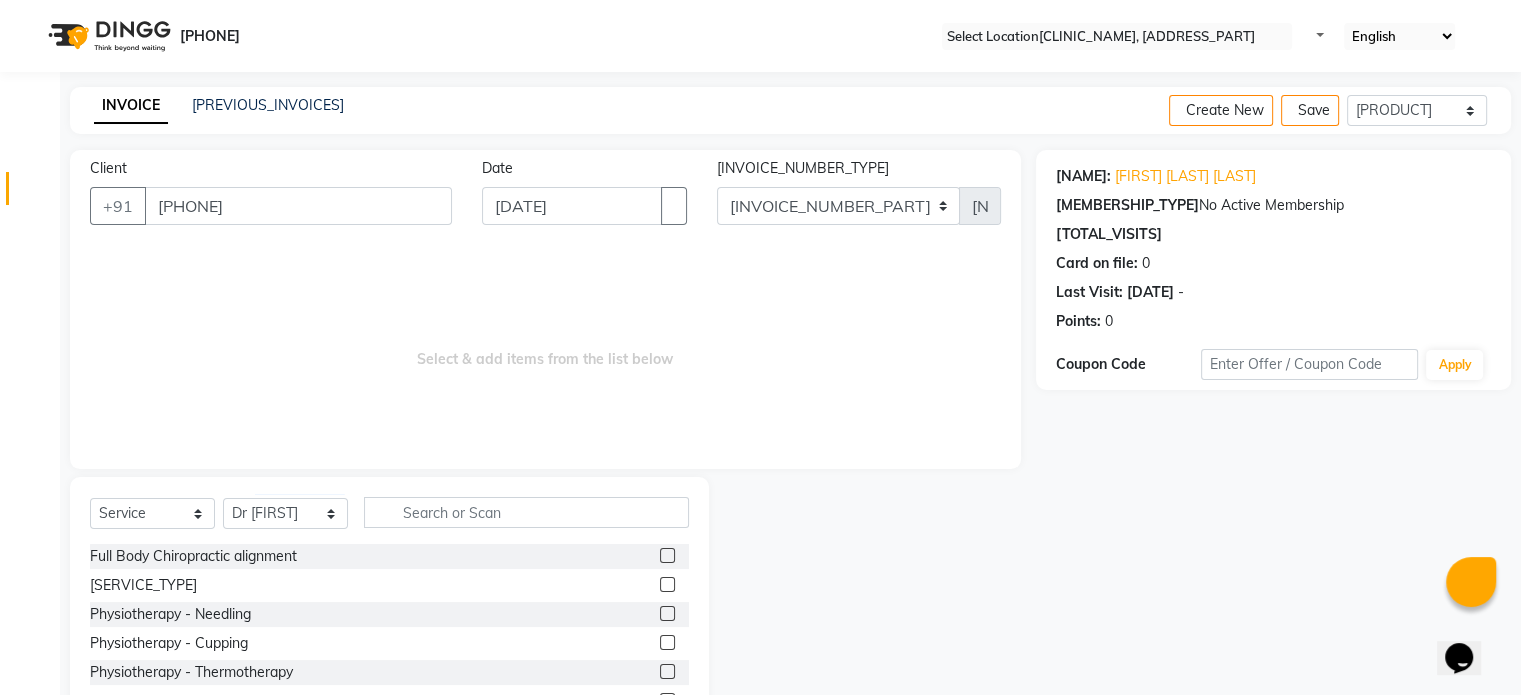 click at bounding box center (667, 555) 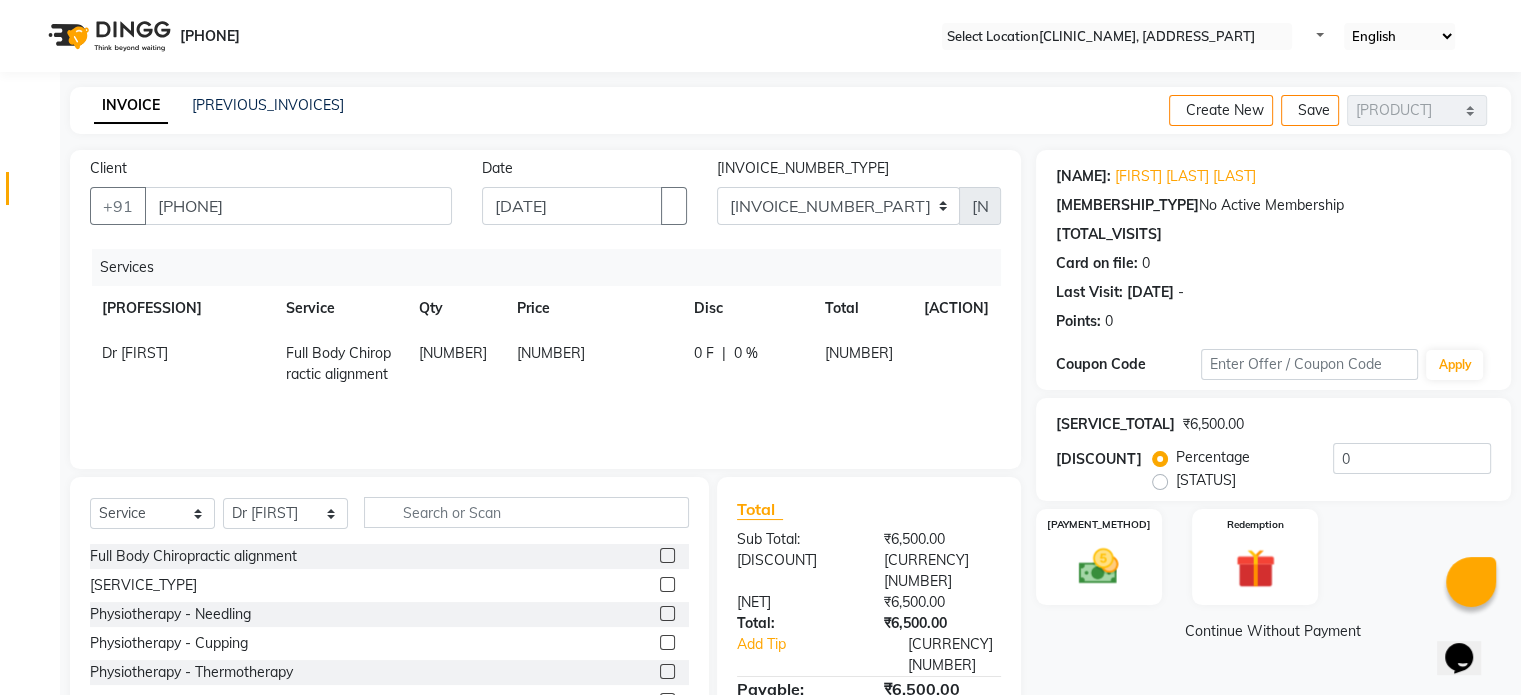 scroll, scrollTop: 119, scrollLeft: 0, axis: vertical 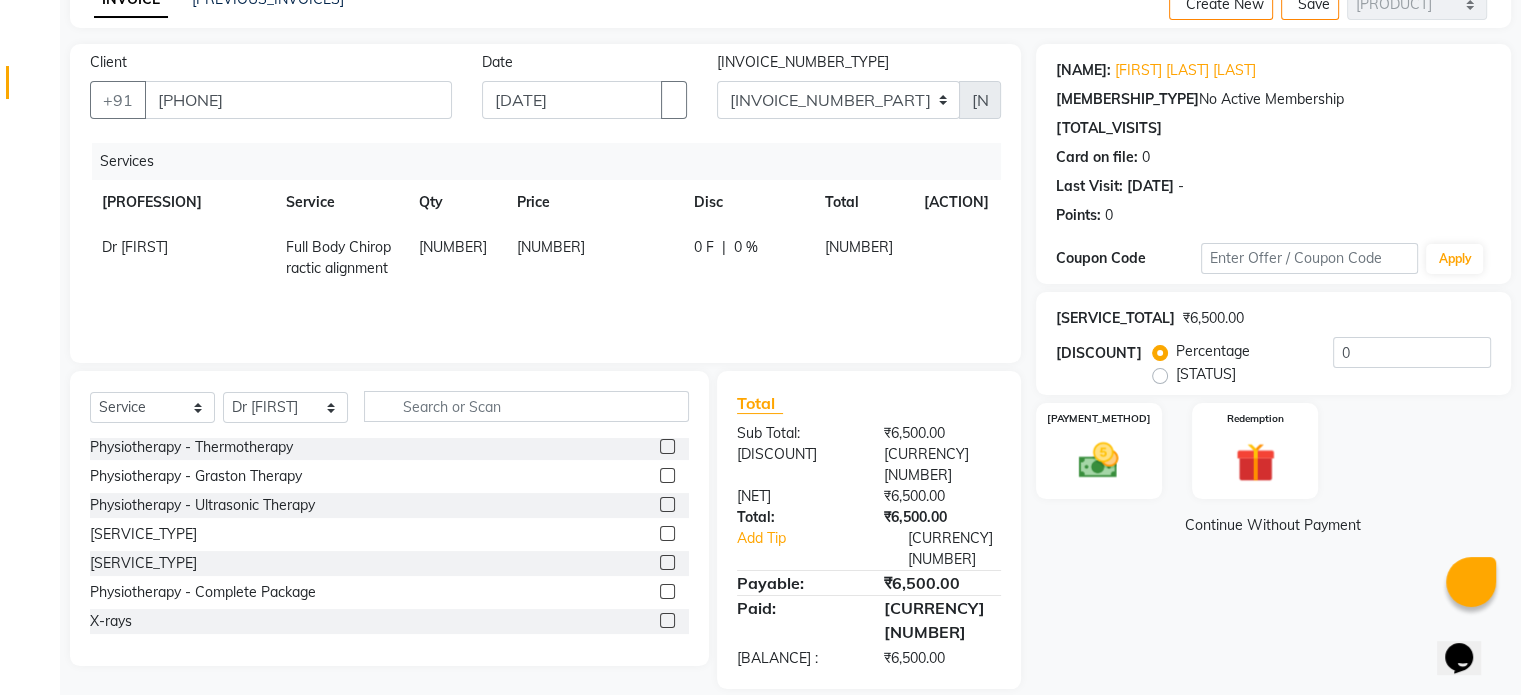 click at bounding box center (667, 620) 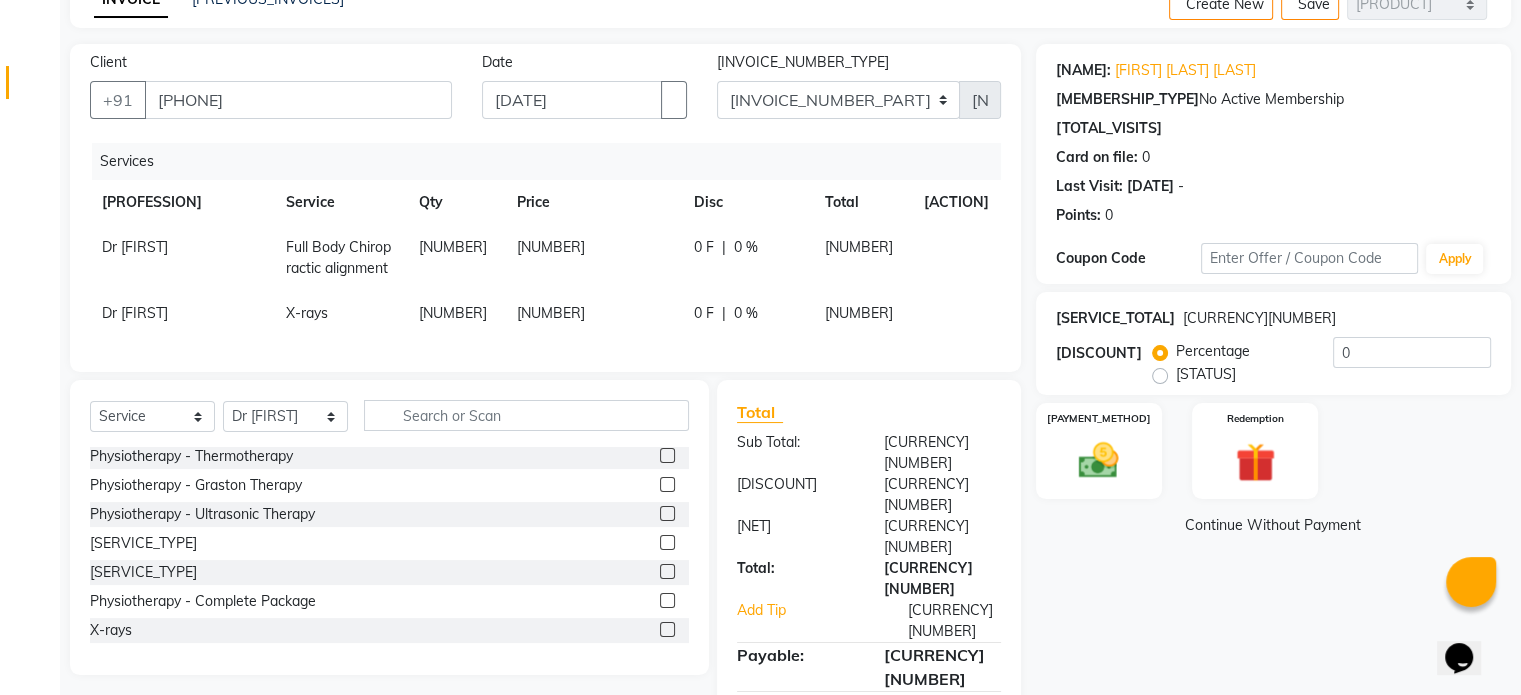 click on "[NUMBER]" at bounding box center (135, 247) 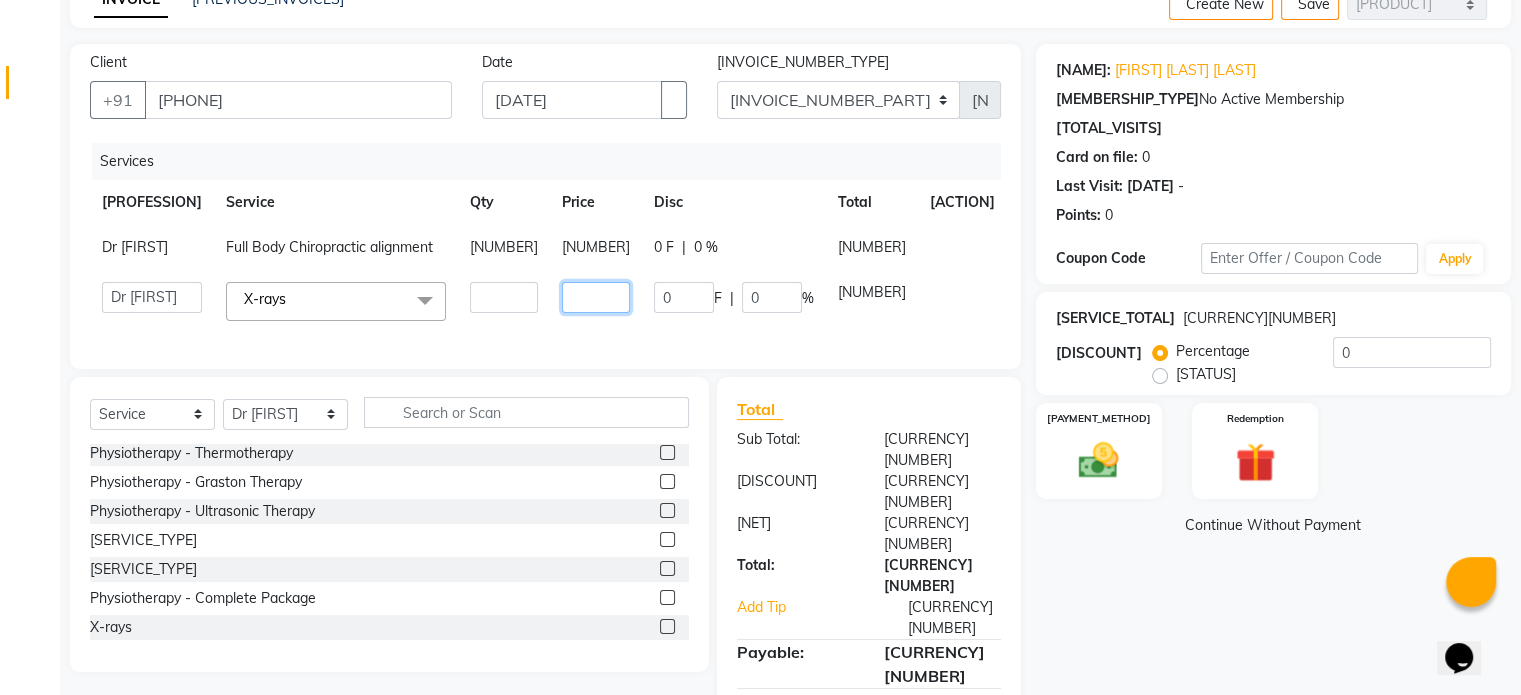 click on "[NUMBER]" at bounding box center (504, 297) 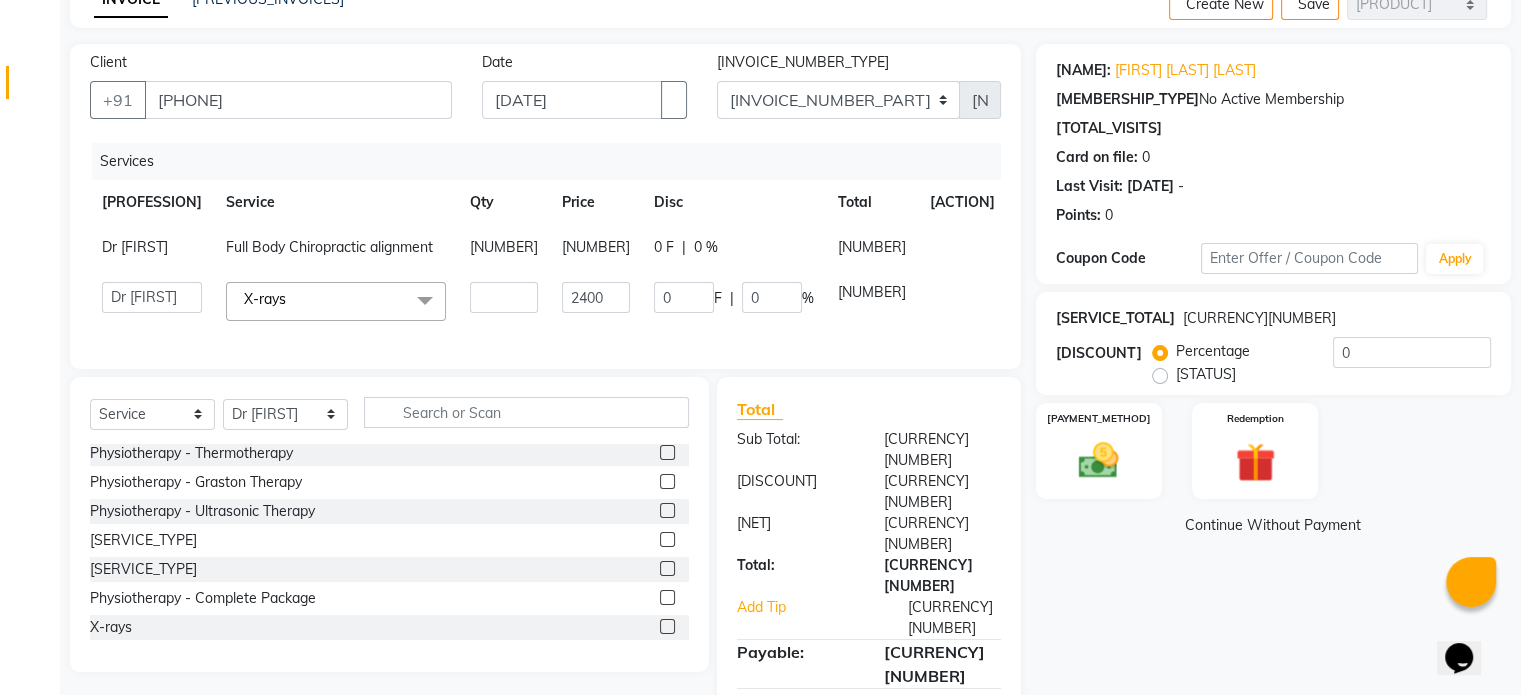 click on "[STATUS]" at bounding box center (1197, 374) 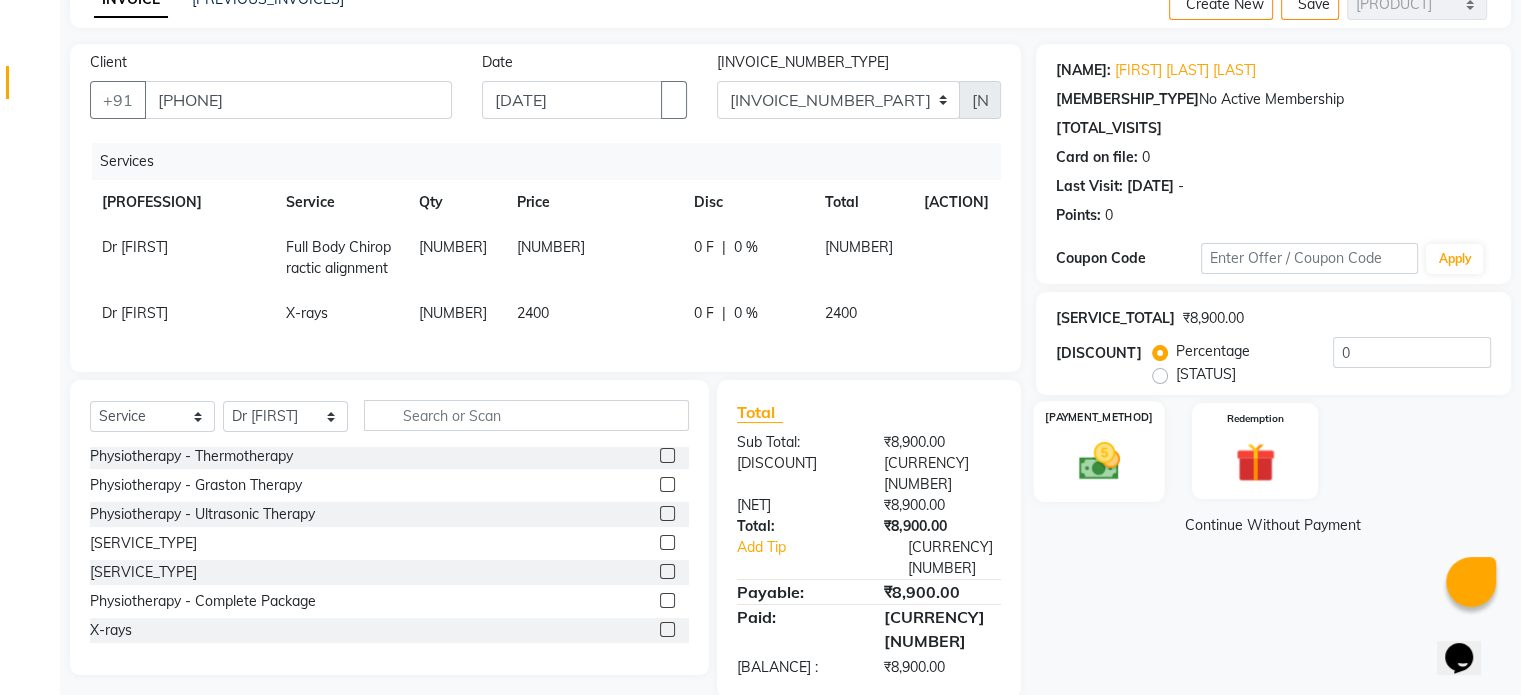 click on "[PAYMENT_METHOD]" at bounding box center (1098, 451) 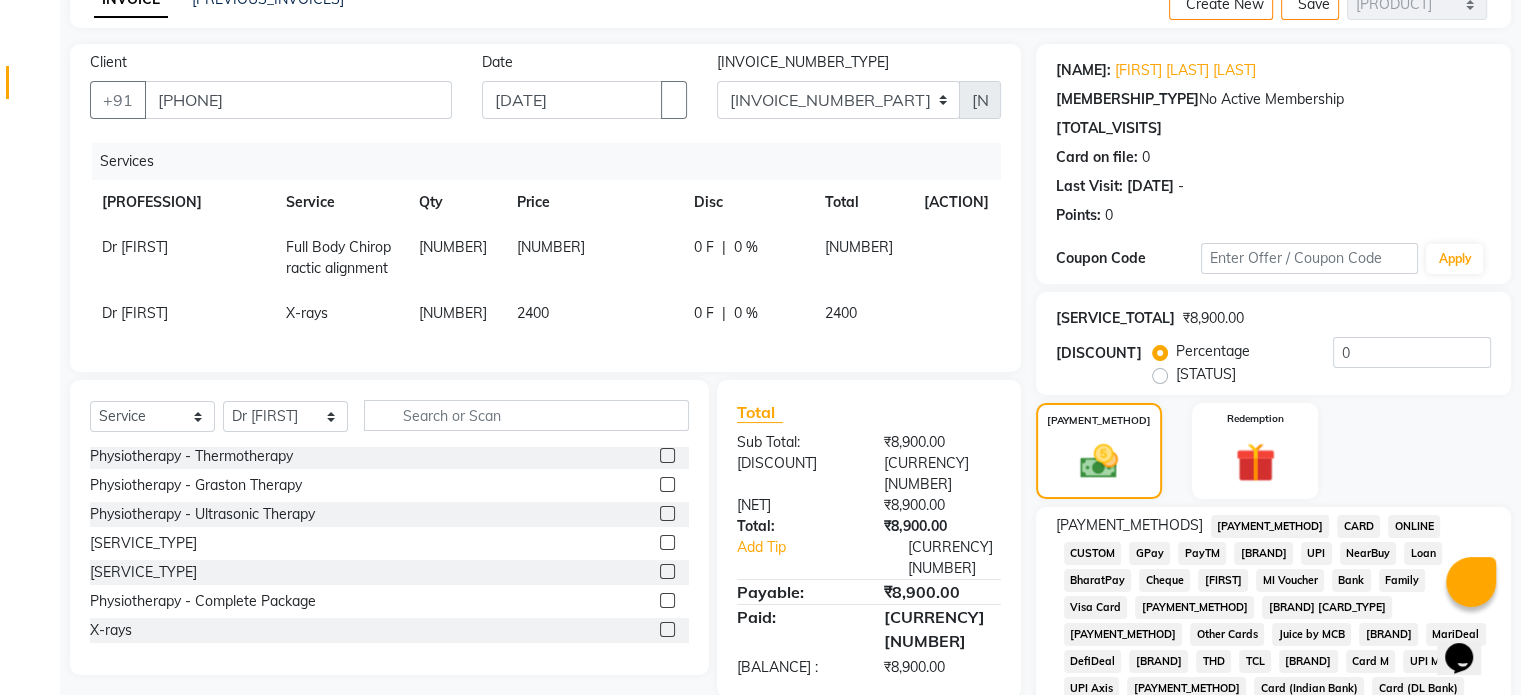 click on "CARD" at bounding box center [1270, 526] 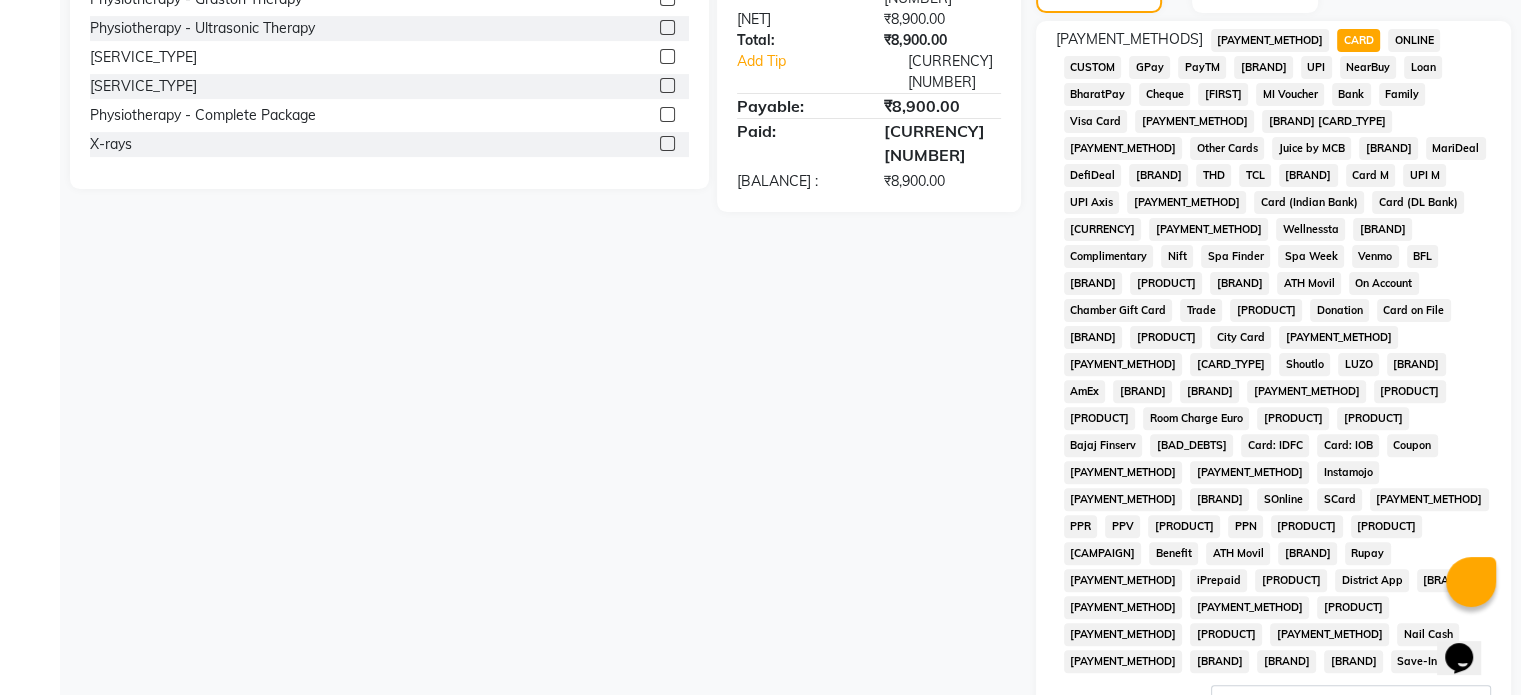 scroll, scrollTop: 652, scrollLeft: 0, axis: vertical 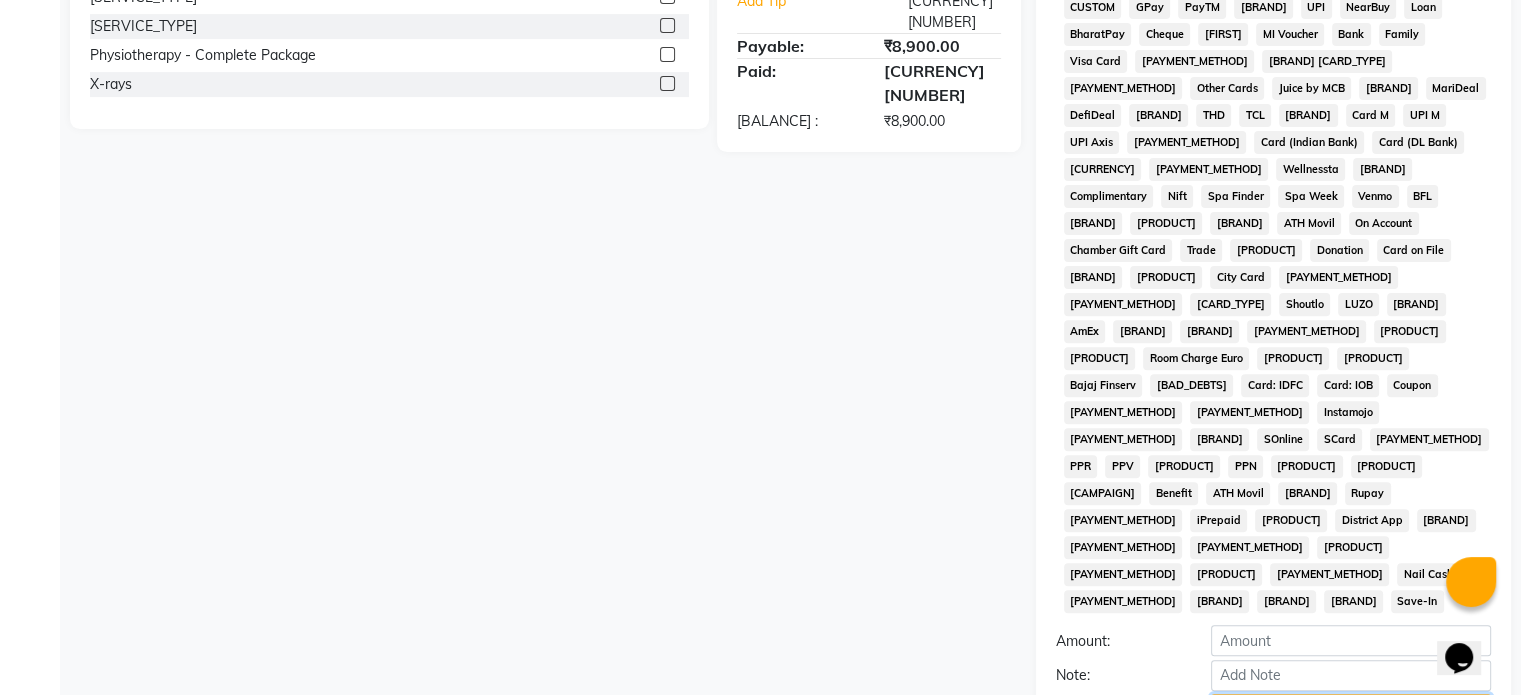 click on "[PAYMENT_ACTION]" at bounding box center [1351, 709] 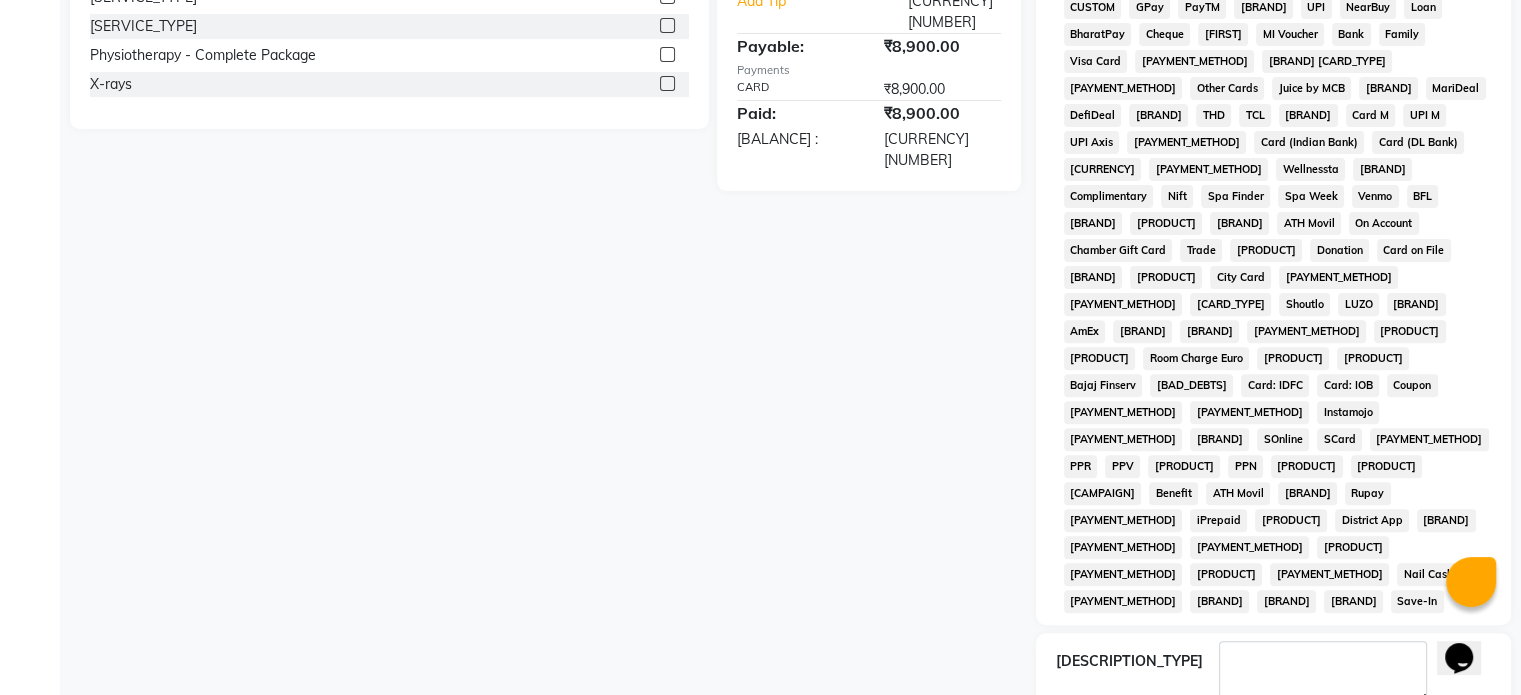 click at bounding box center [1222, 730] 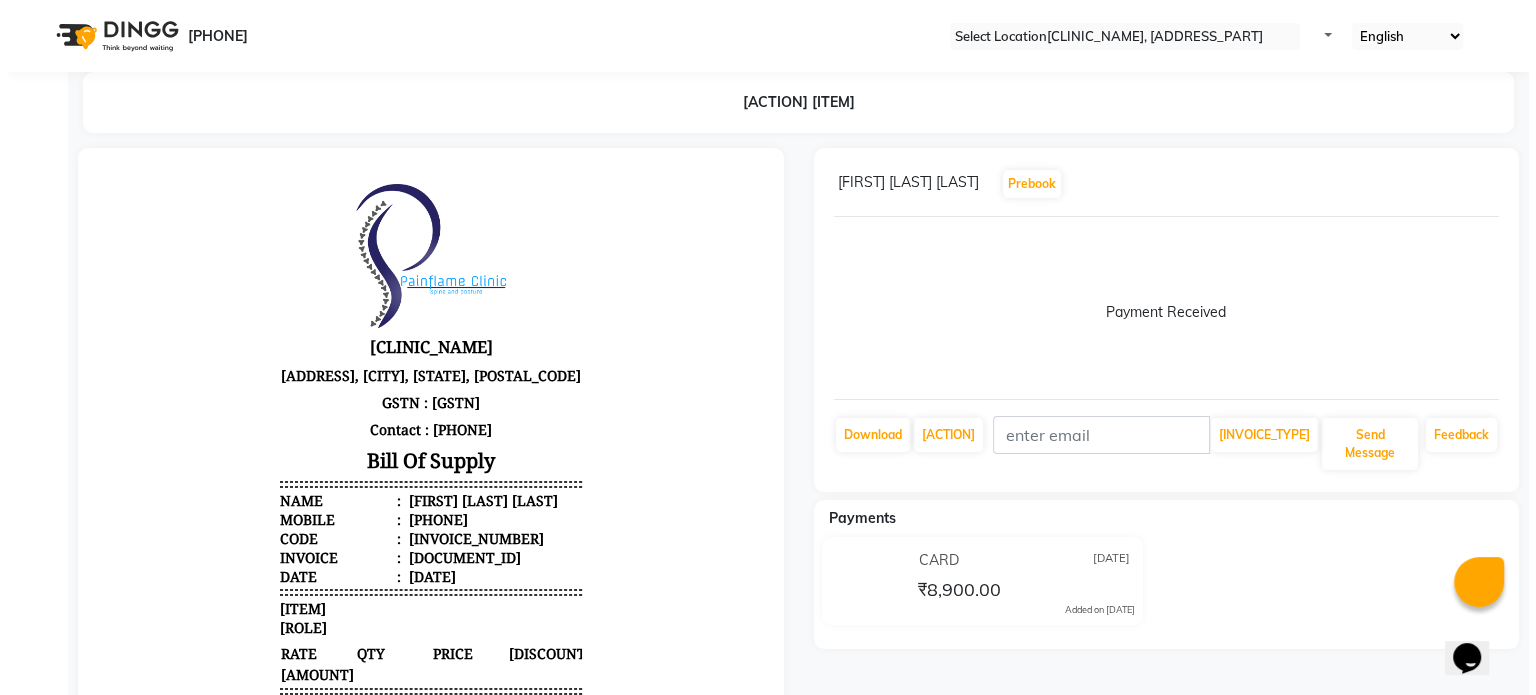 scroll, scrollTop: 0, scrollLeft: 0, axis: both 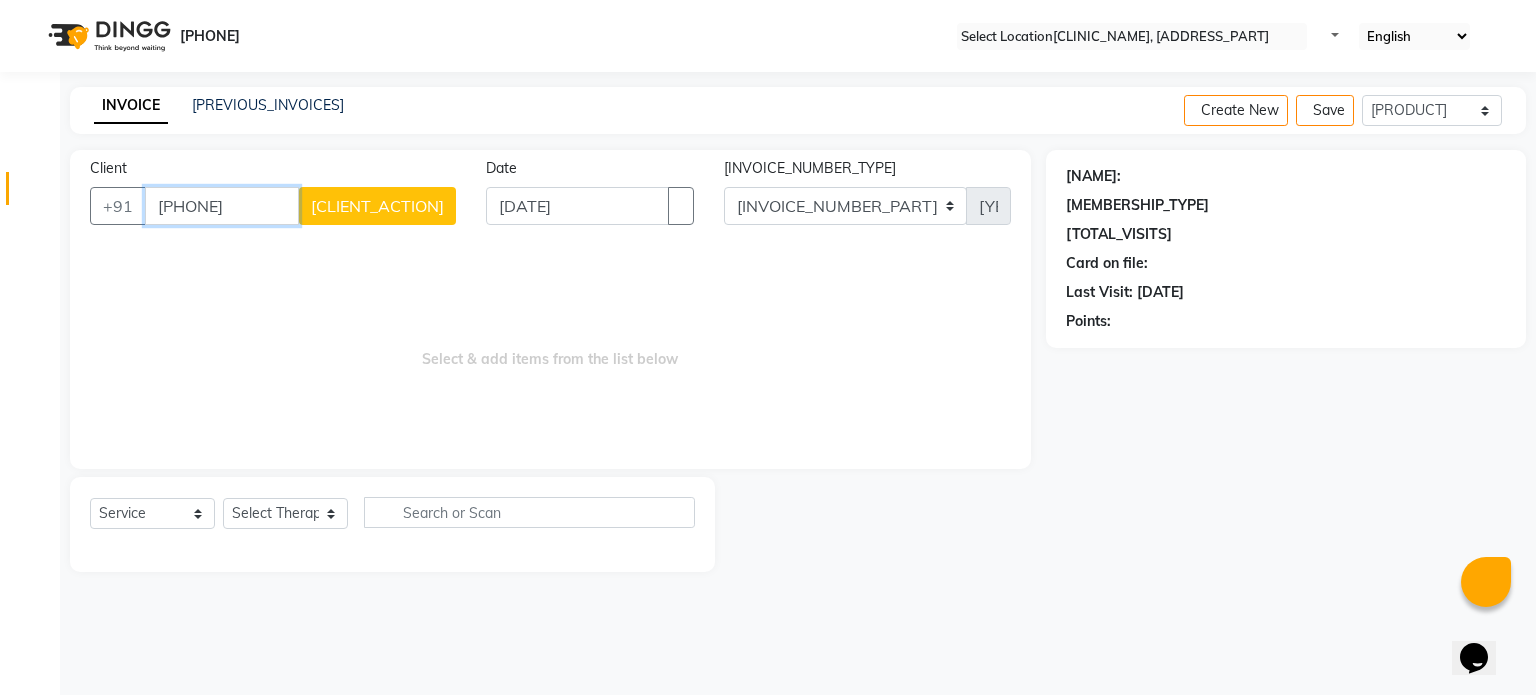 type on "[PHONE]" 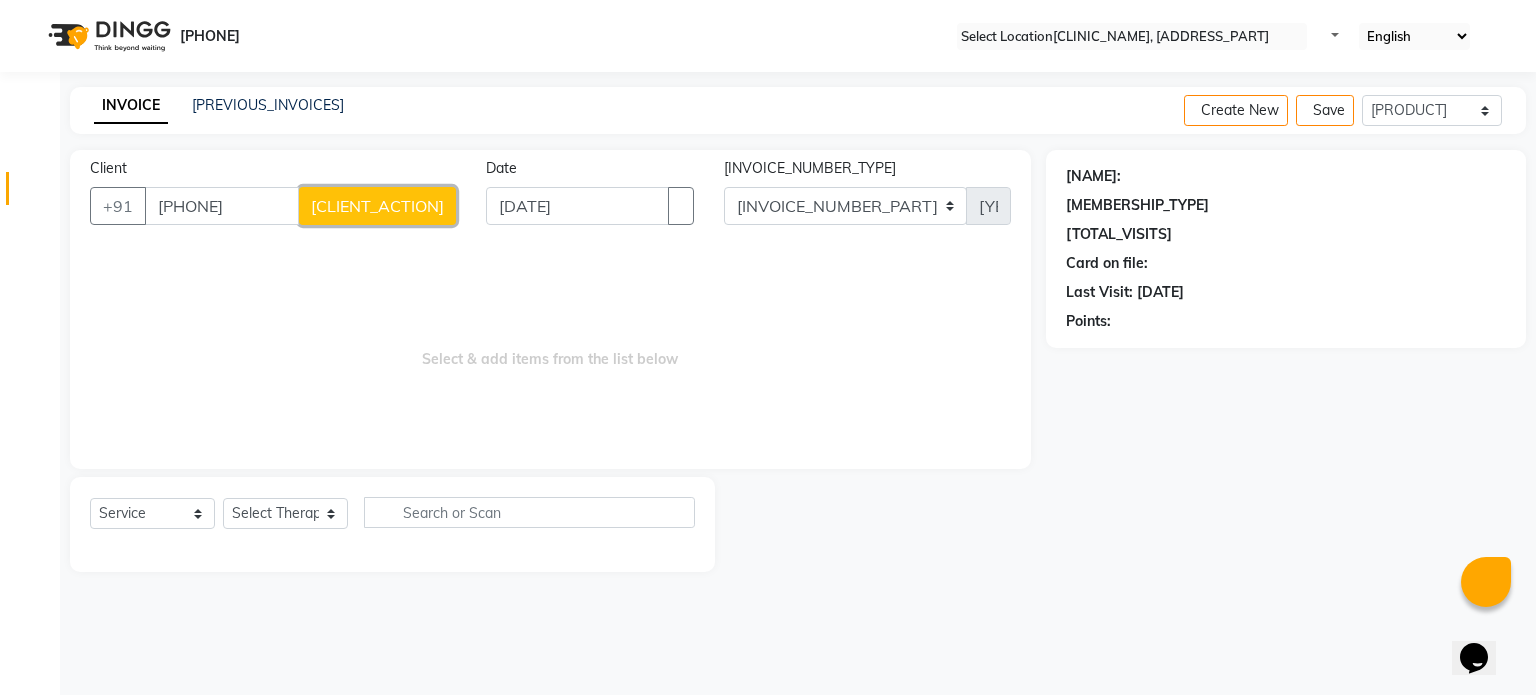 click on "[CLIENT_ACTION]" at bounding box center (377, 206) 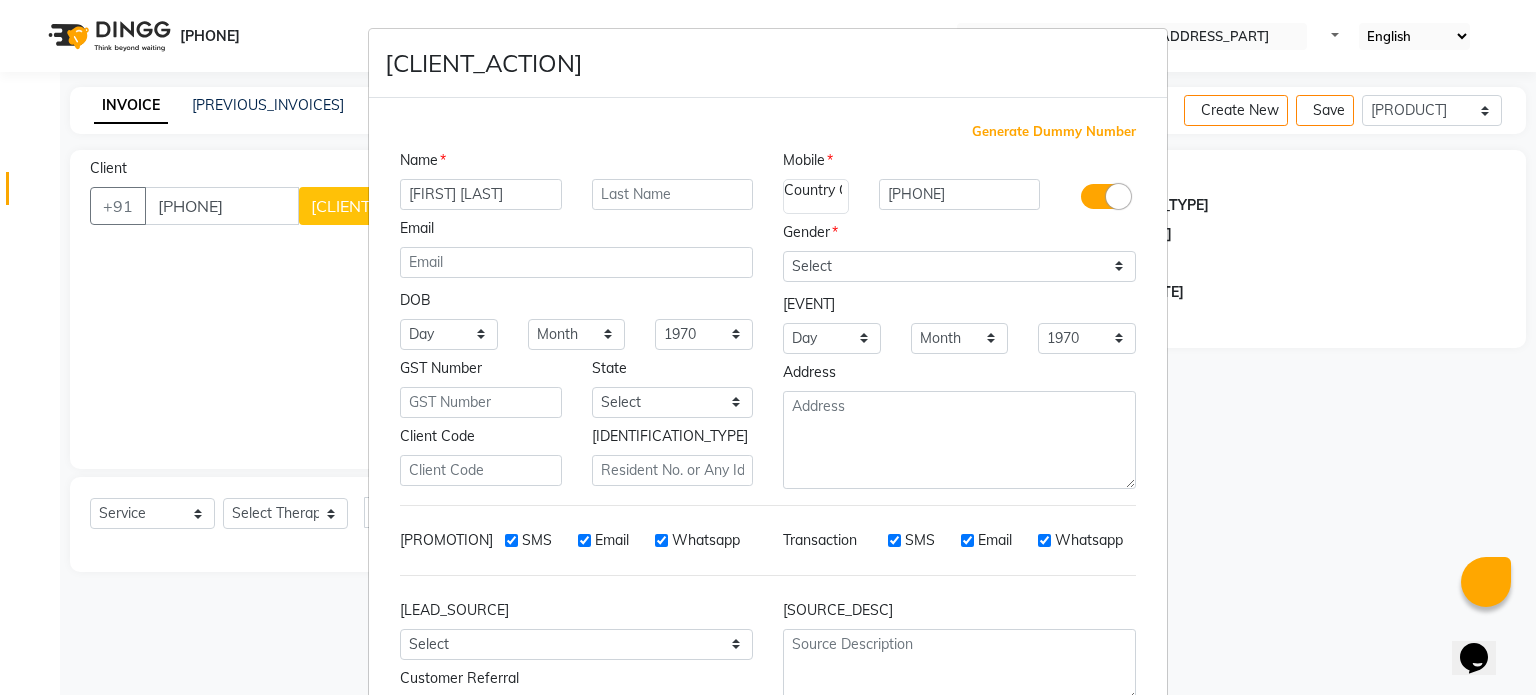 type on "[FIRST] [LAST]" 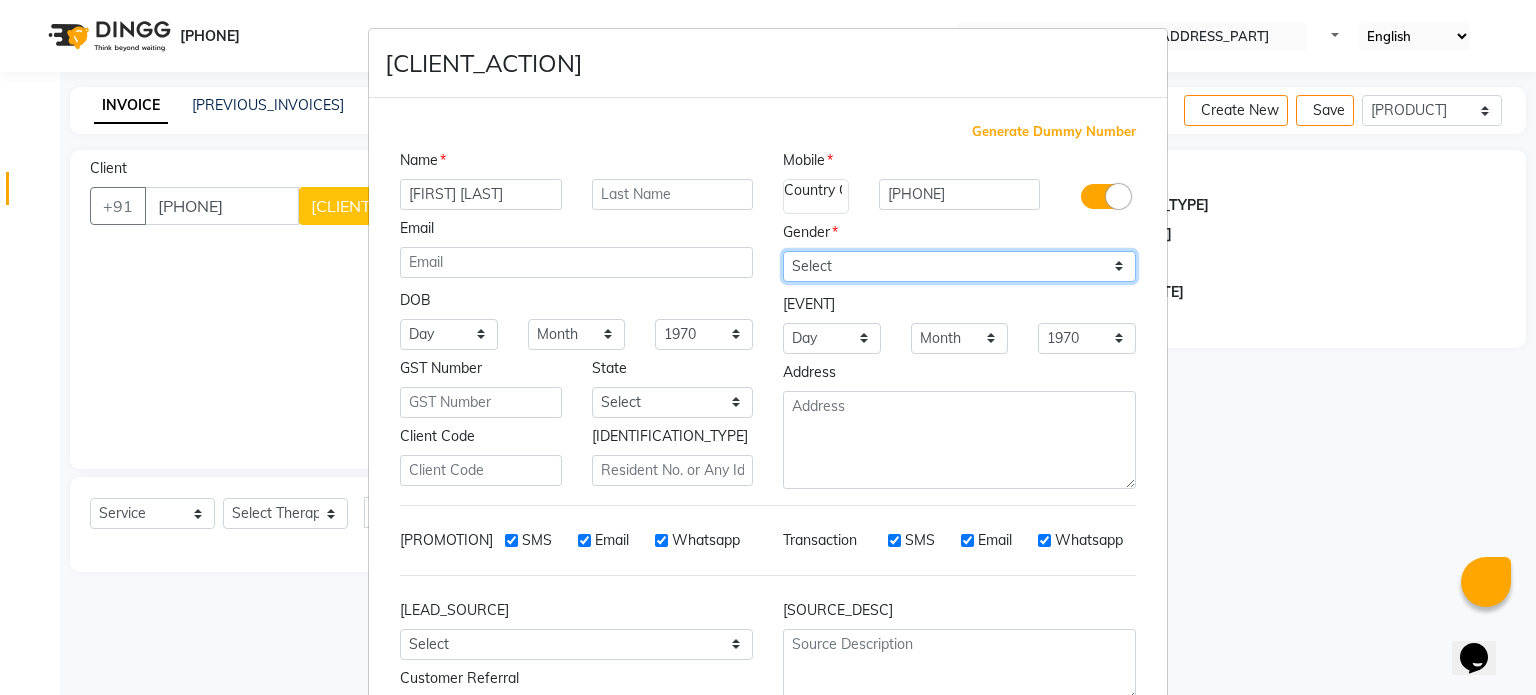 drag, startPoint x: 1065, startPoint y: 267, endPoint x: 971, endPoint y: 315, distance: 105.546196 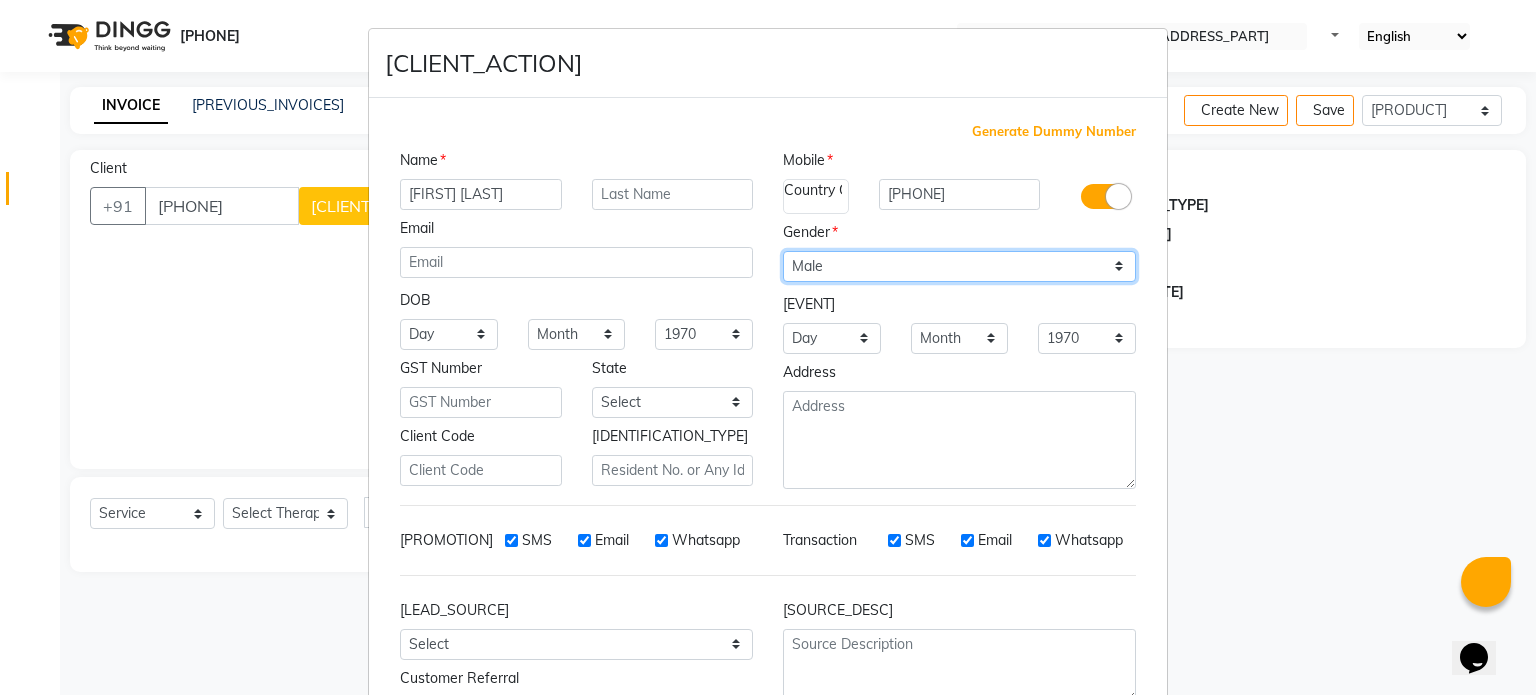 click on "Select Male Female Other Prefer Not To Say" at bounding box center [959, 266] 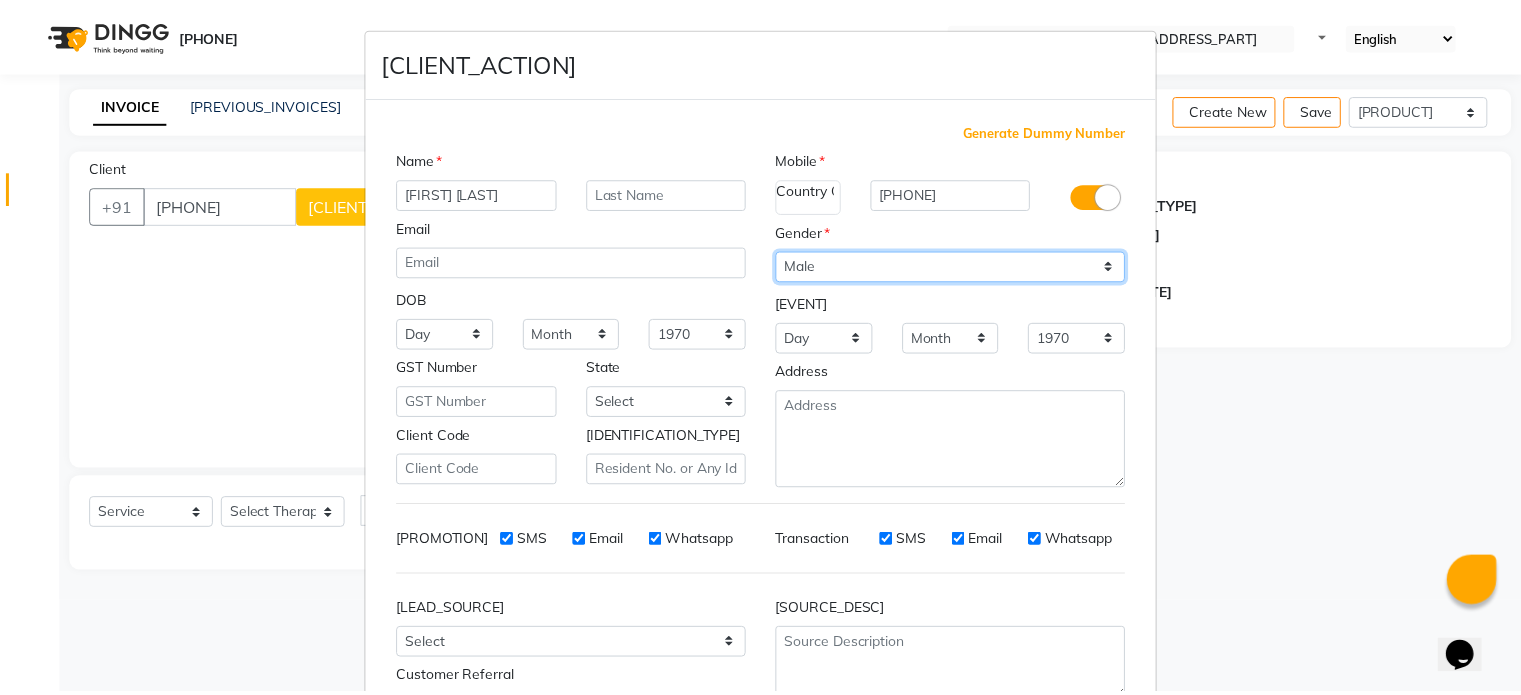 scroll, scrollTop: 161, scrollLeft: 0, axis: vertical 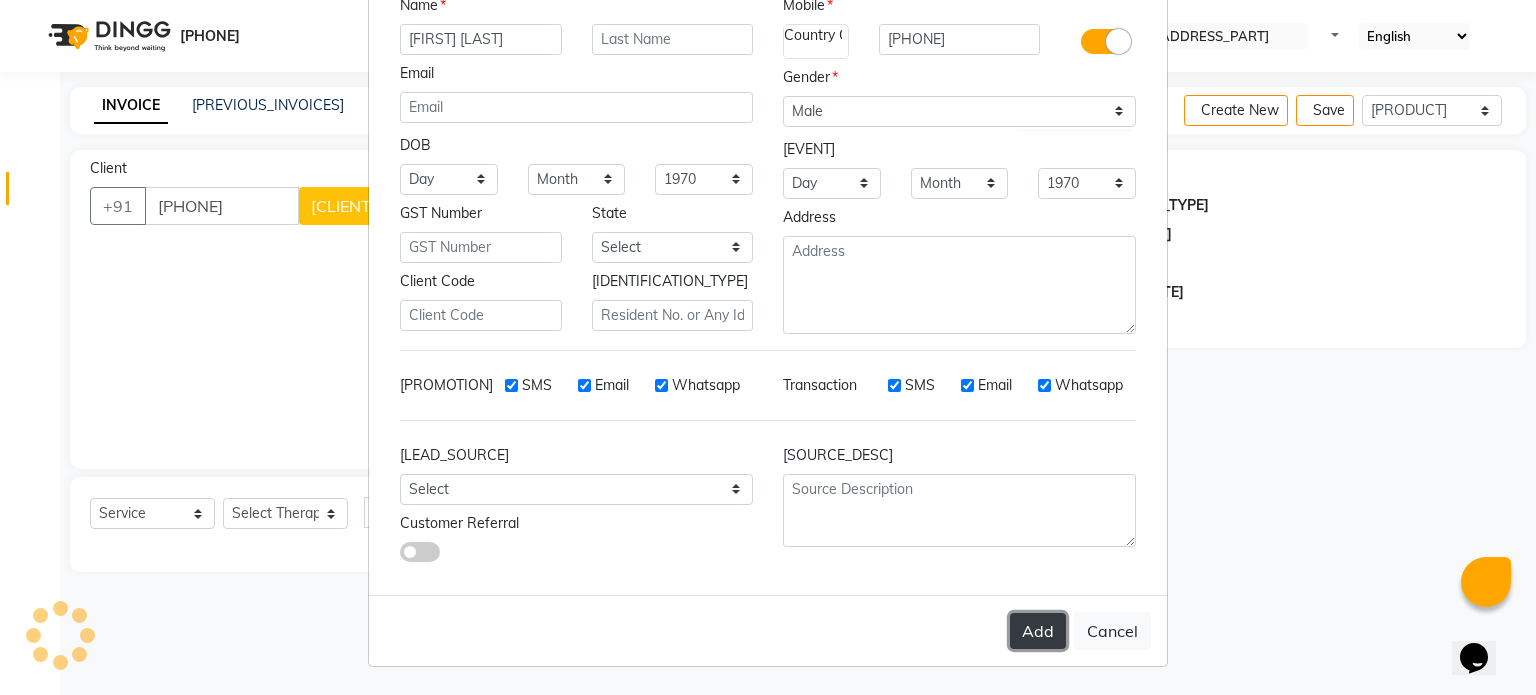 click on "Add" at bounding box center [1038, 631] 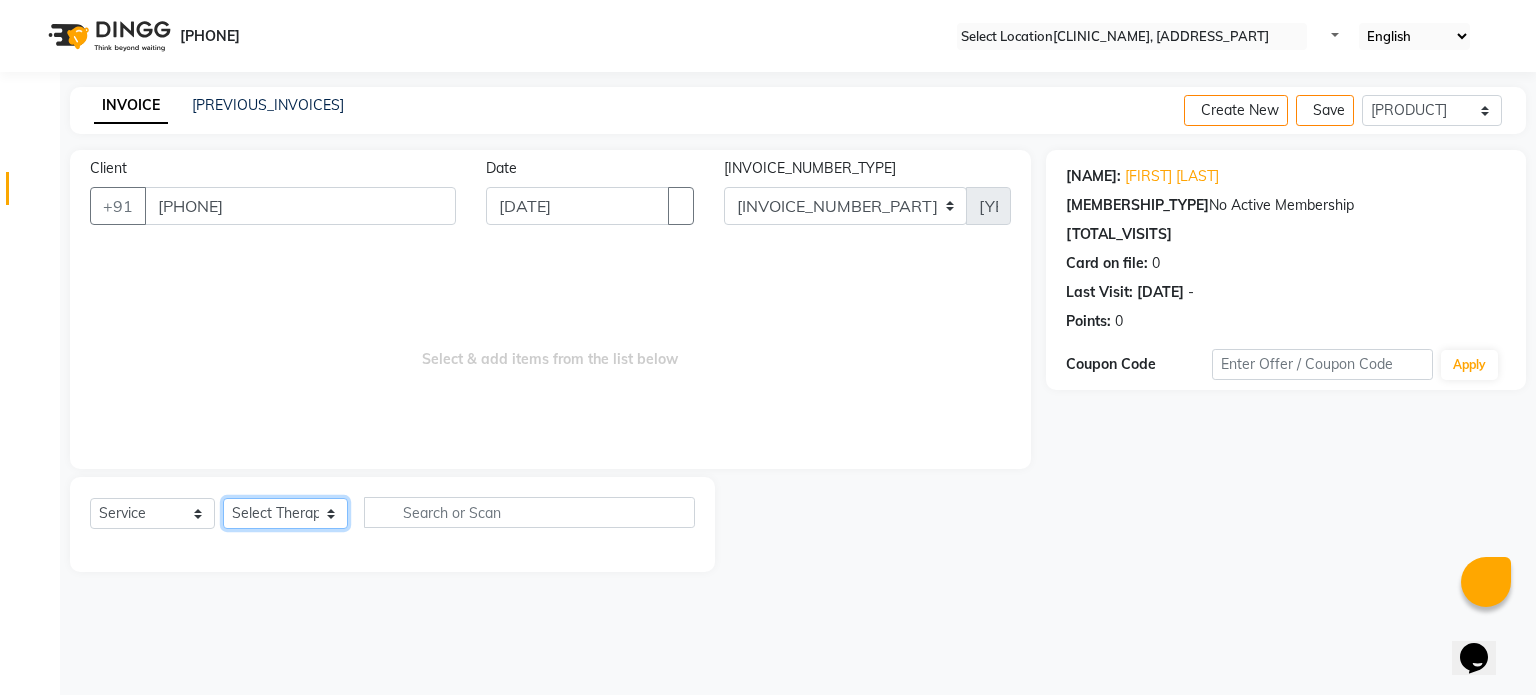 click on "Select Therapist Dr [LAST] Dr [LAST] Dr [LAST] Dr [LAST] Dr. [LAST] Dr. [LAST] [FIRST] [LAST] Reception 1  Reception 2 Reception 3" at bounding box center (285, 513) 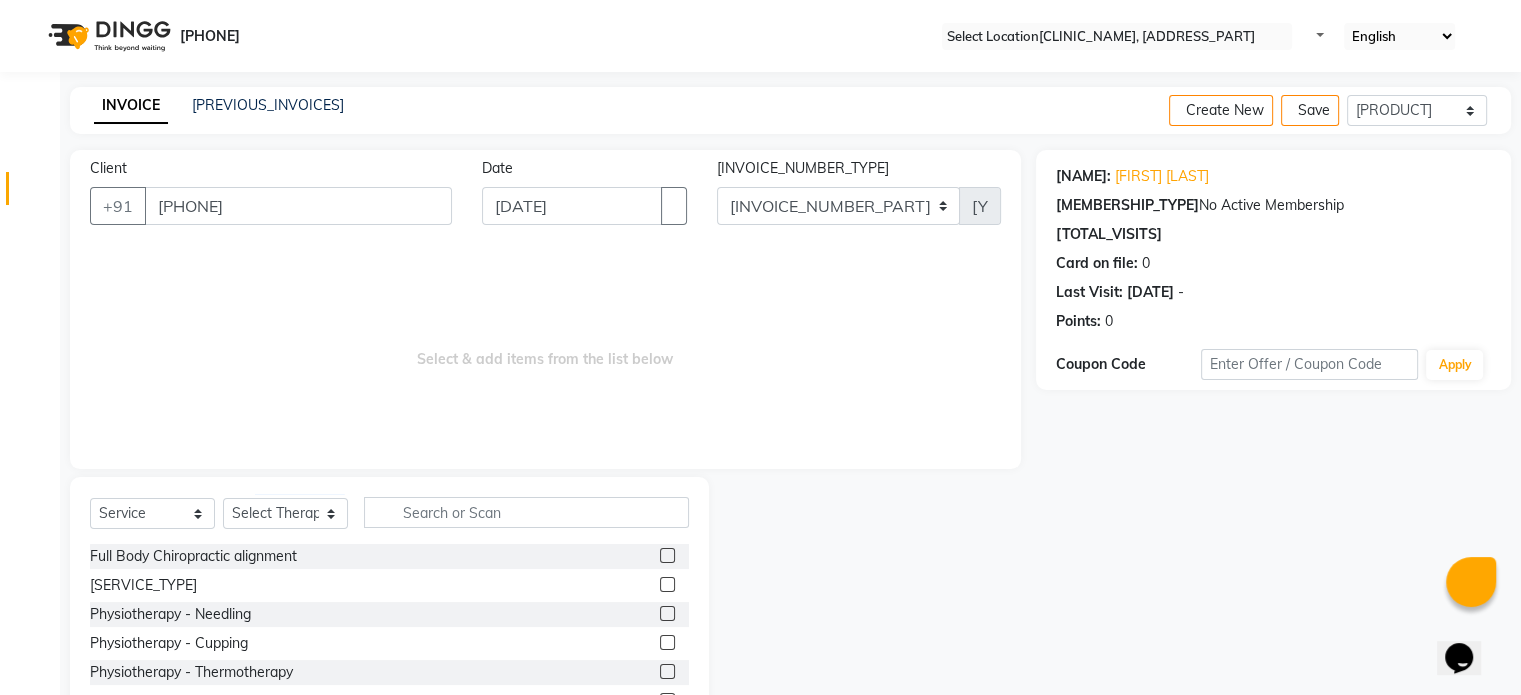 click at bounding box center [667, 584] 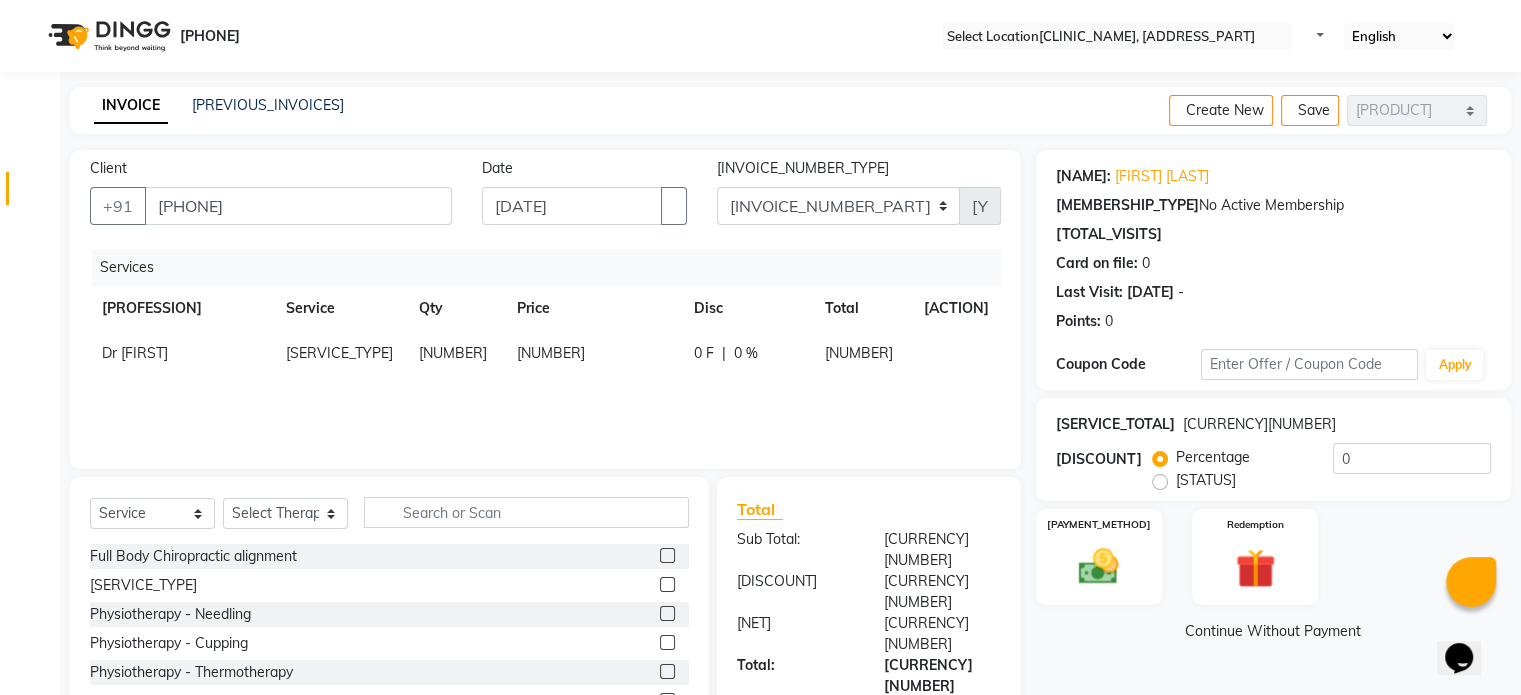 click on "[NUMBER]" at bounding box center [135, 353] 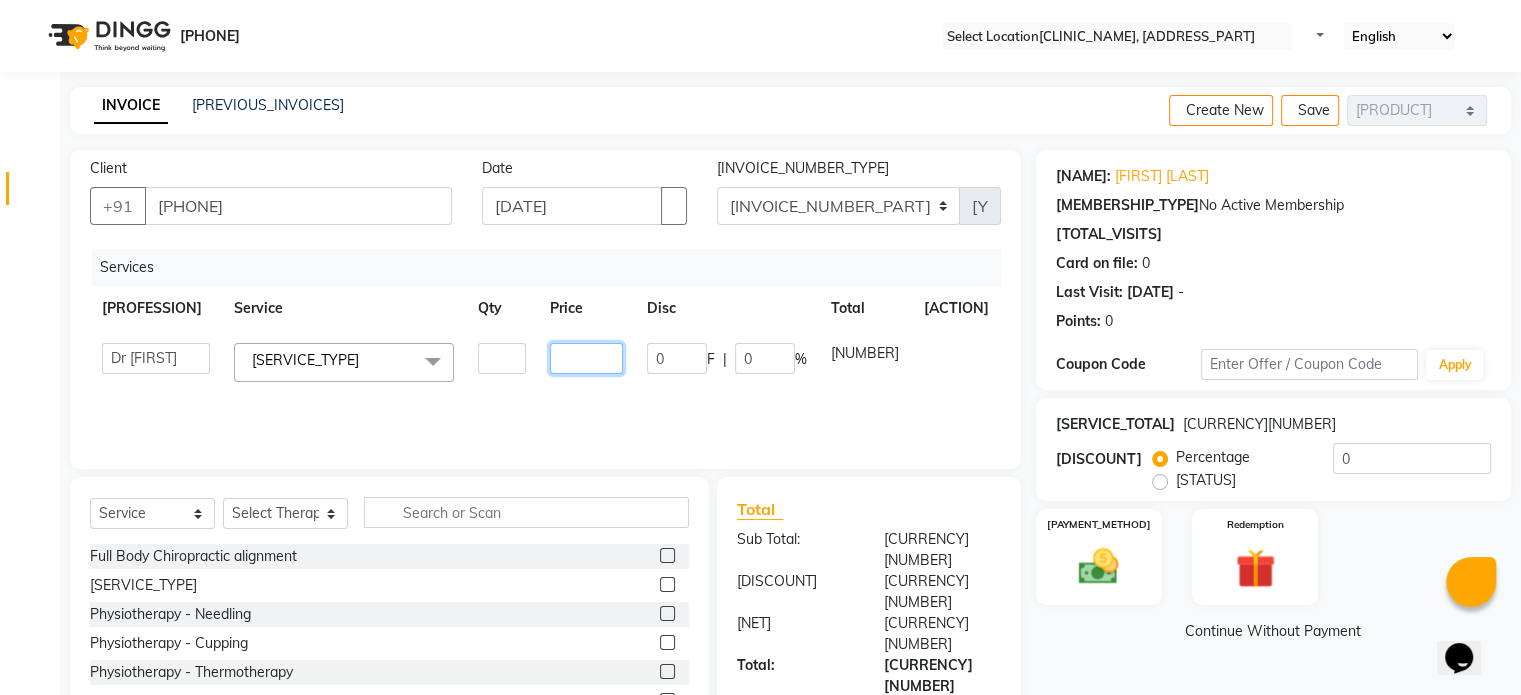 click on "[NUMBER]" at bounding box center (502, 358) 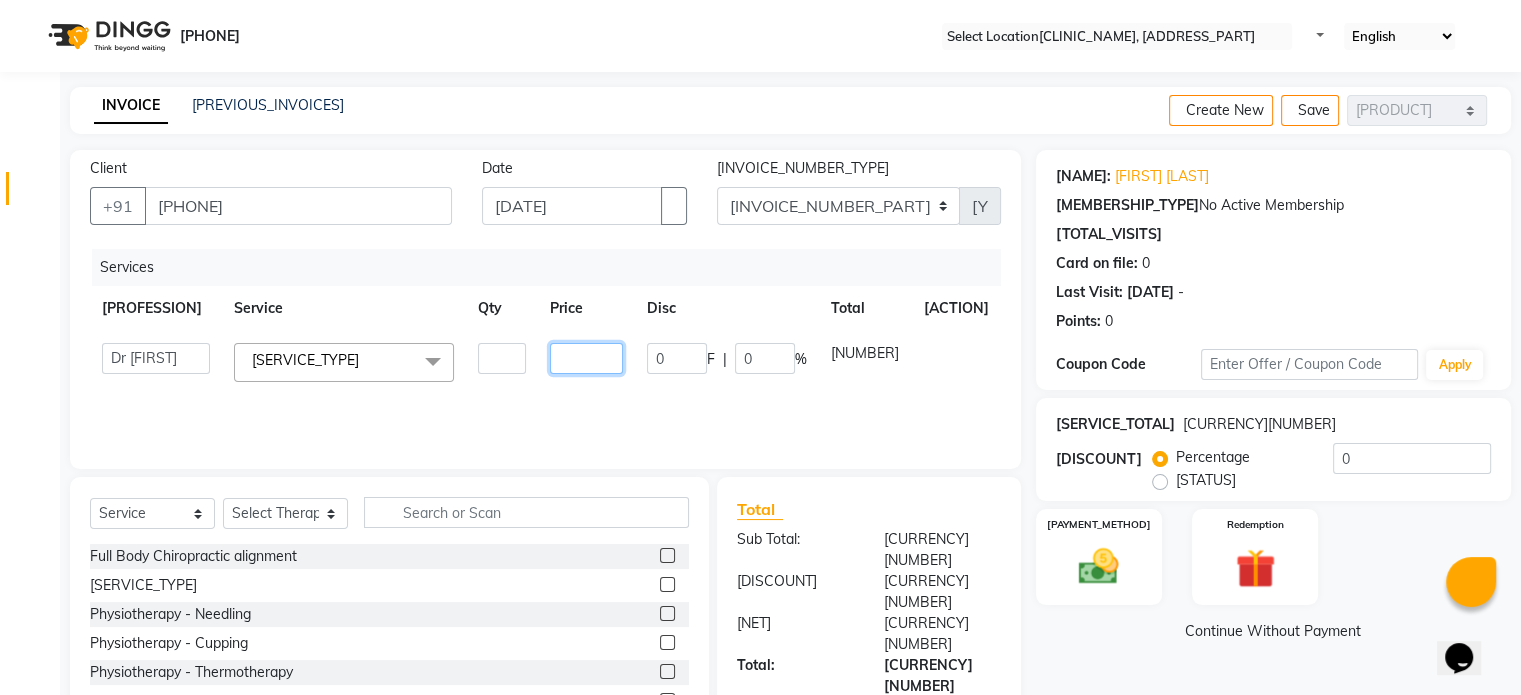 scroll, scrollTop: 119, scrollLeft: 0, axis: vertical 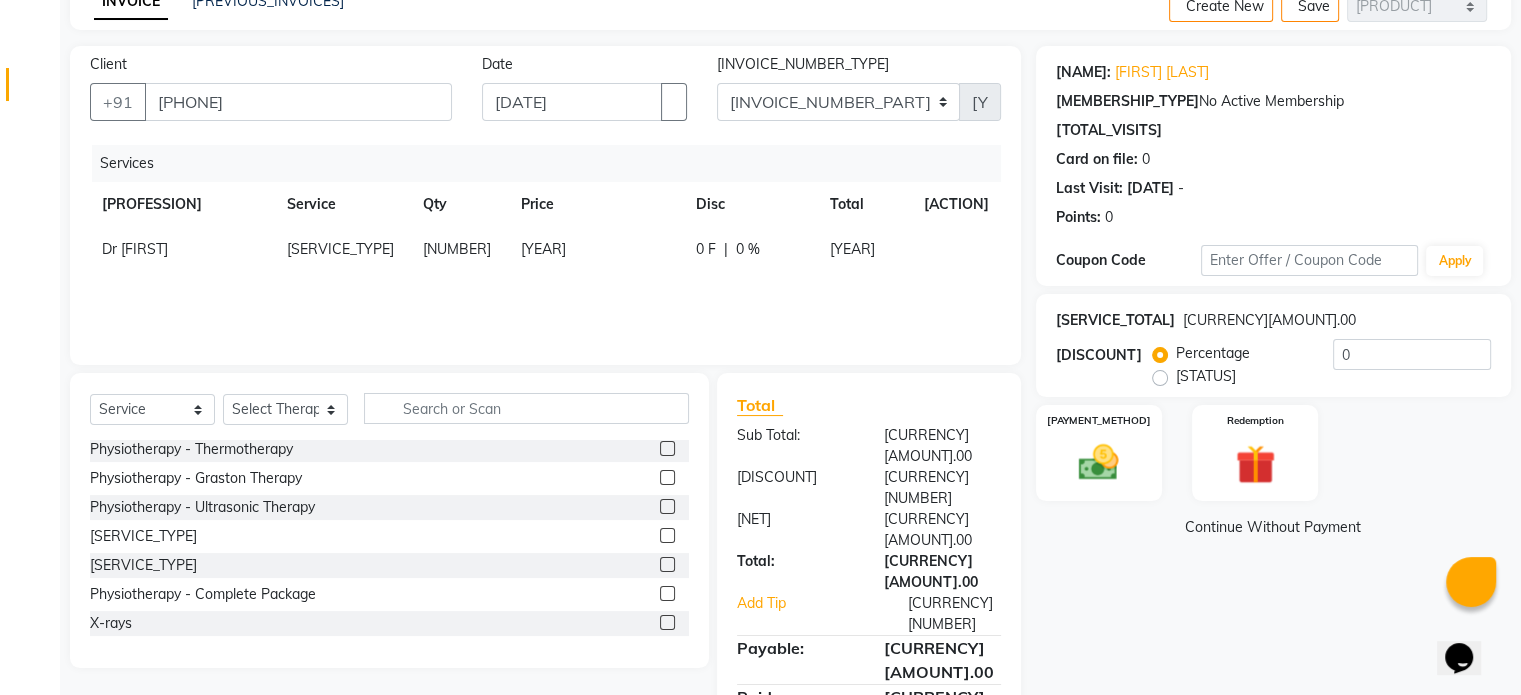 click at bounding box center (667, 622) 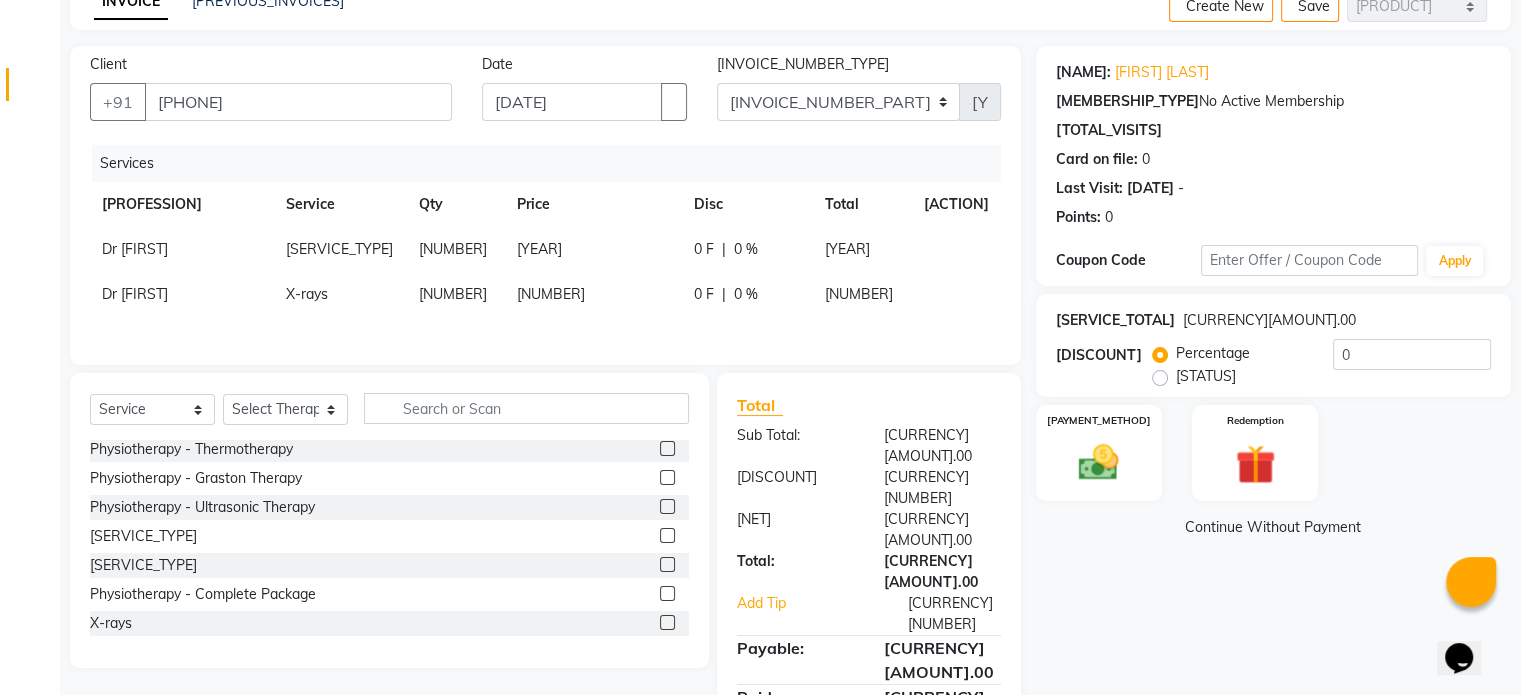 click on "[NUMBER]" at bounding box center [135, 249] 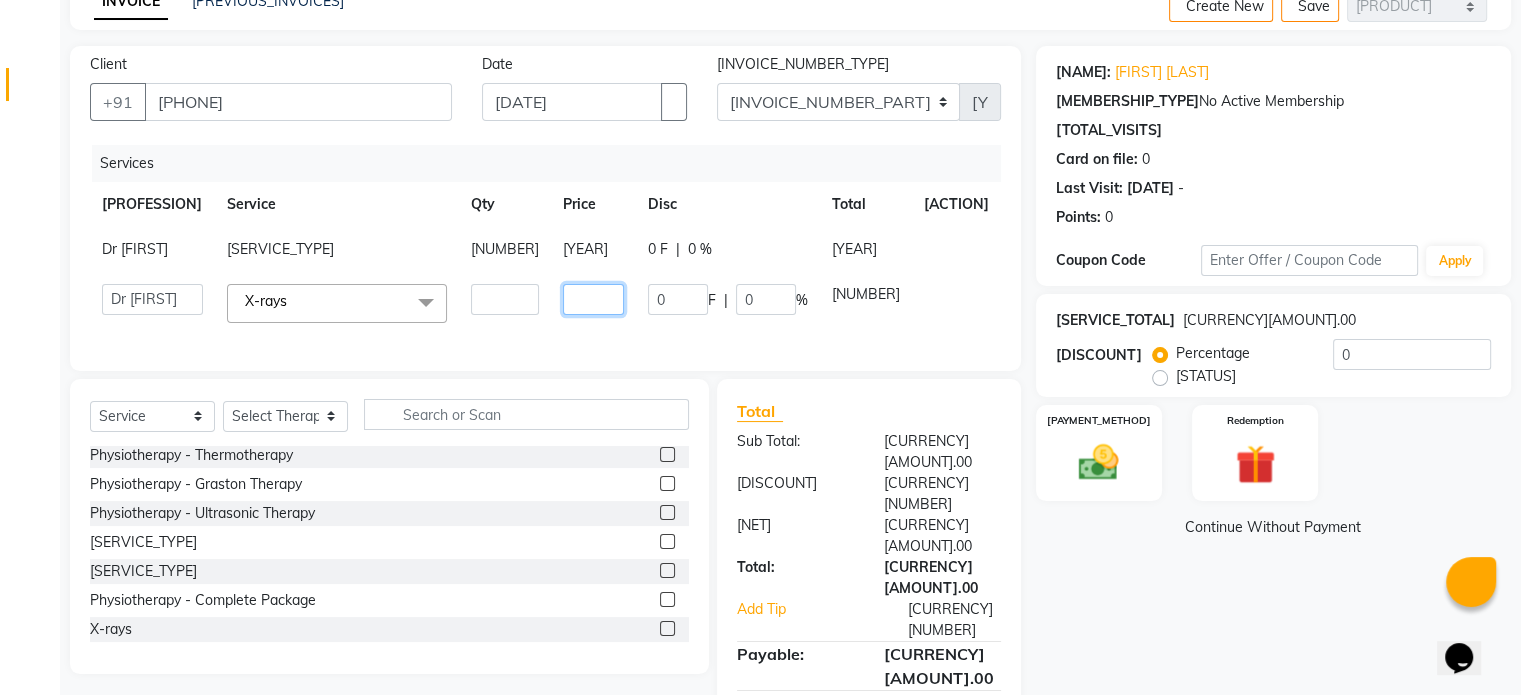 click on "[NUMBER]" at bounding box center [505, 299] 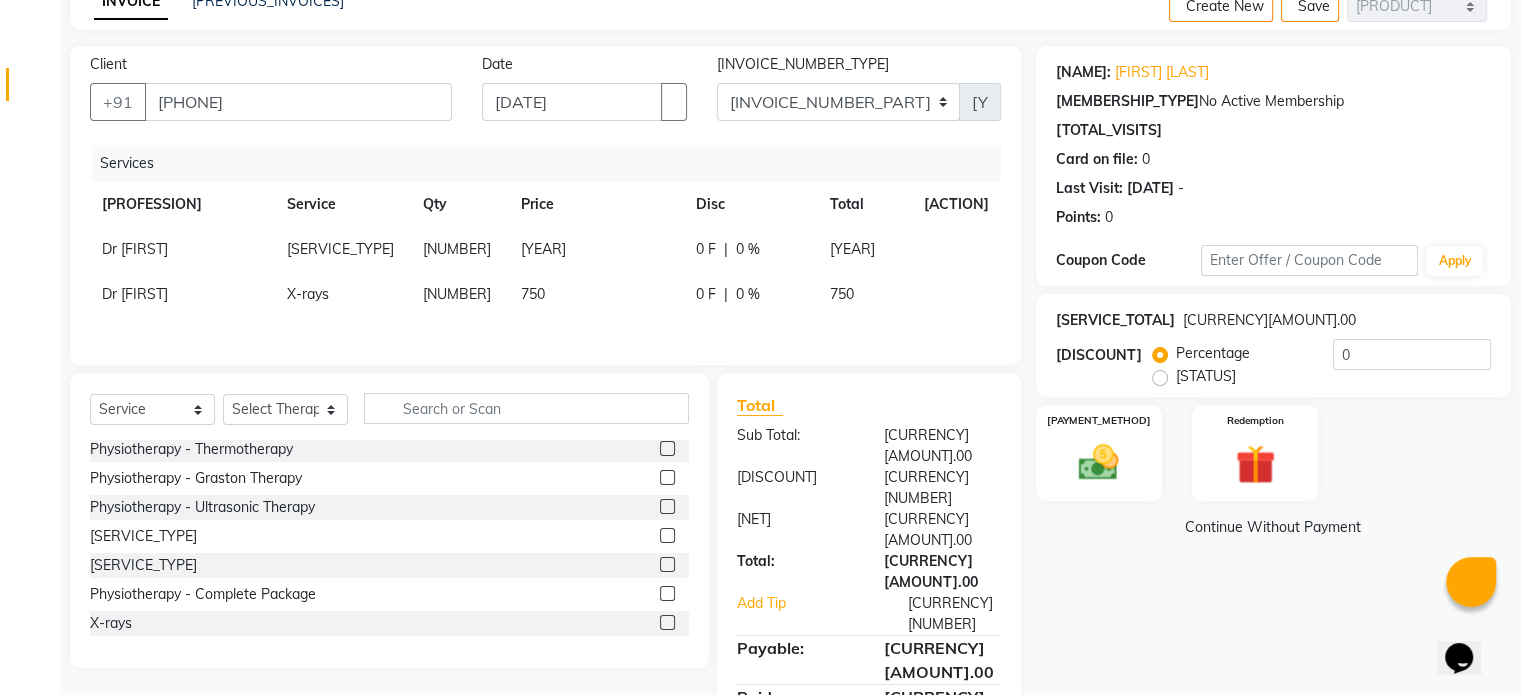 click on "[STATUS]" at bounding box center [1206, 376] 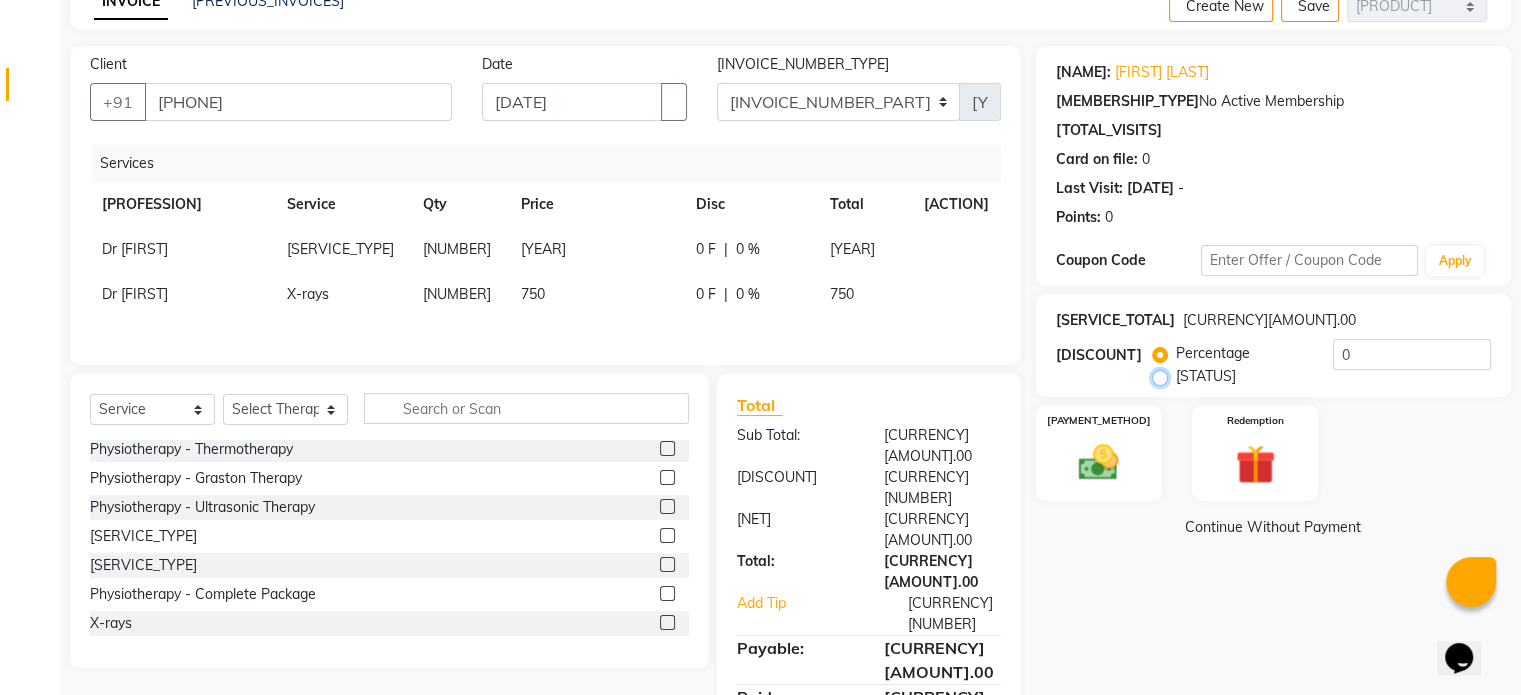 click on "[STATUS]" at bounding box center [1164, 376] 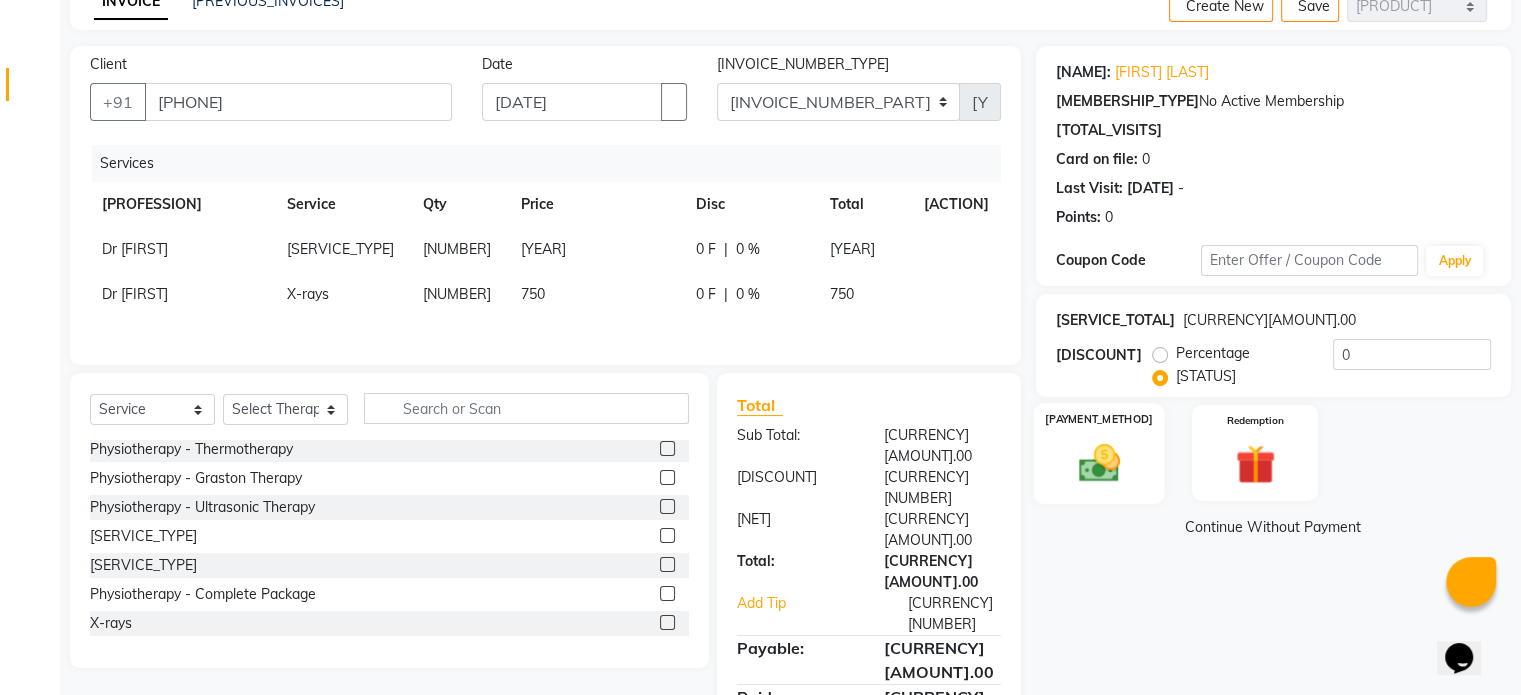 click at bounding box center (1098, 463) 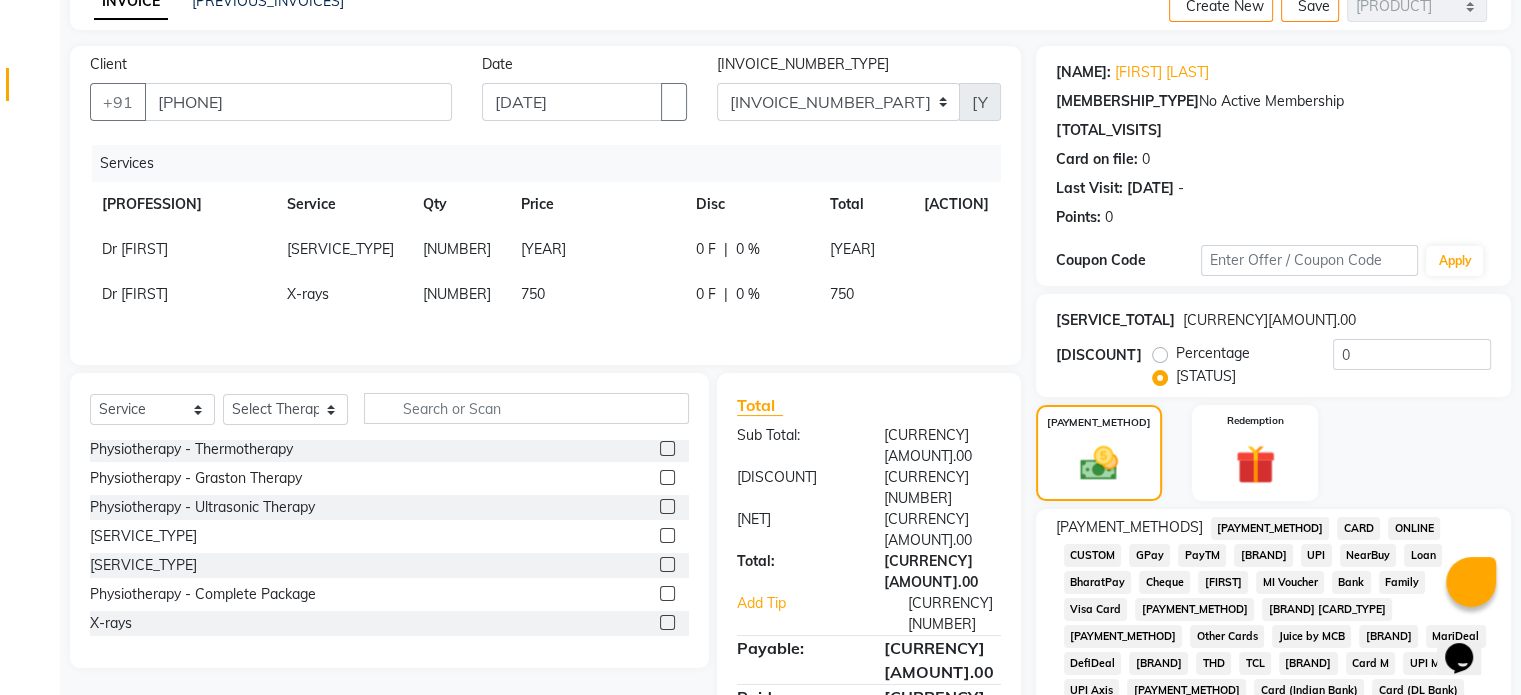 click on "UPI" at bounding box center (1270, 528) 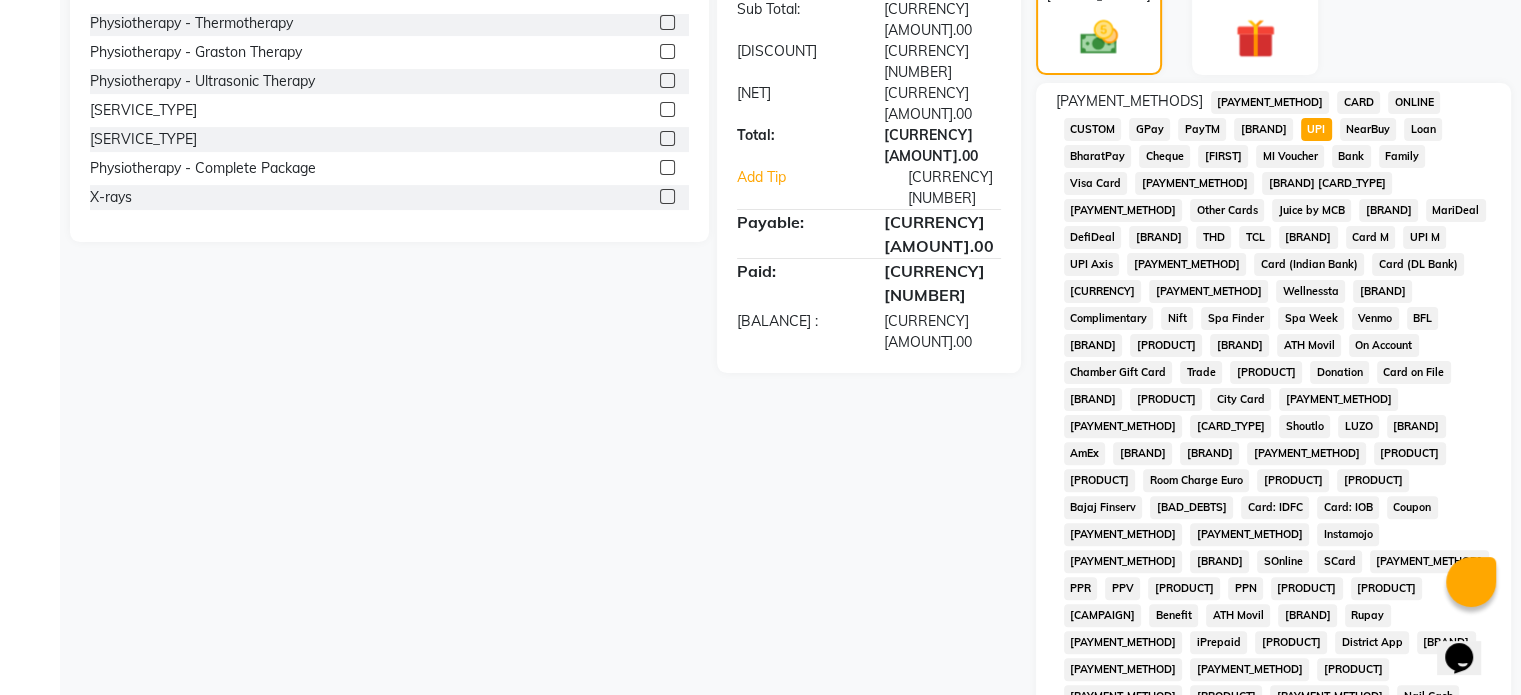 scroll, scrollTop: 652, scrollLeft: 0, axis: vertical 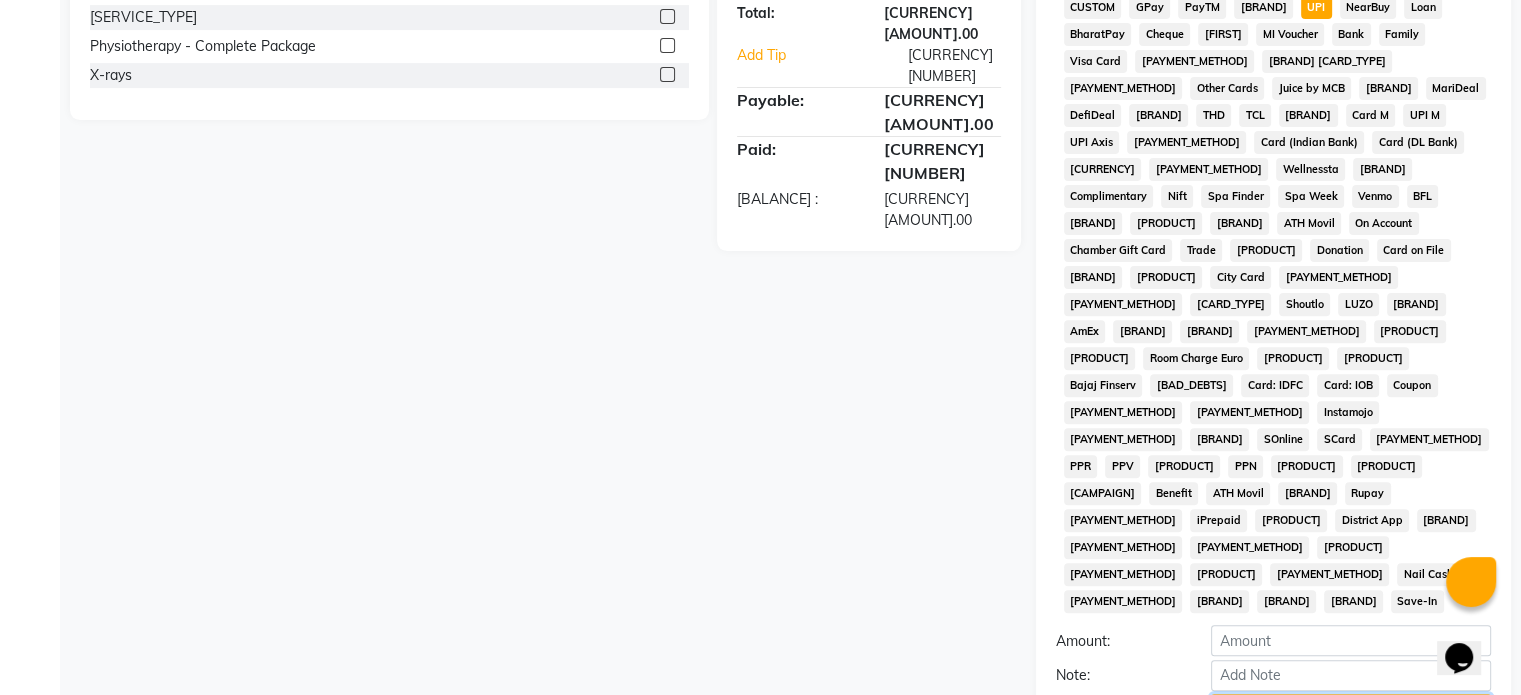 click on "[PAYMENT_ACTION]" at bounding box center [1351, 709] 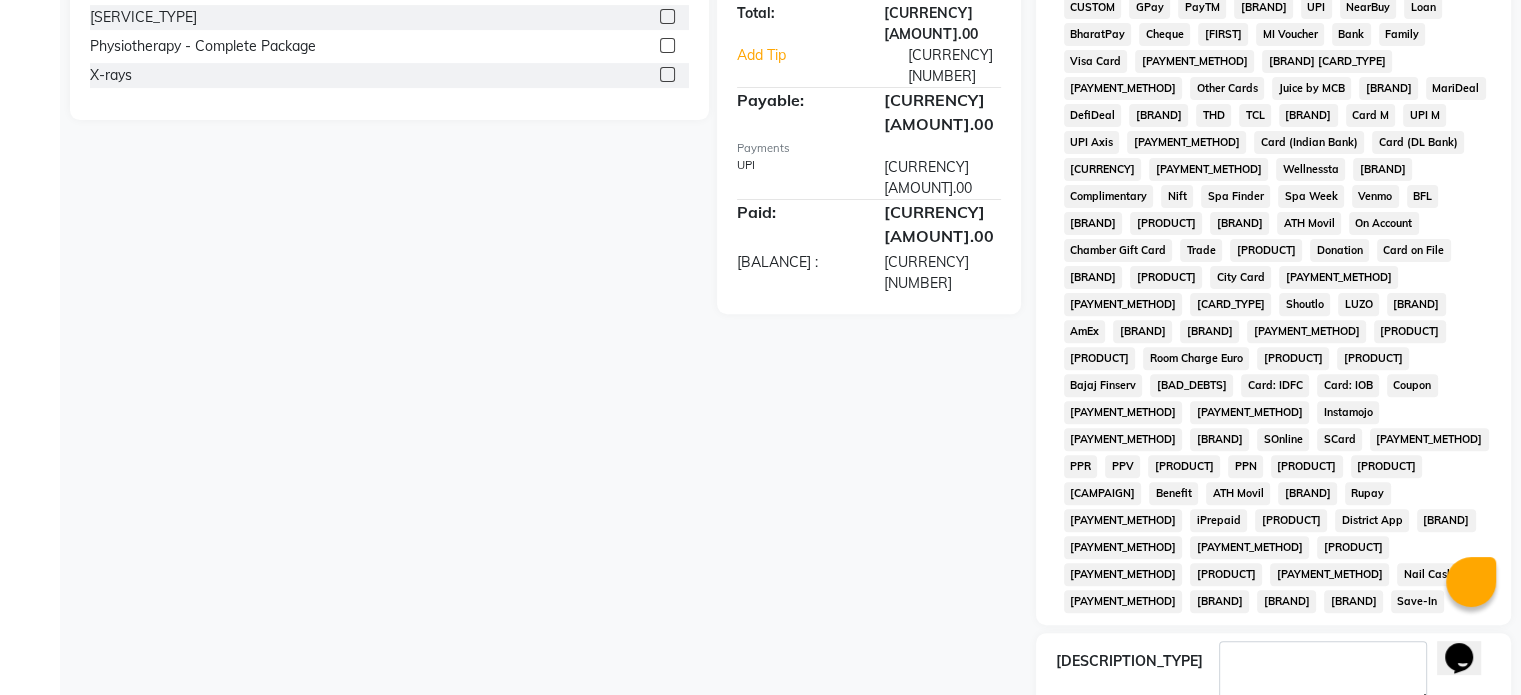 click at bounding box center [1222, 730] 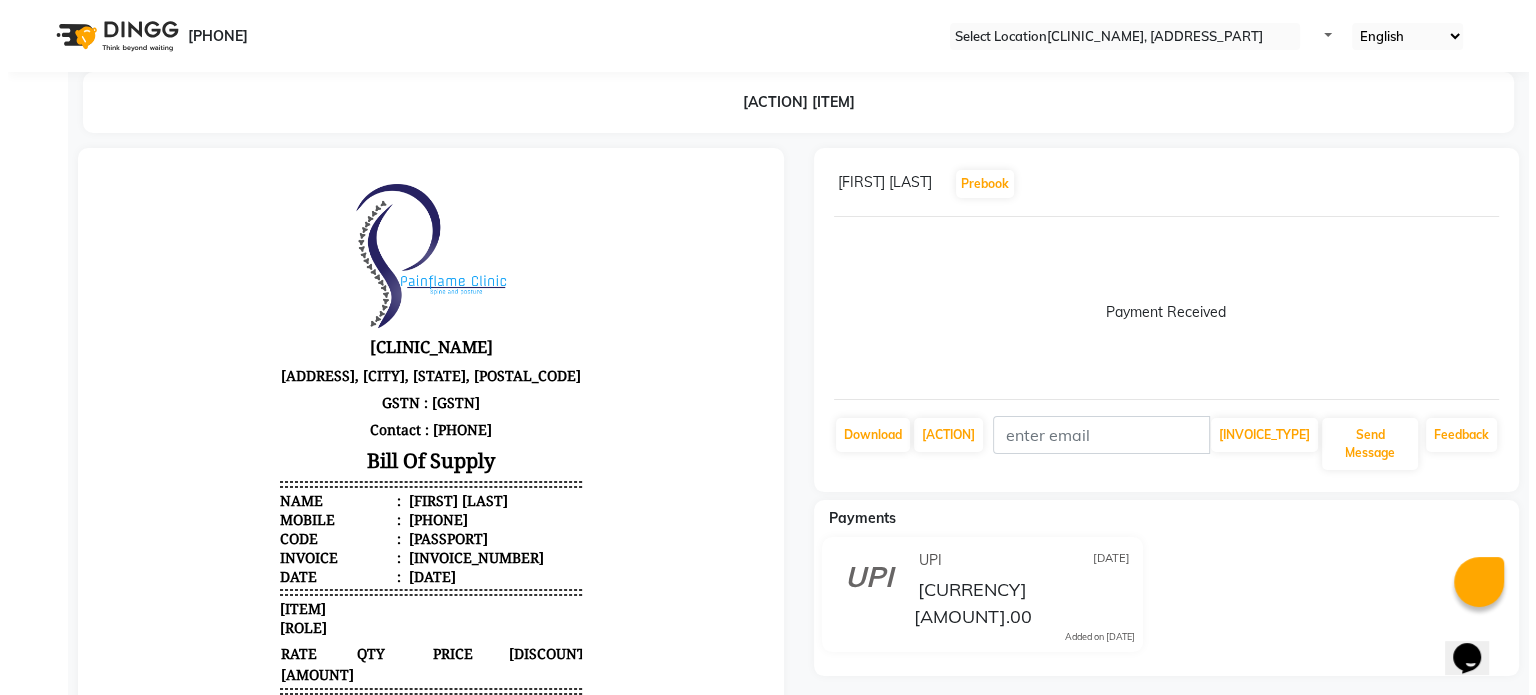 scroll, scrollTop: 0, scrollLeft: 0, axis: both 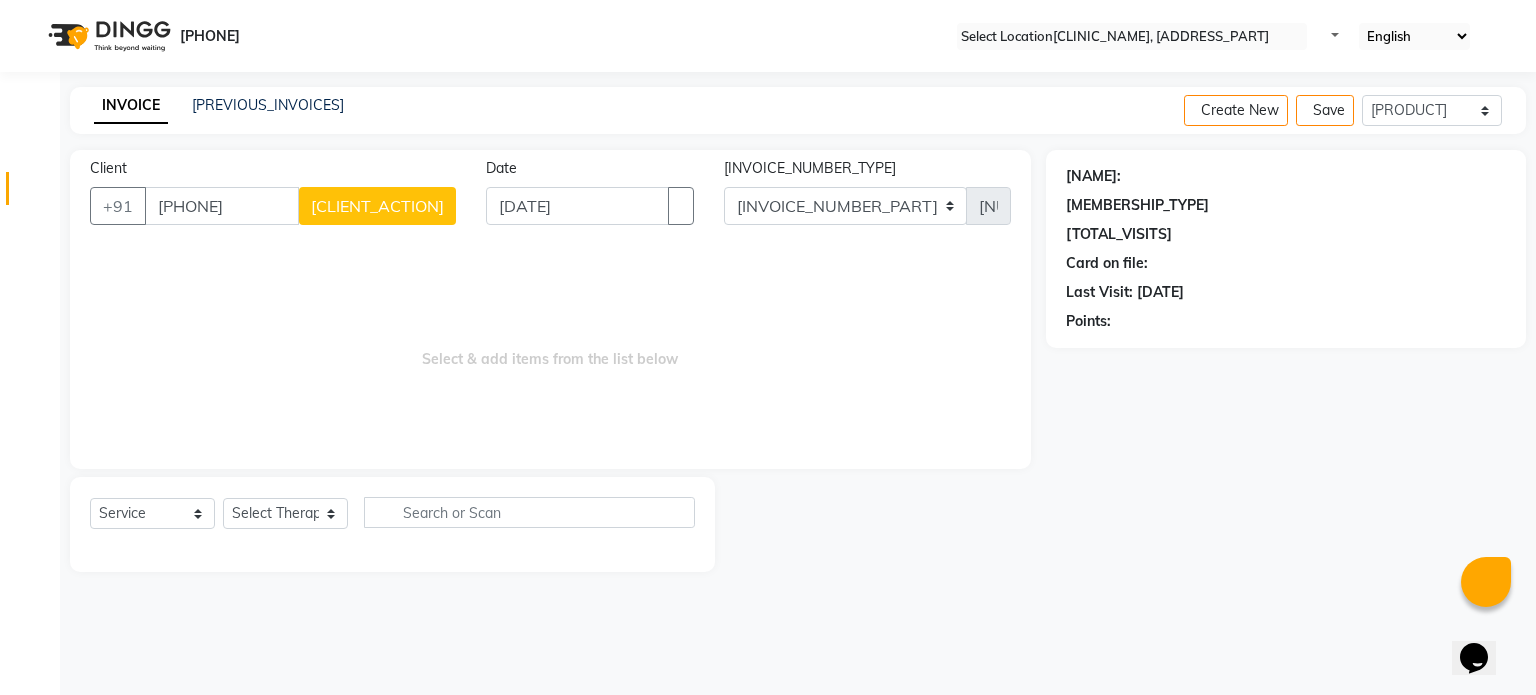 type on "[PHONE]" 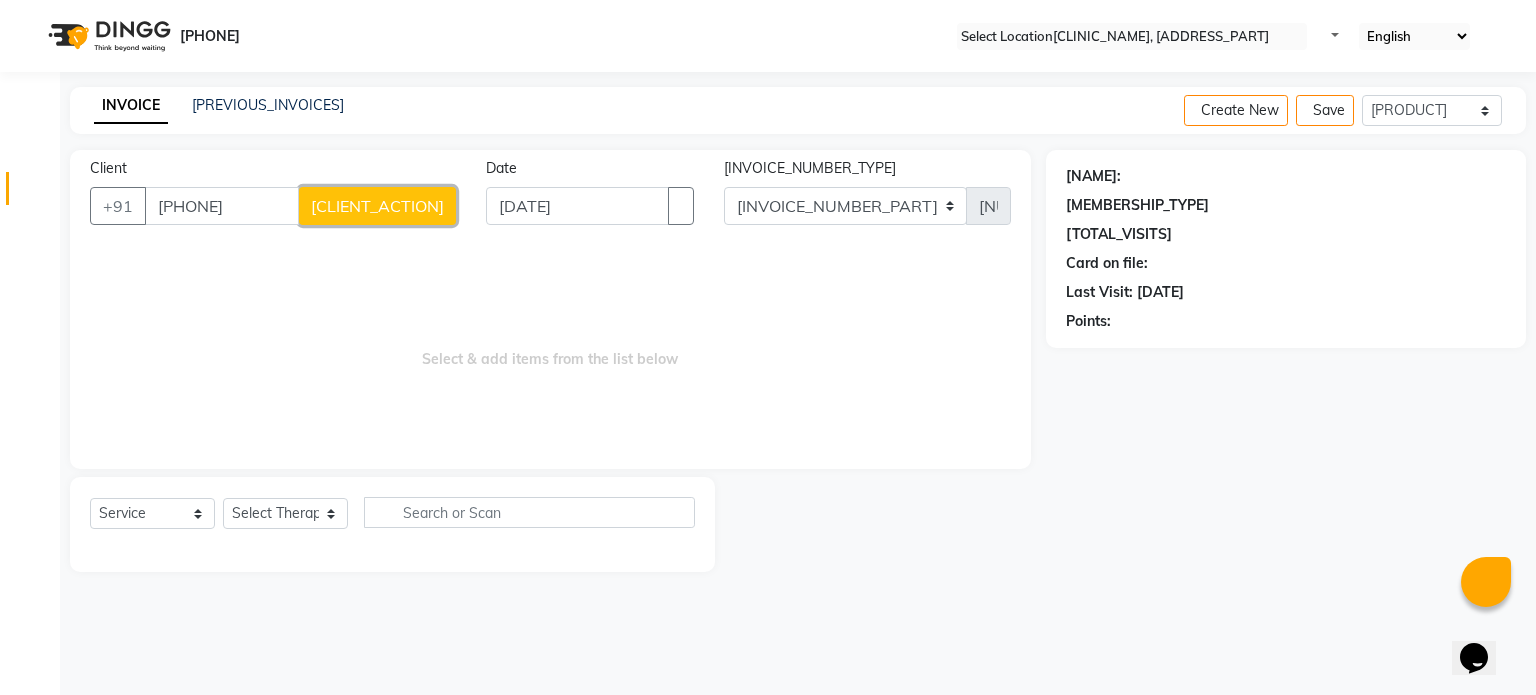 click on "[CLIENT_ACTION]" at bounding box center [377, 206] 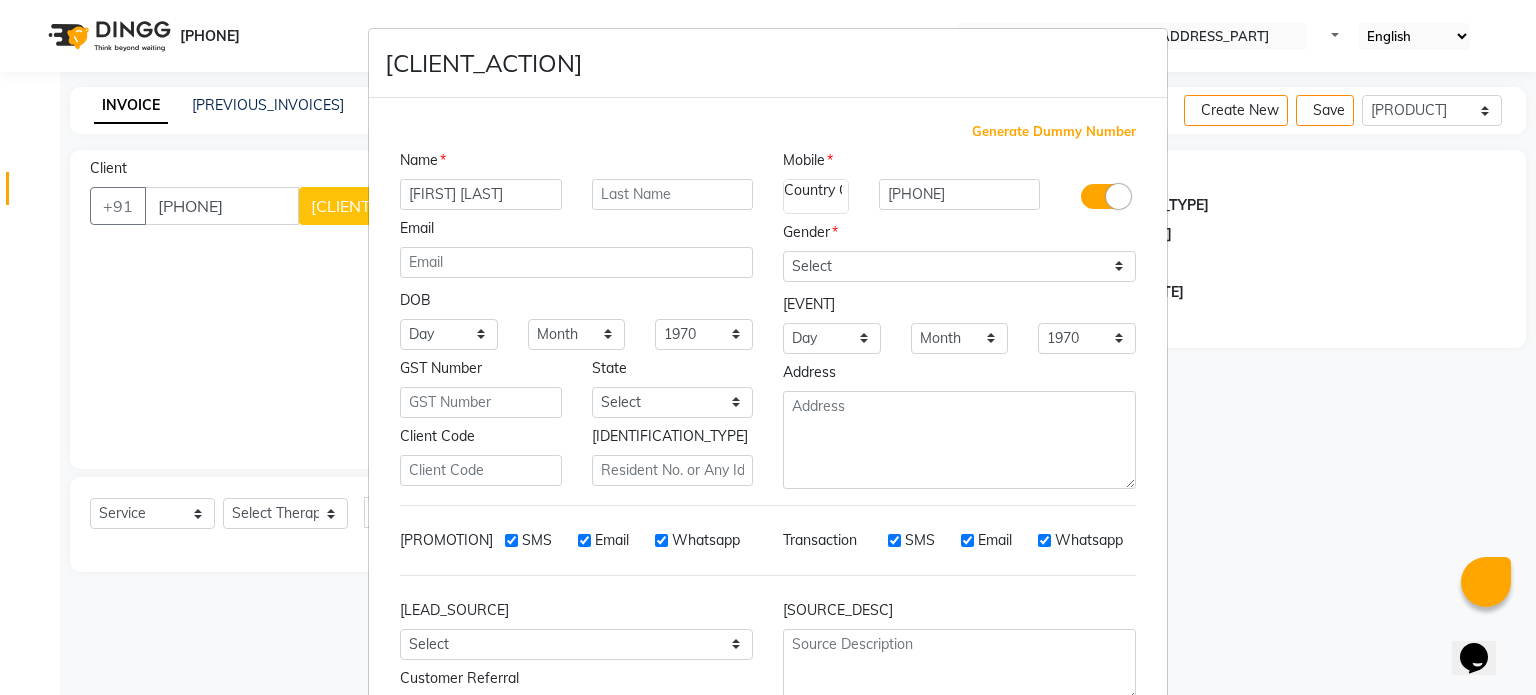 type on "[FIRST] [LAST]" 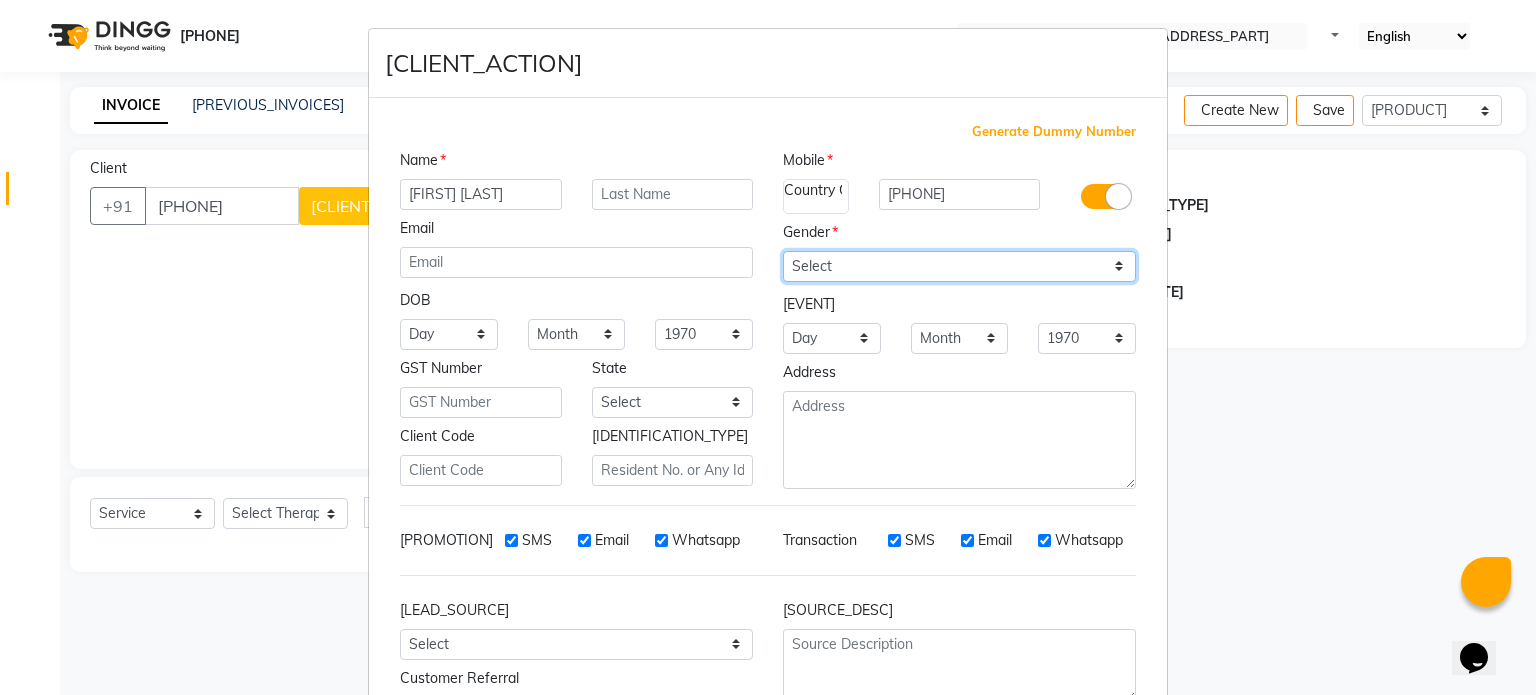 click on "Select Male Female Other Prefer Not To Say" at bounding box center [959, 266] 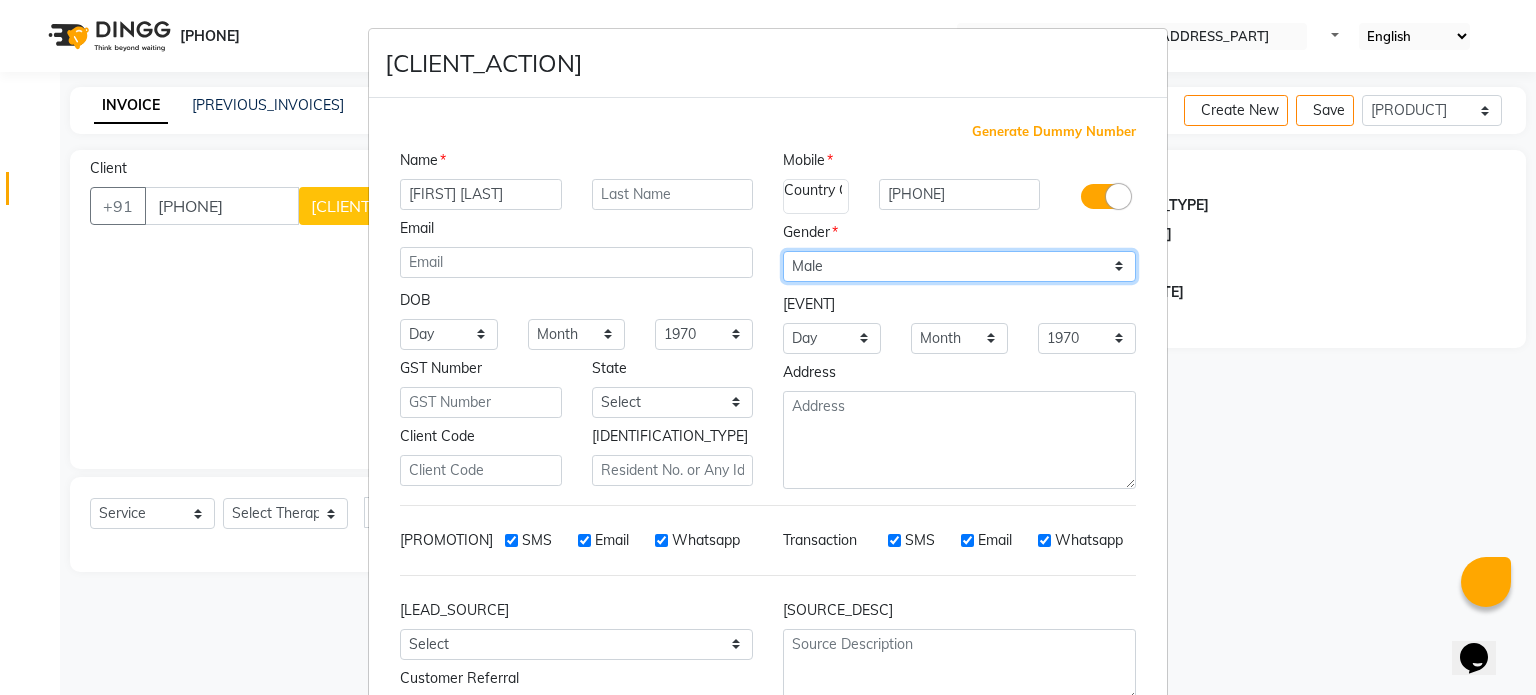 click on "Select Male Female Other Prefer Not To Say" at bounding box center (959, 266) 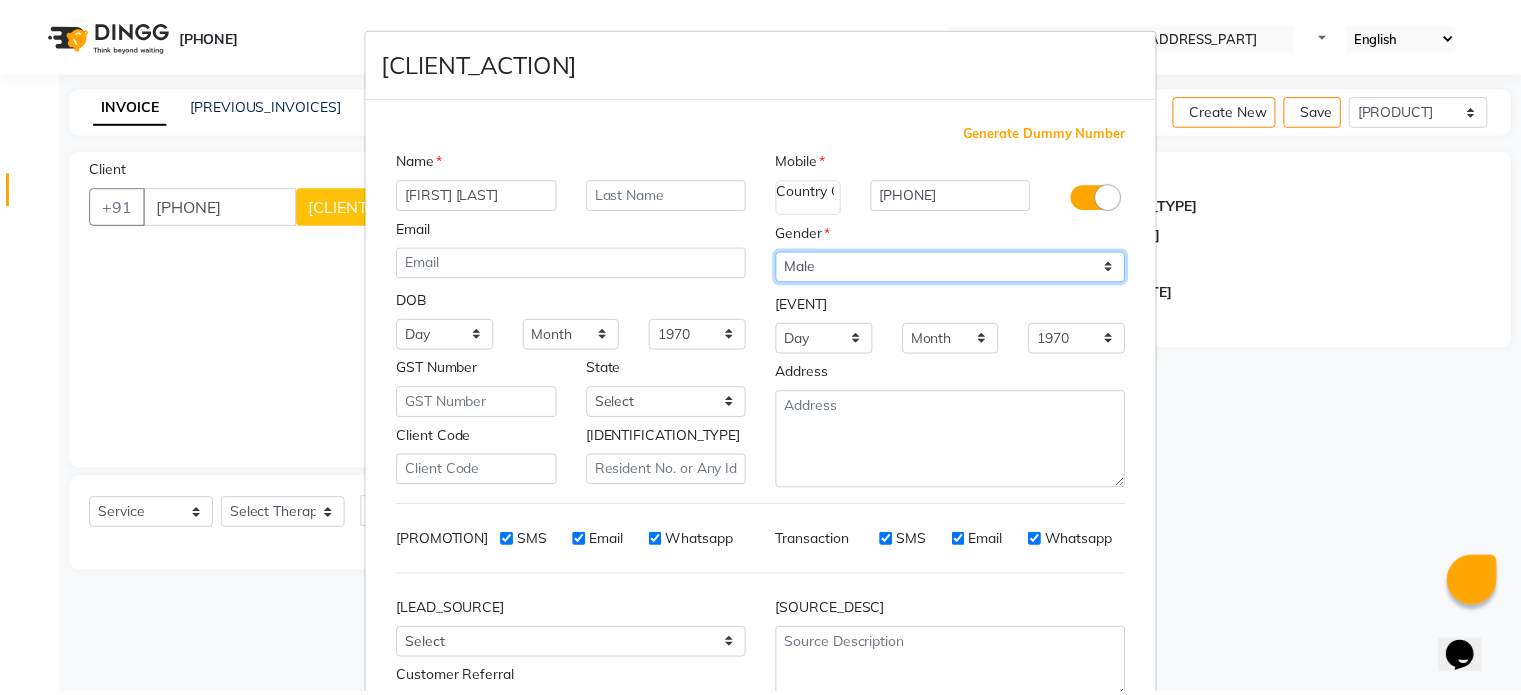 scroll, scrollTop: 161, scrollLeft: 0, axis: vertical 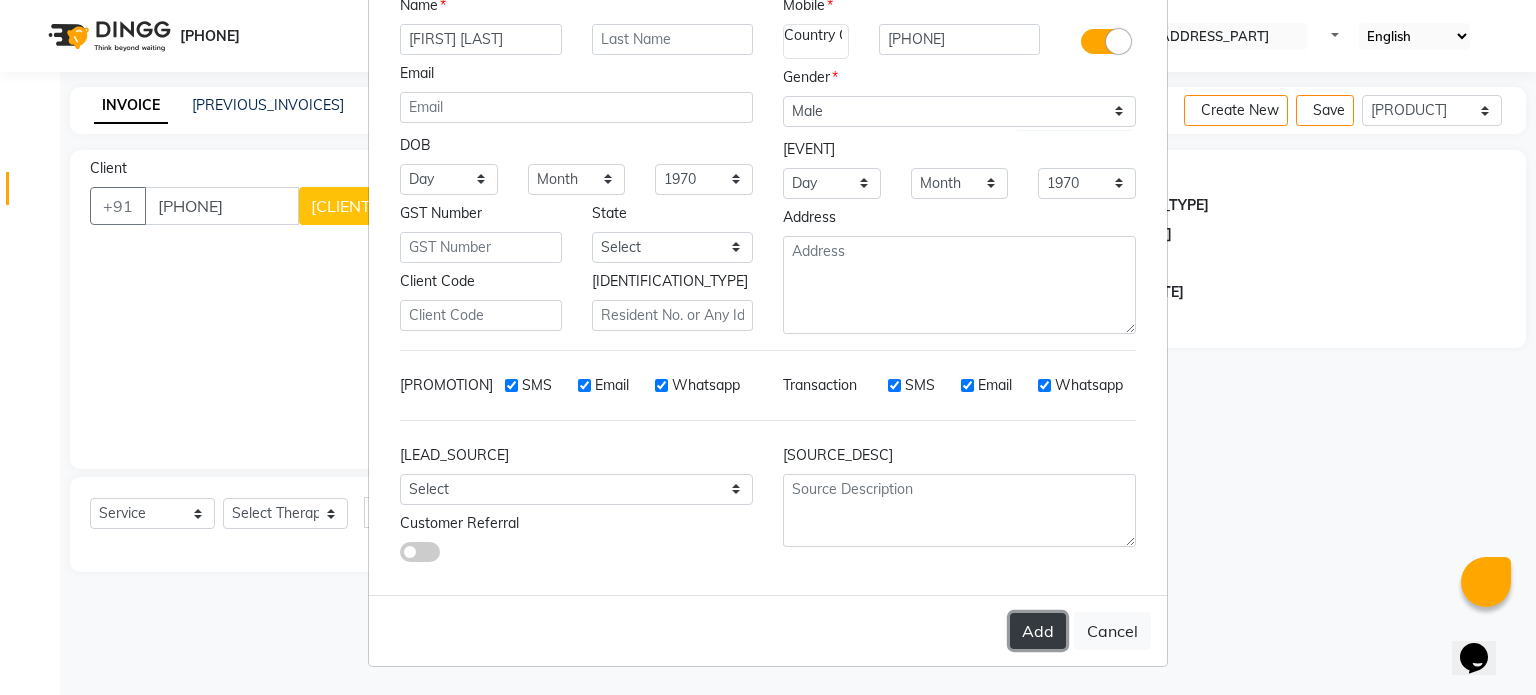 click on "Add" at bounding box center [1038, 631] 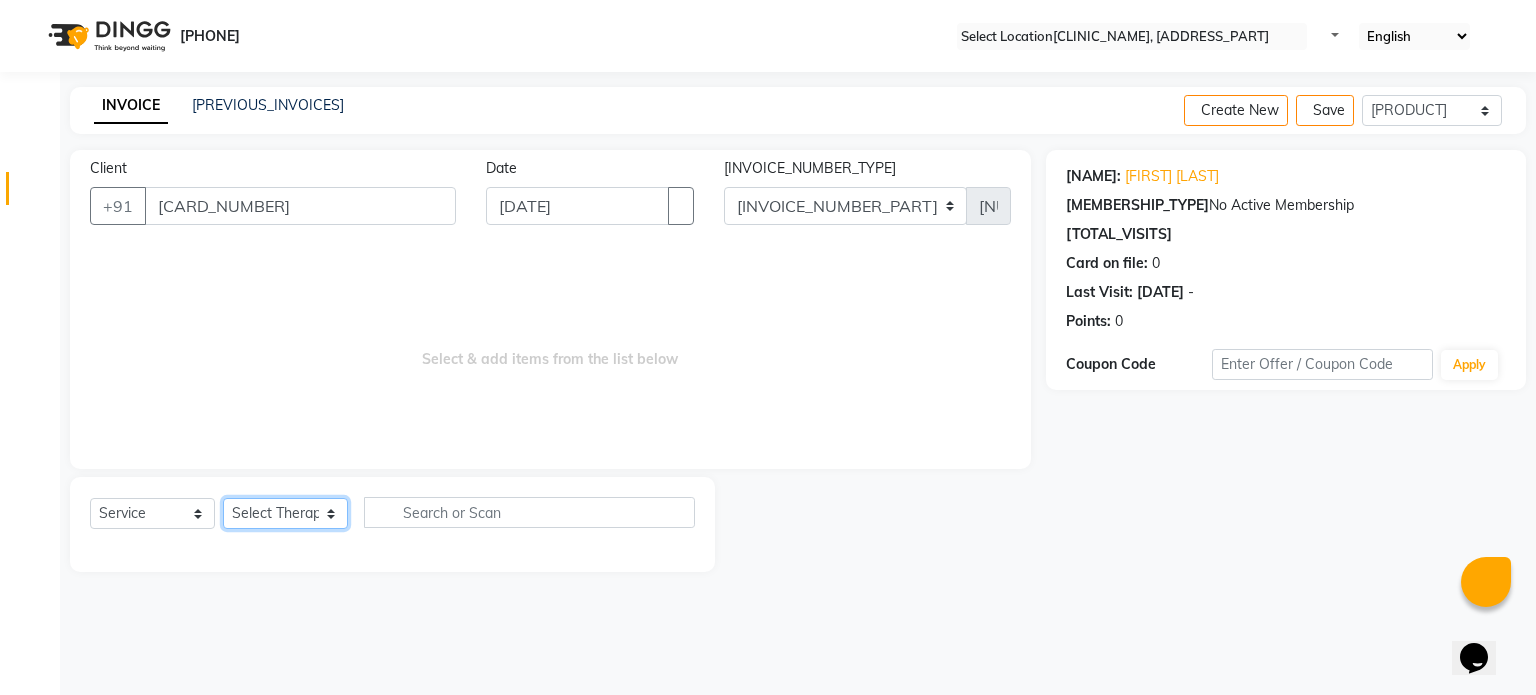 click on "Select Therapist Dr [LAST] Dr [LAST] Dr [LAST] Dr [LAST] Dr. [LAST] Dr. [LAST] [FIRST] [LAST] Reception 1  Reception 2 Reception 3" at bounding box center [285, 513] 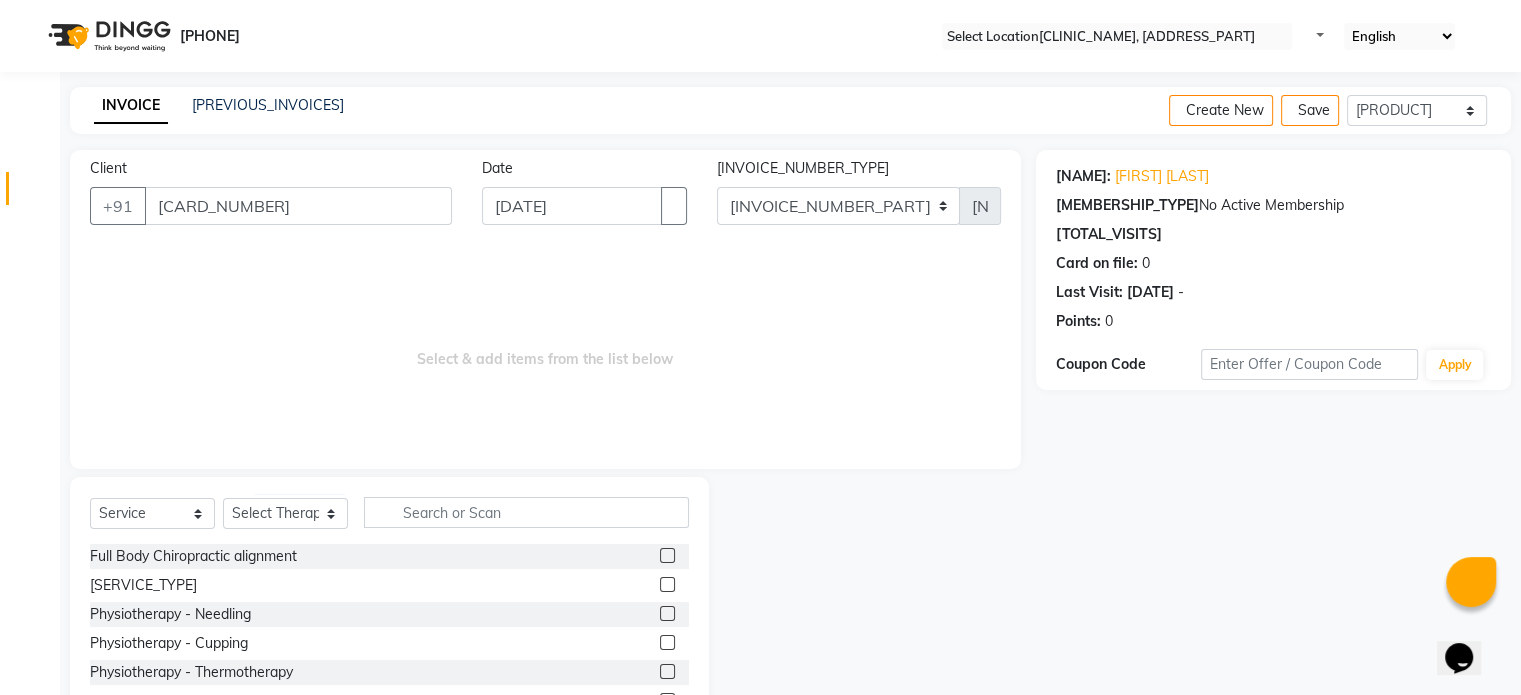 click at bounding box center [667, 584] 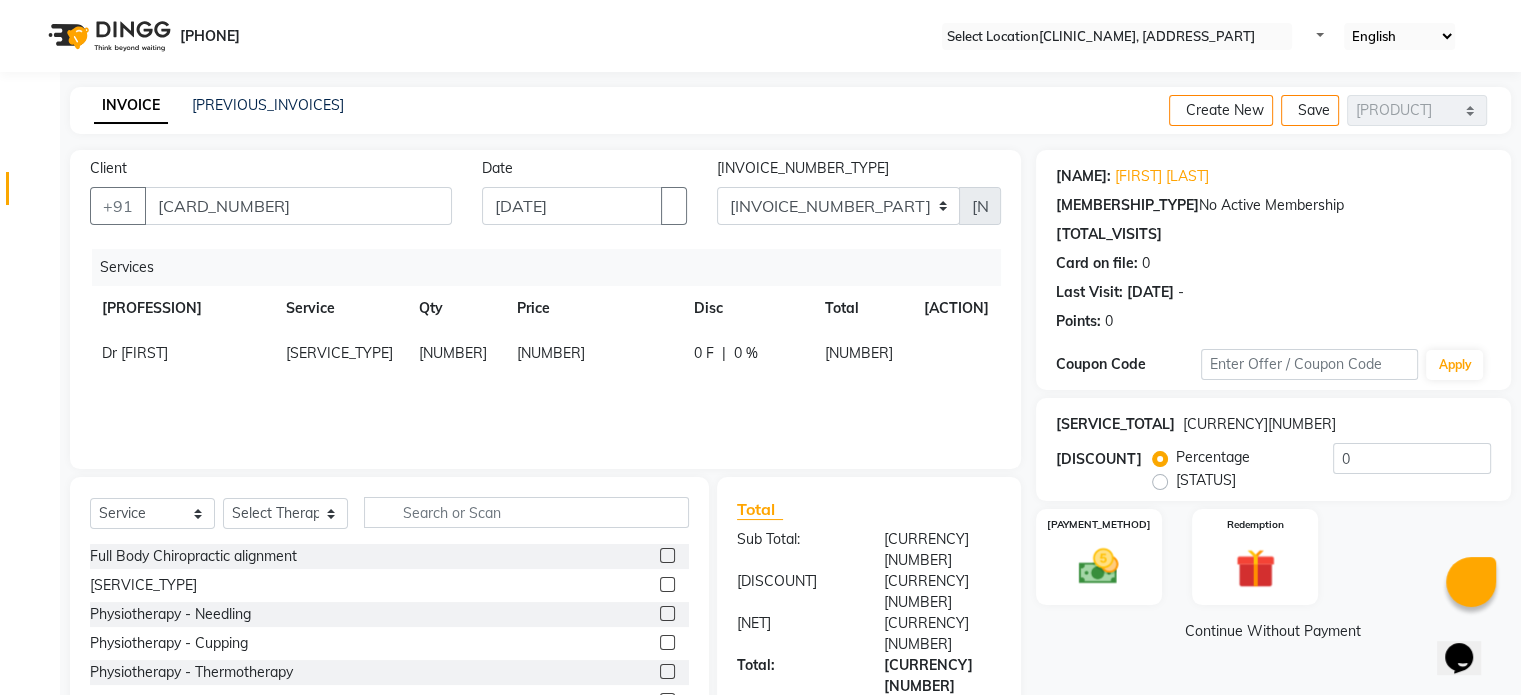 click on "[NUMBER]" at bounding box center [135, 353] 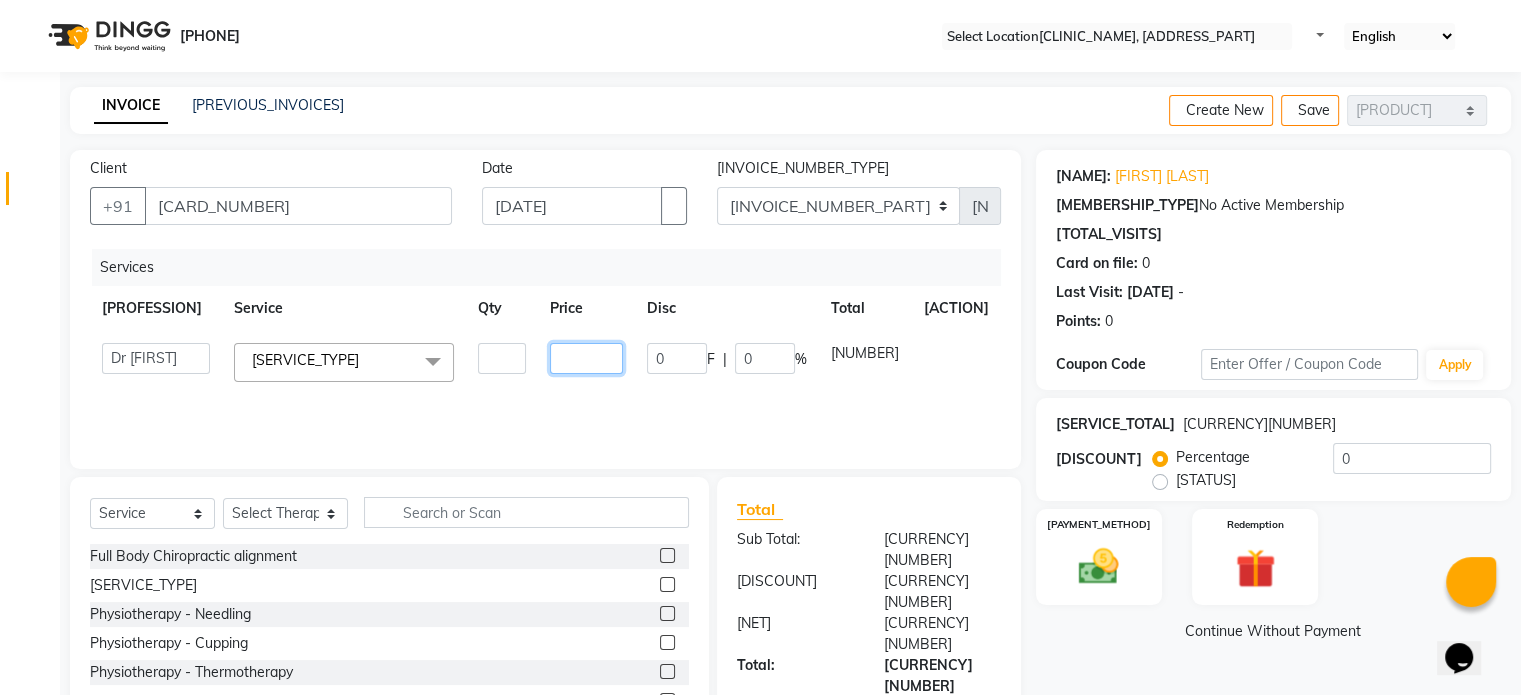 click on "[NUMBER]" at bounding box center (502, 358) 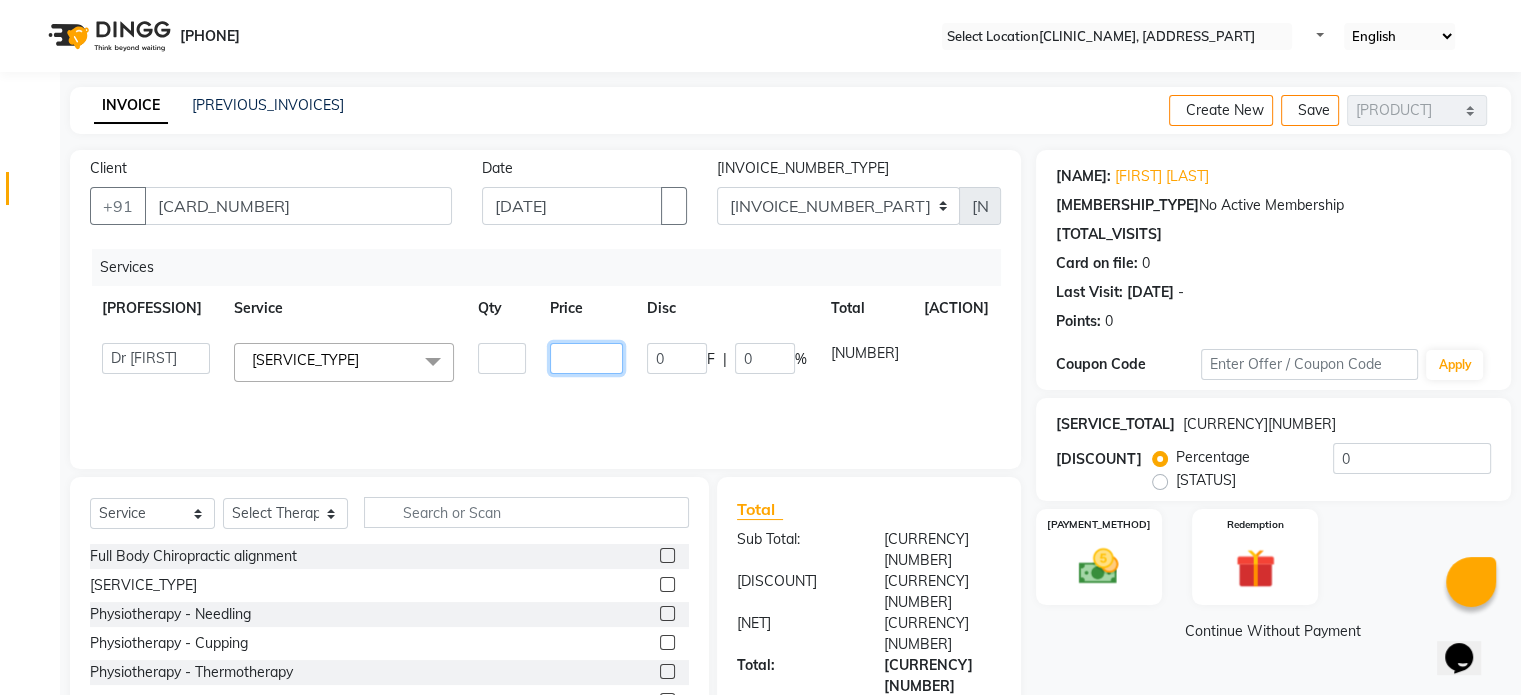scroll, scrollTop: 119, scrollLeft: 0, axis: vertical 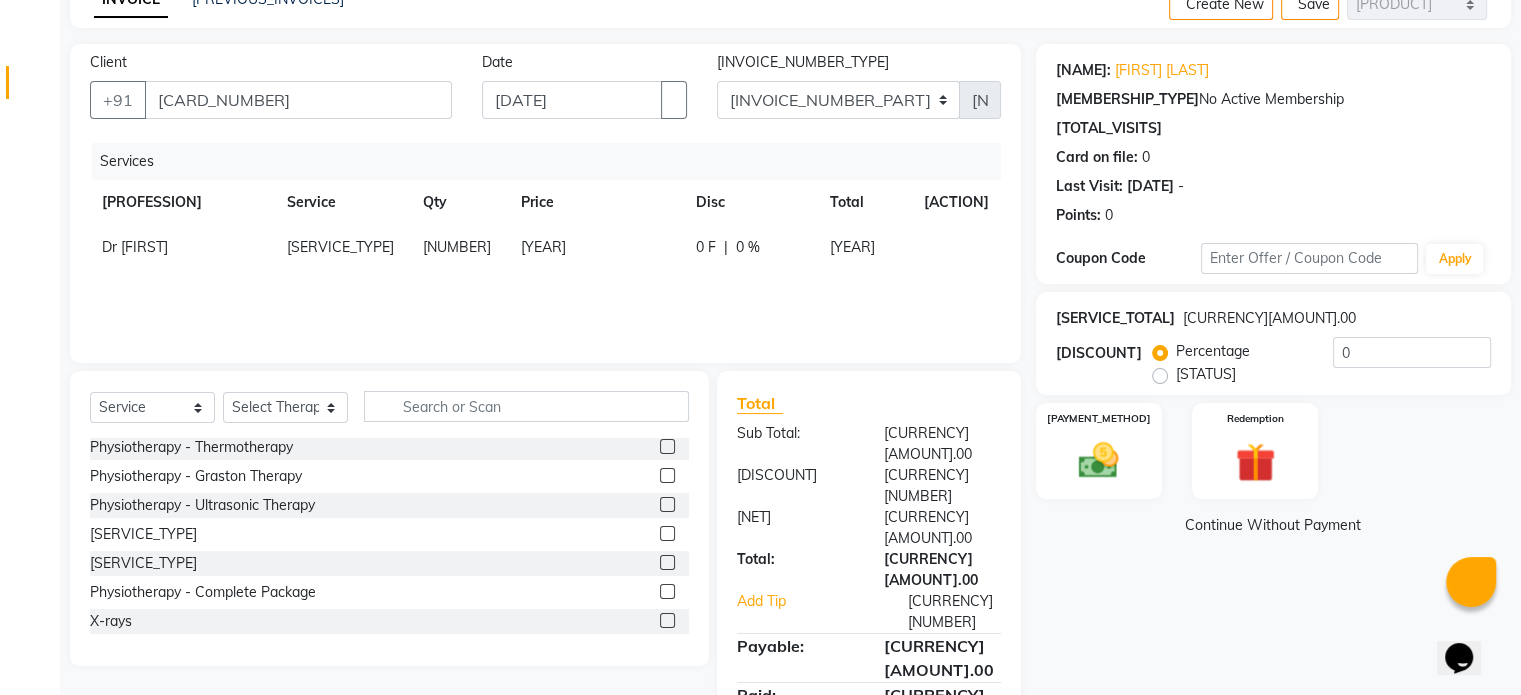 click at bounding box center (667, 620) 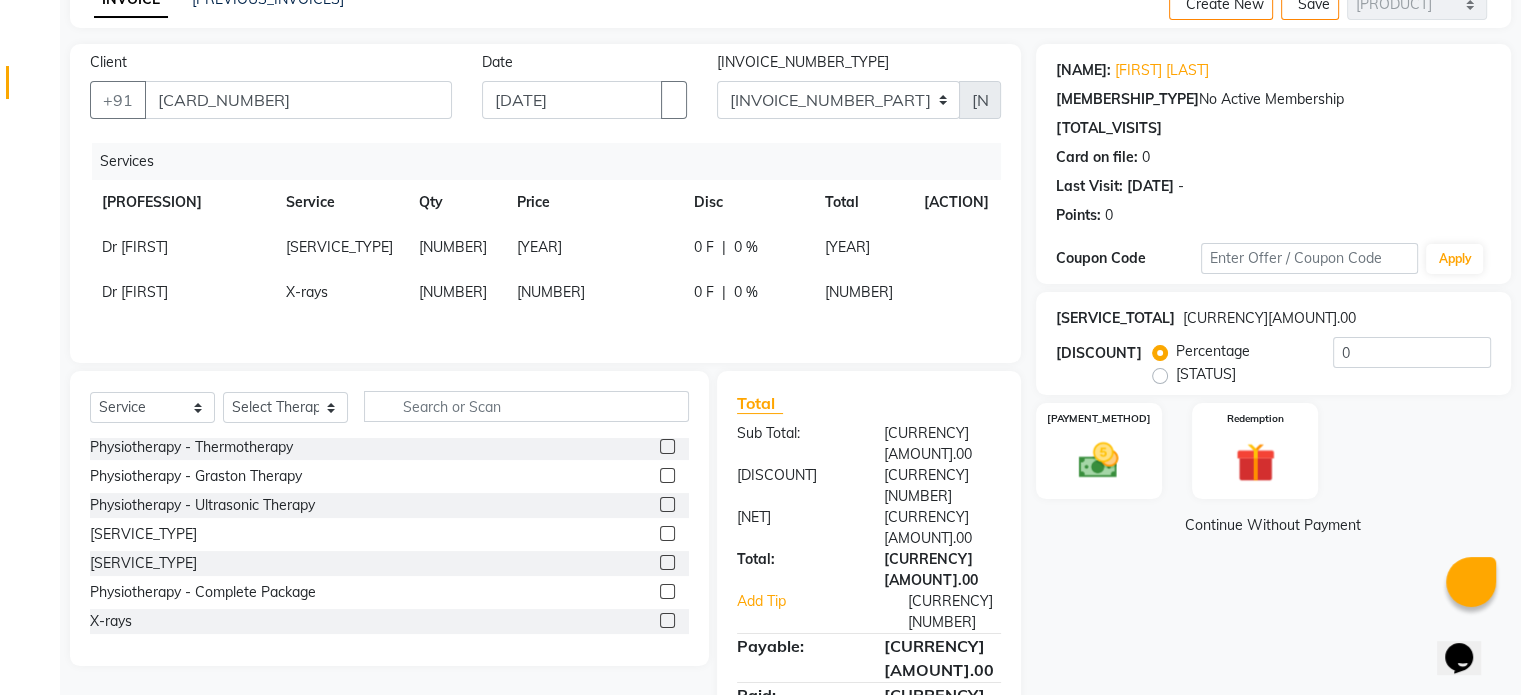 click on "[NUMBER]" at bounding box center (135, 247) 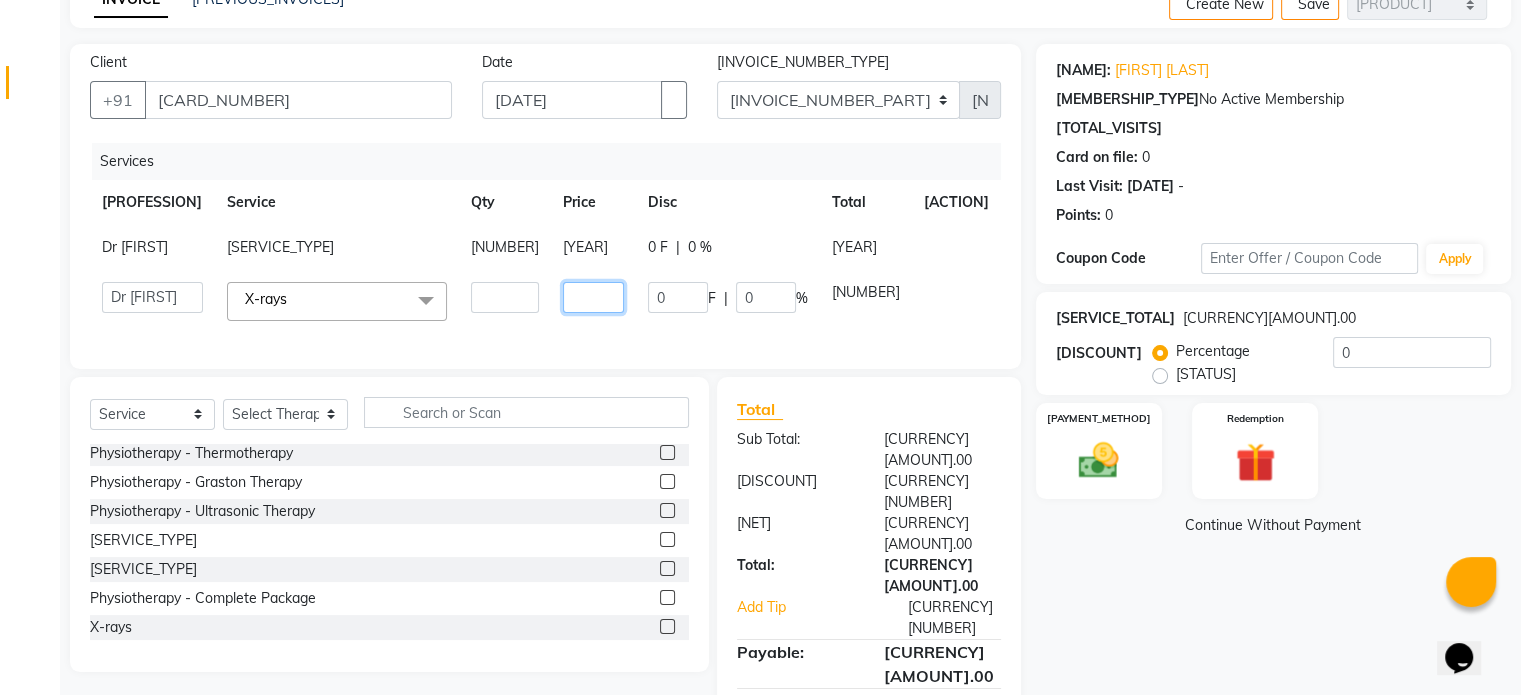 click on "[NUMBER]" at bounding box center (505, 297) 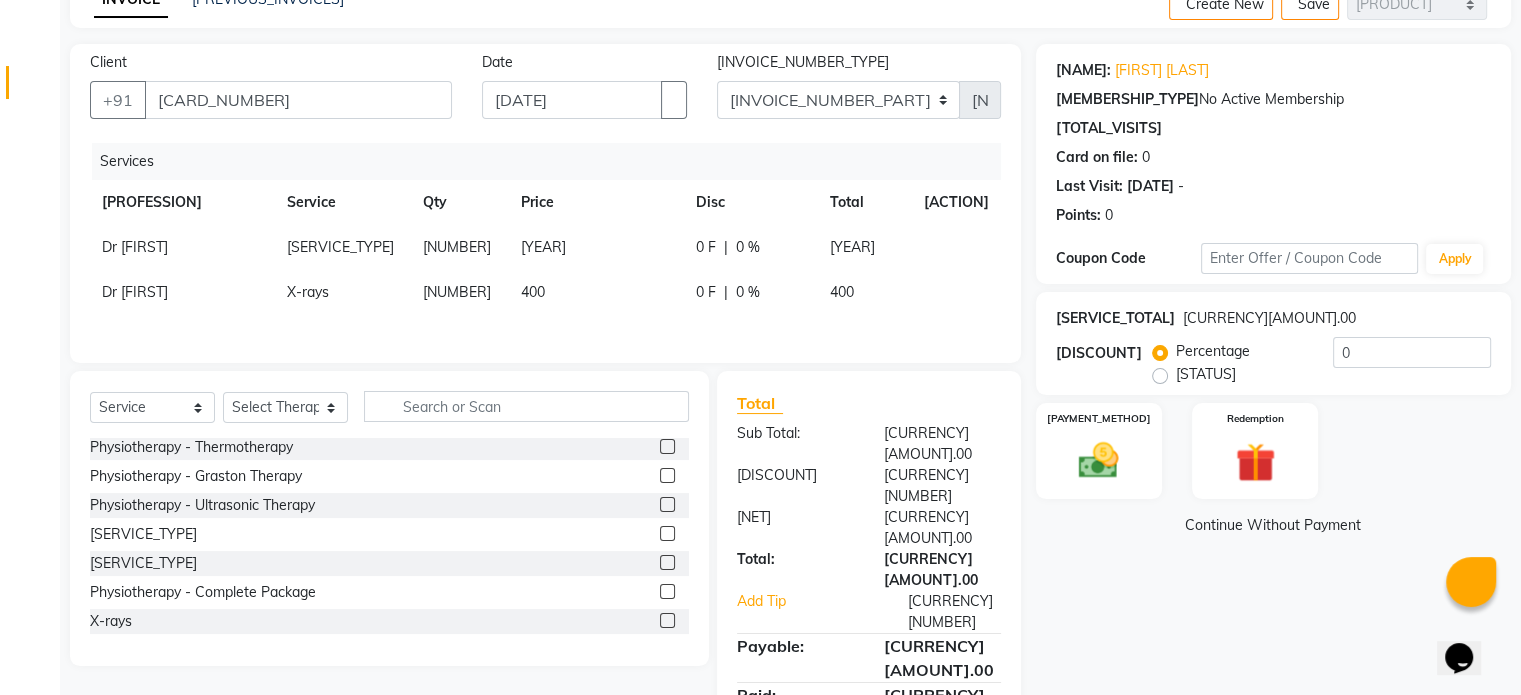 click on "[STATUS]" at bounding box center [1206, 374] 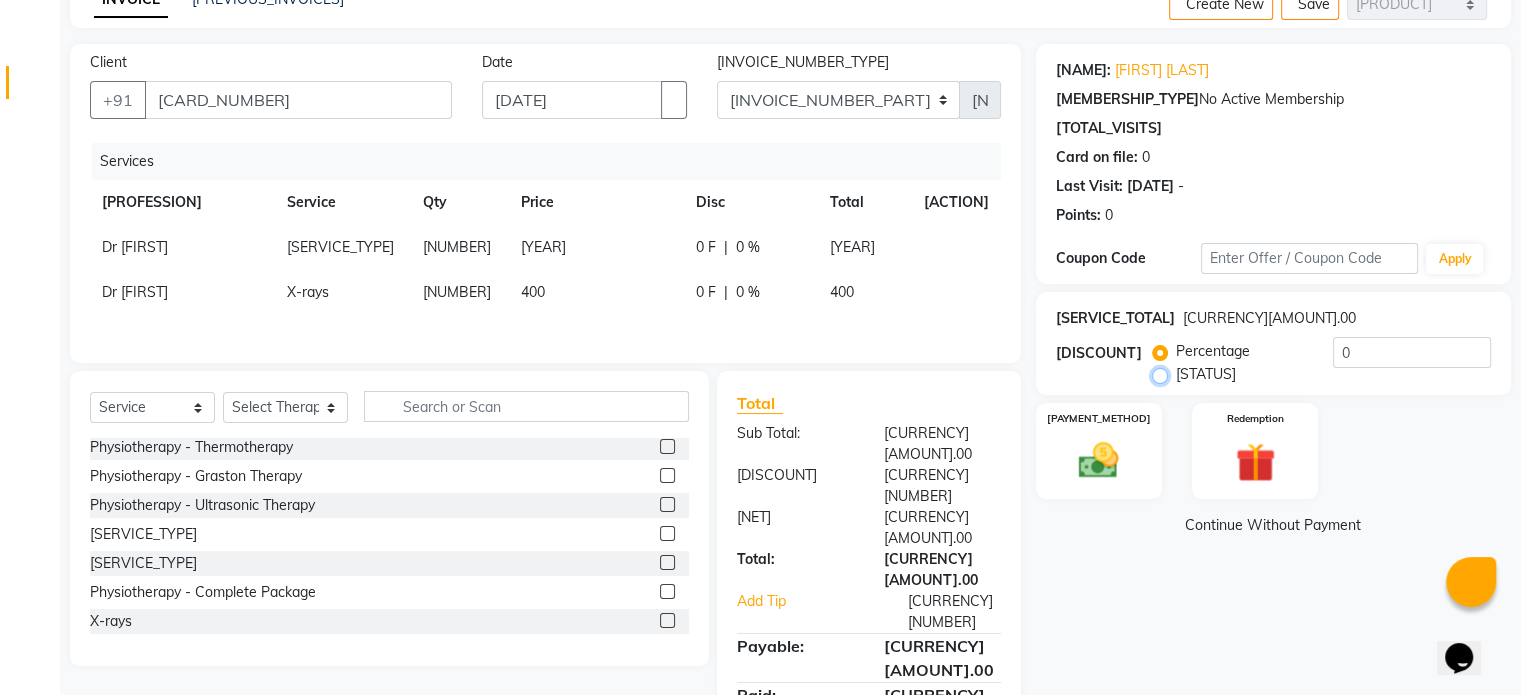 click on "[STATUS]" at bounding box center (1164, 374) 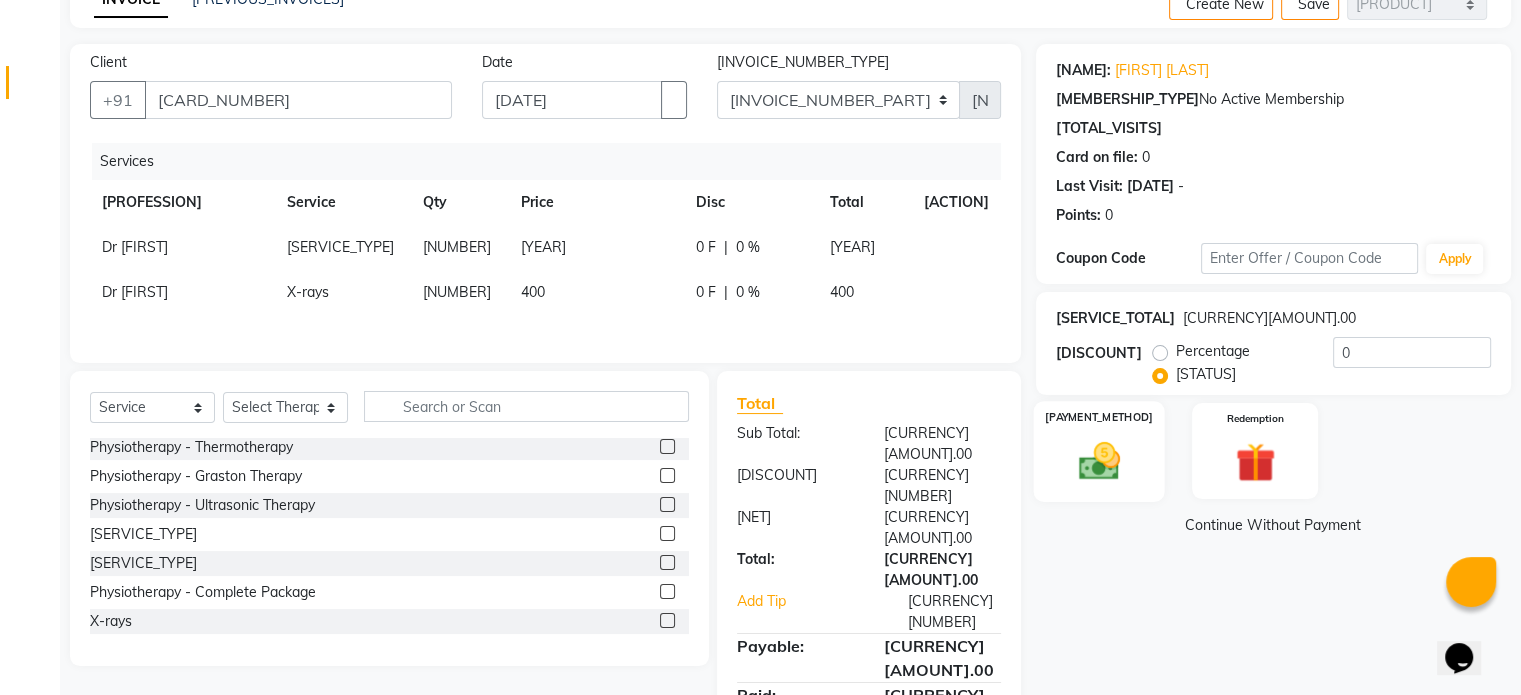 click at bounding box center [1098, 461] 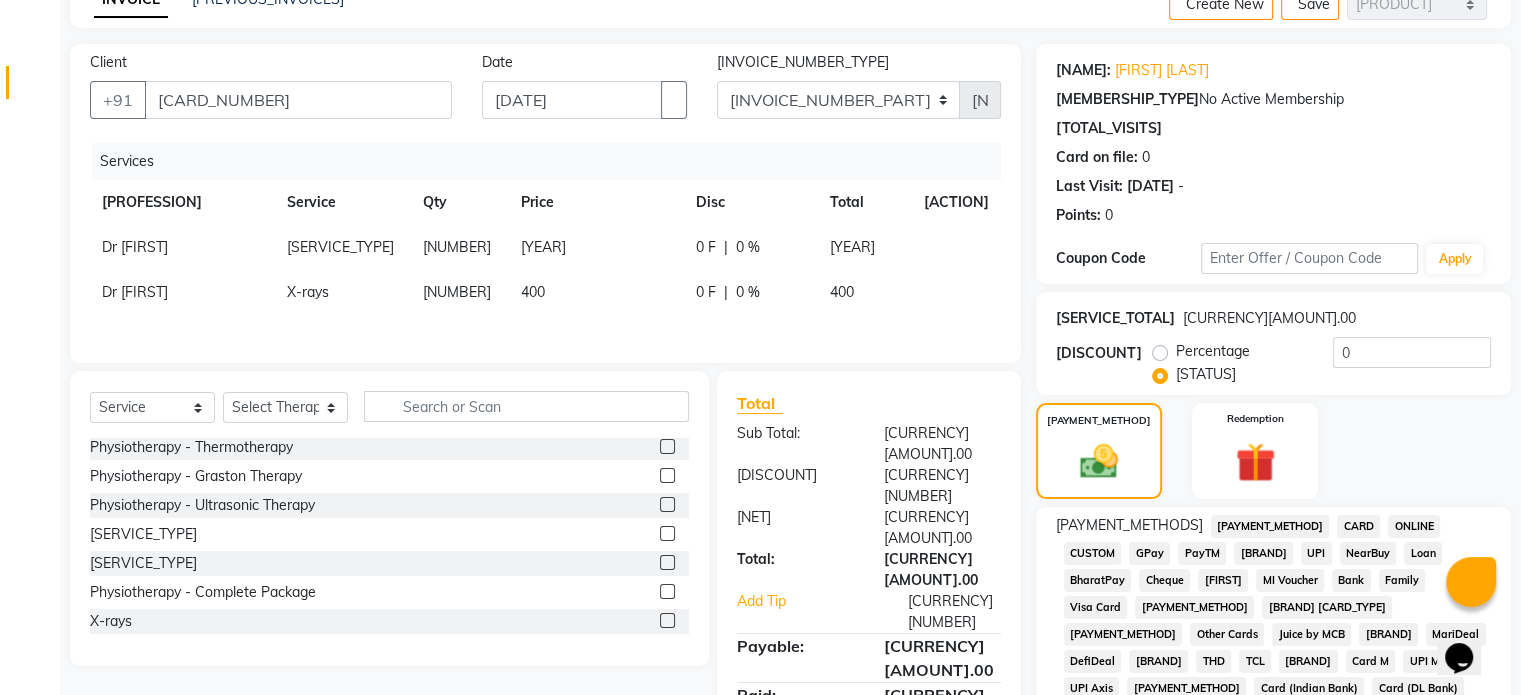 click on "CARD" at bounding box center [1270, 526] 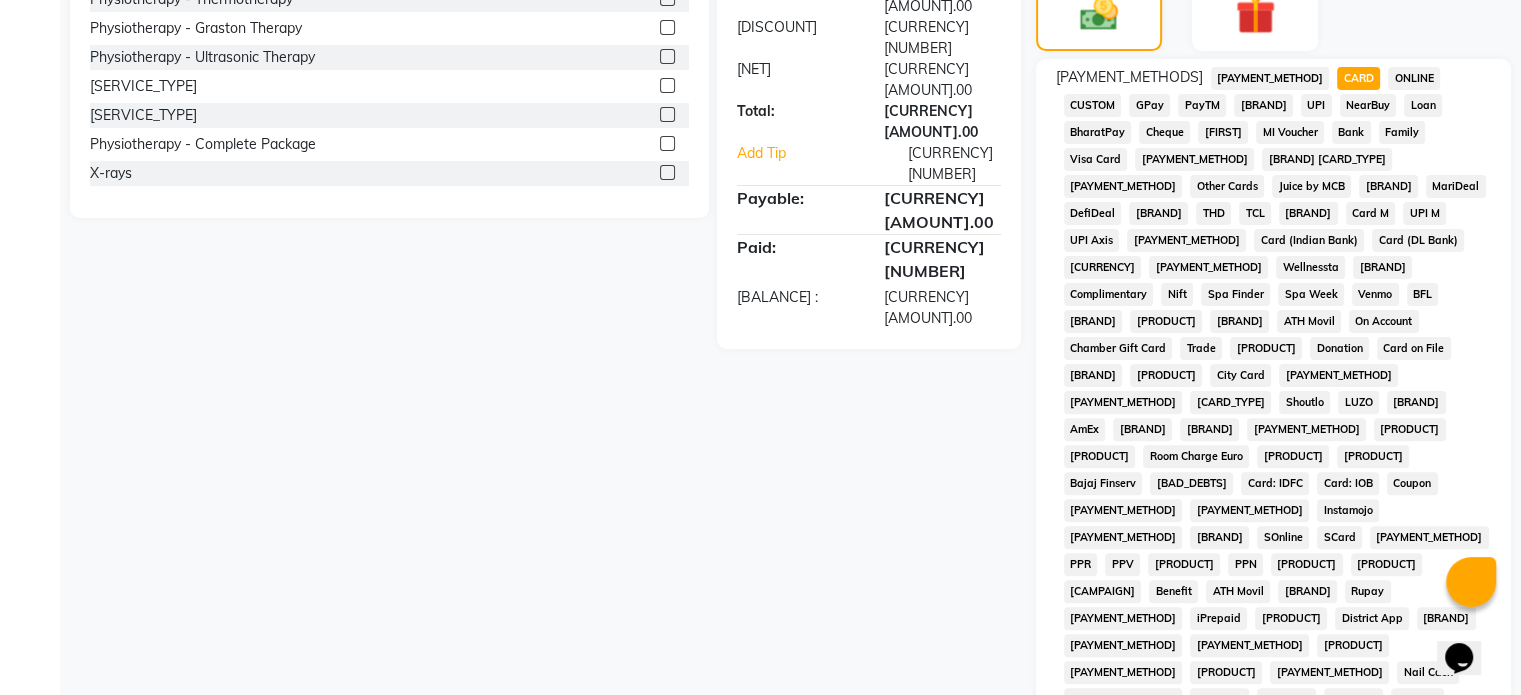 scroll, scrollTop: 652, scrollLeft: 0, axis: vertical 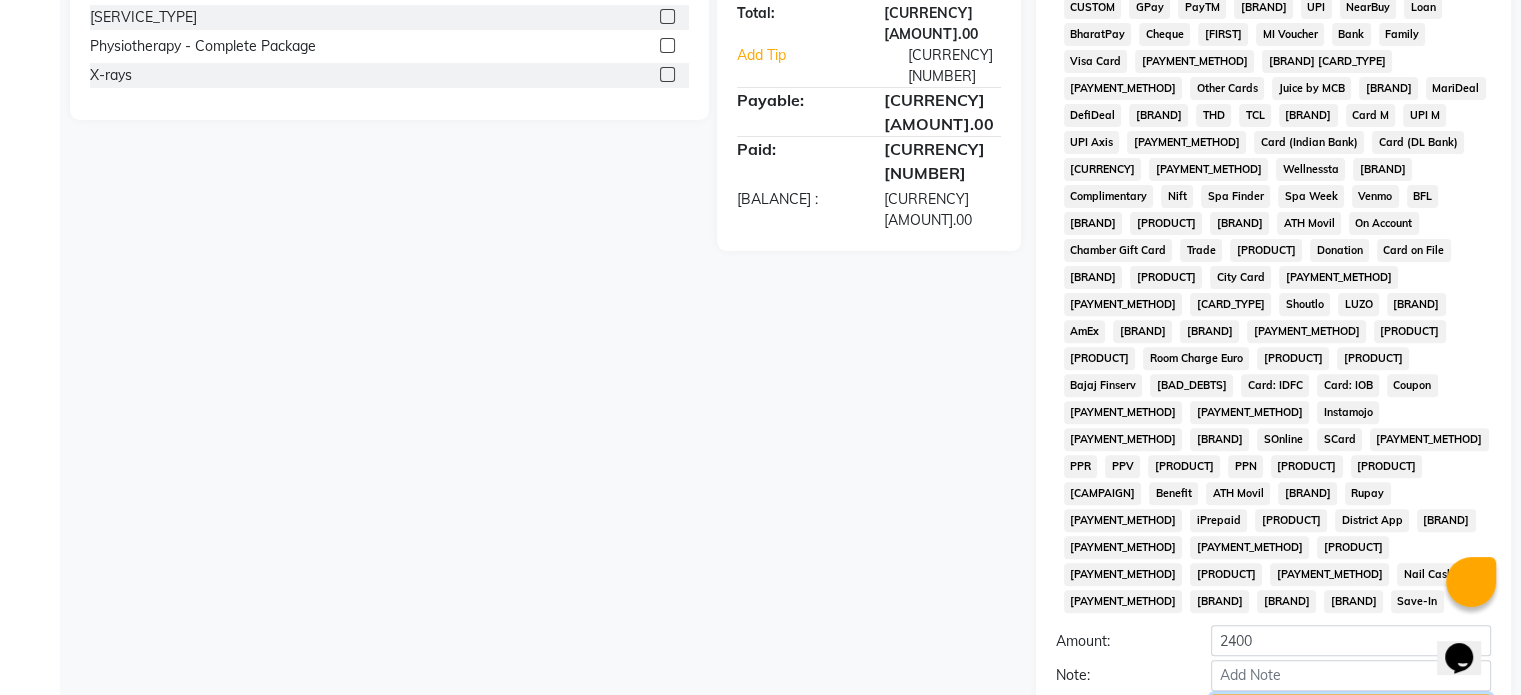 click on "[PAYMENT_ACTION]" at bounding box center (1351, 709) 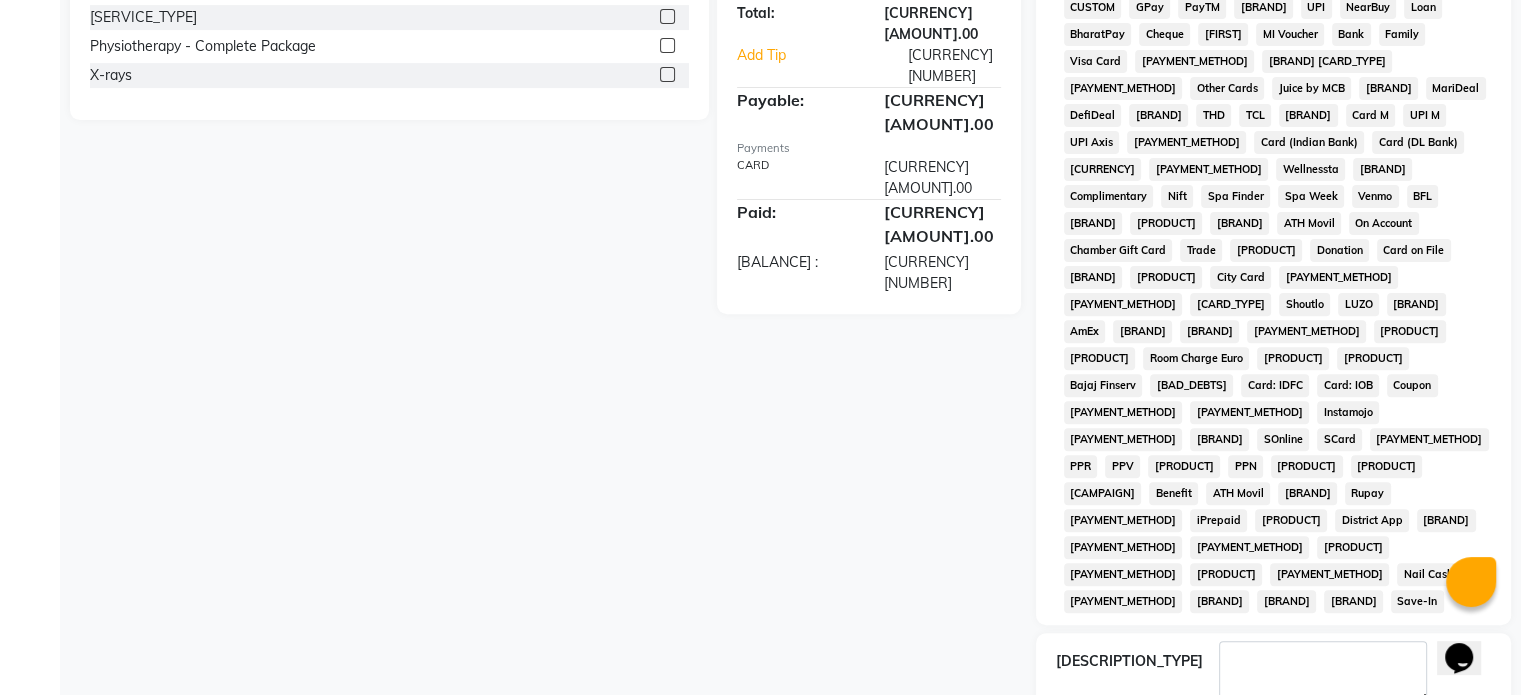 click at bounding box center [1222, 730] 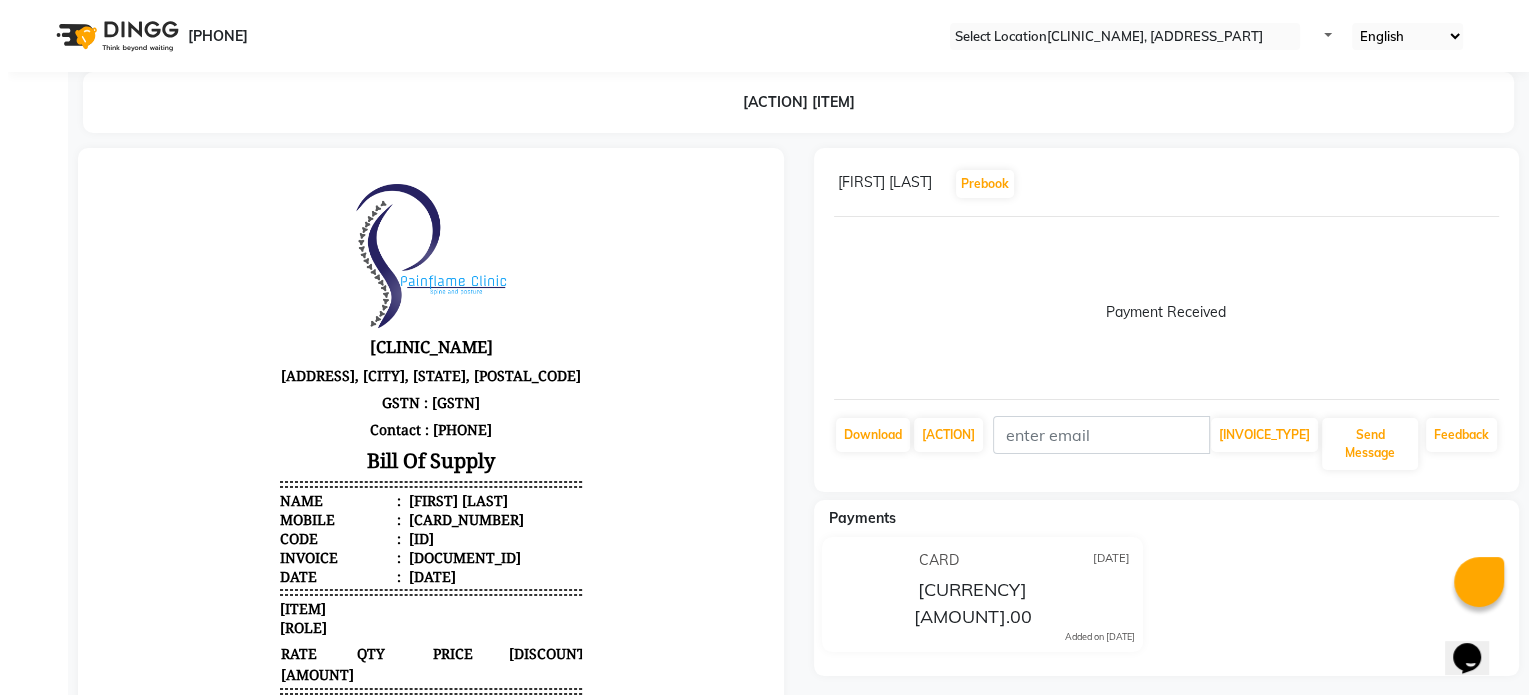 scroll, scrollTop: 0, scrollLeft: 0, axis: both 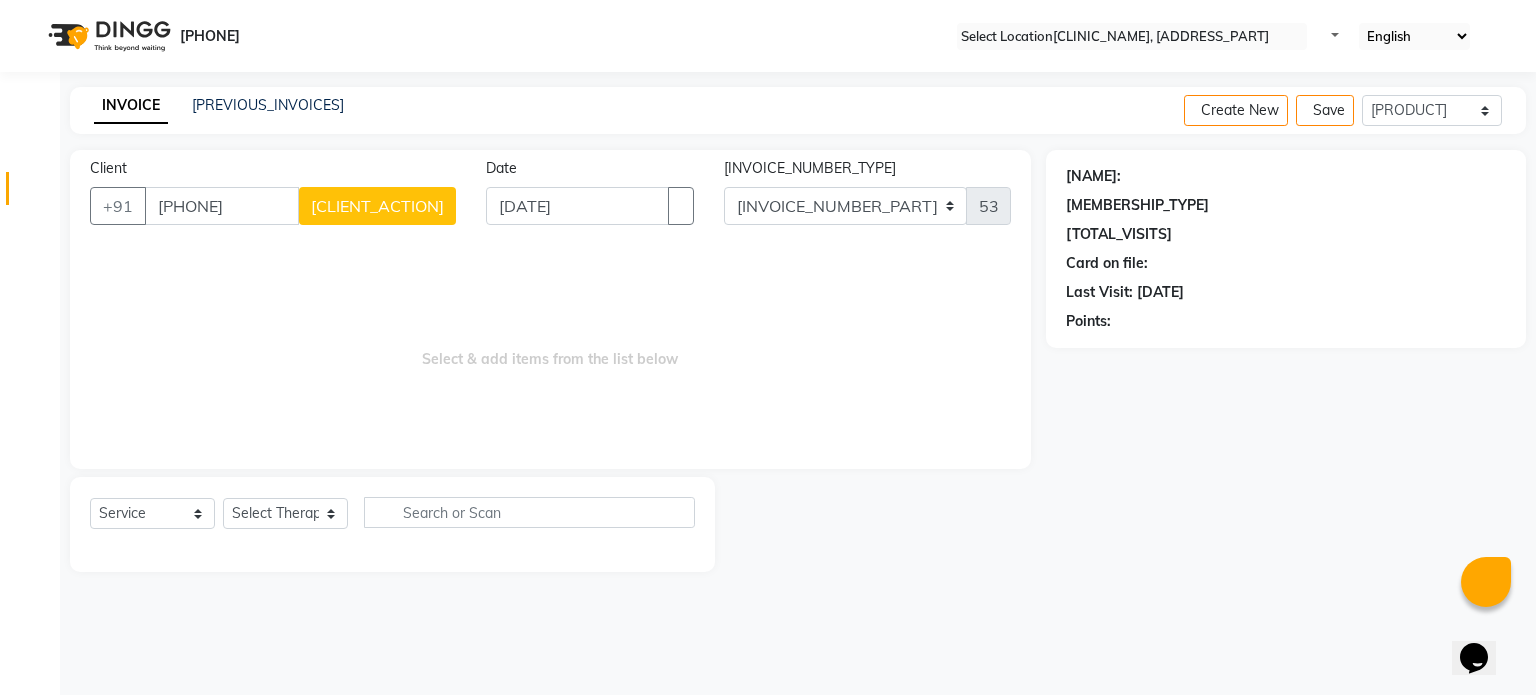 type on "[PHONE]" 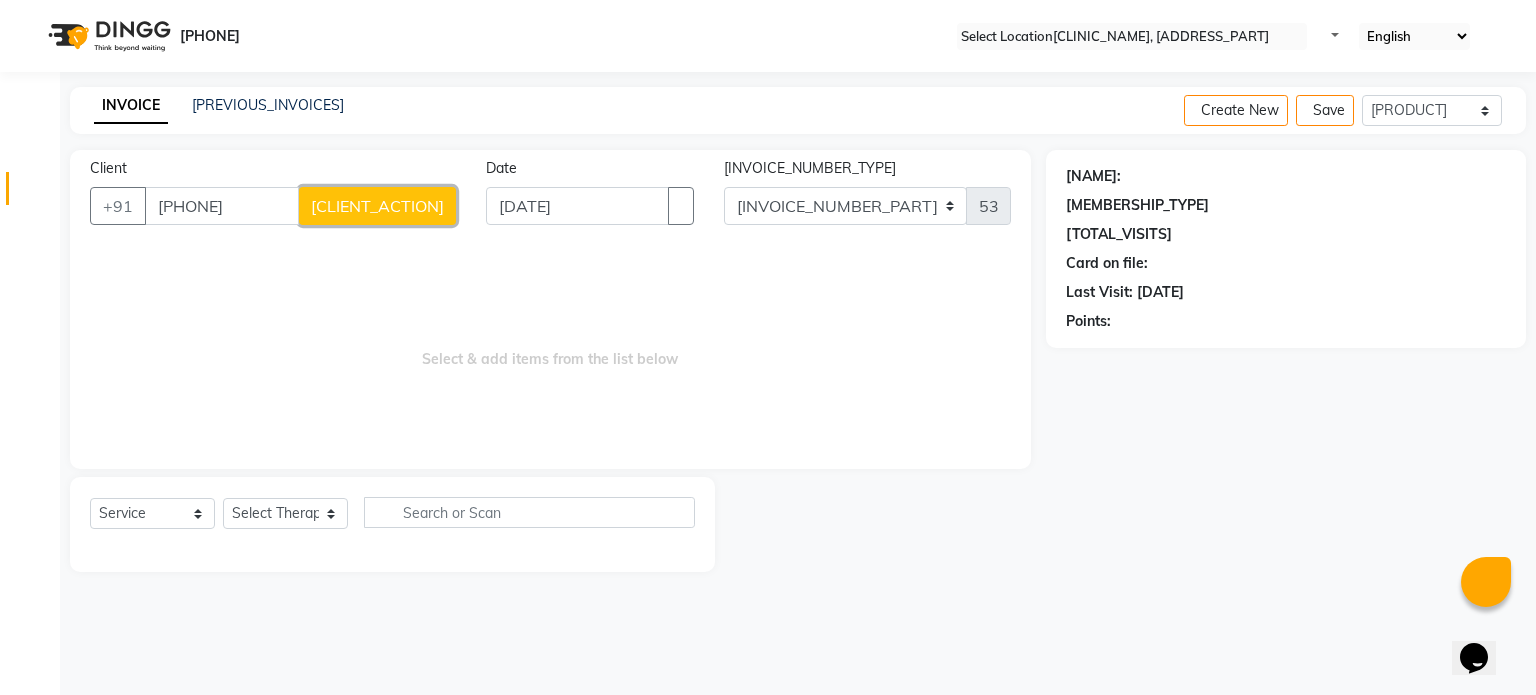 click on "[CLIENT_ACTION]" at bounding box center [377, 206] 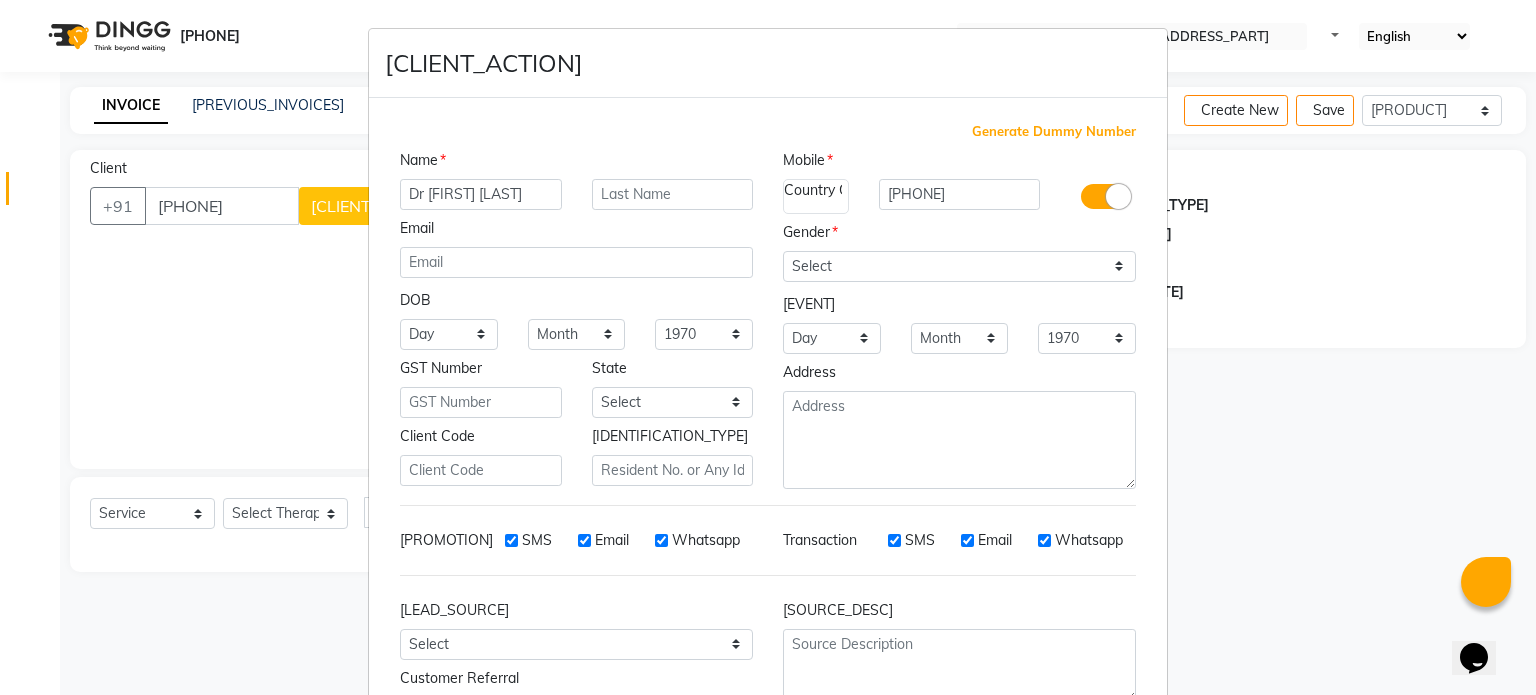 type on "Dr [FIRST] [LAST]" 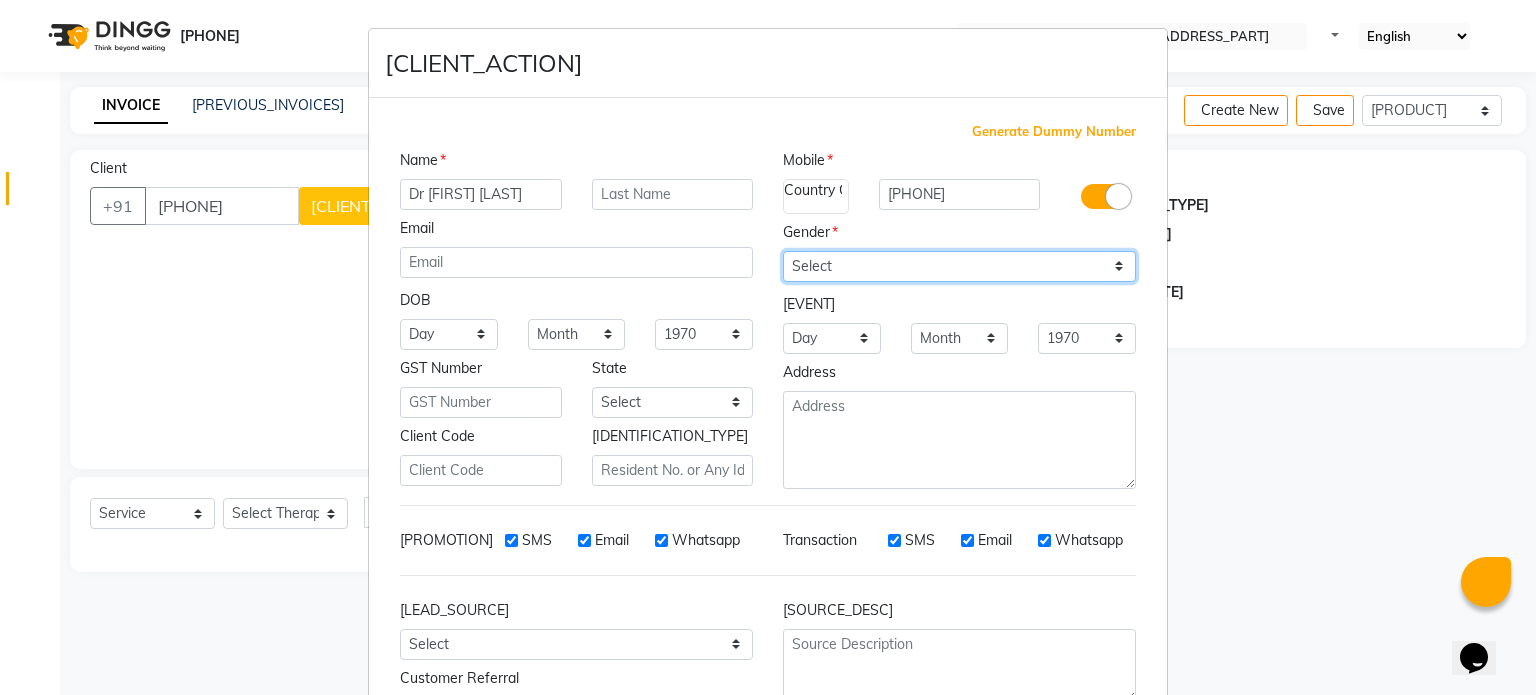 click on "Select Male Female Other Prefer Not To Say" at bounding box center [959, 266] 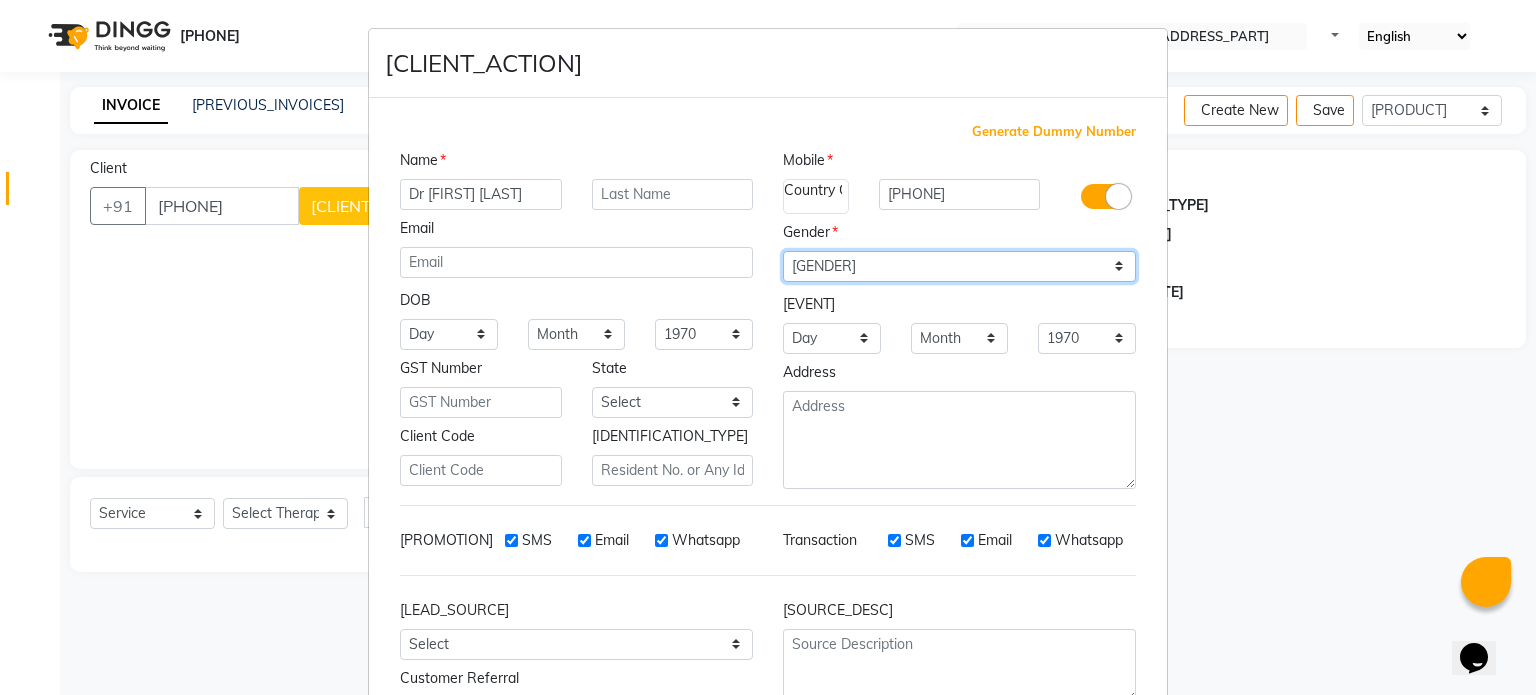 click on "Select Male Female Other Prefer Not To Say" at bounding box center (959, 266) 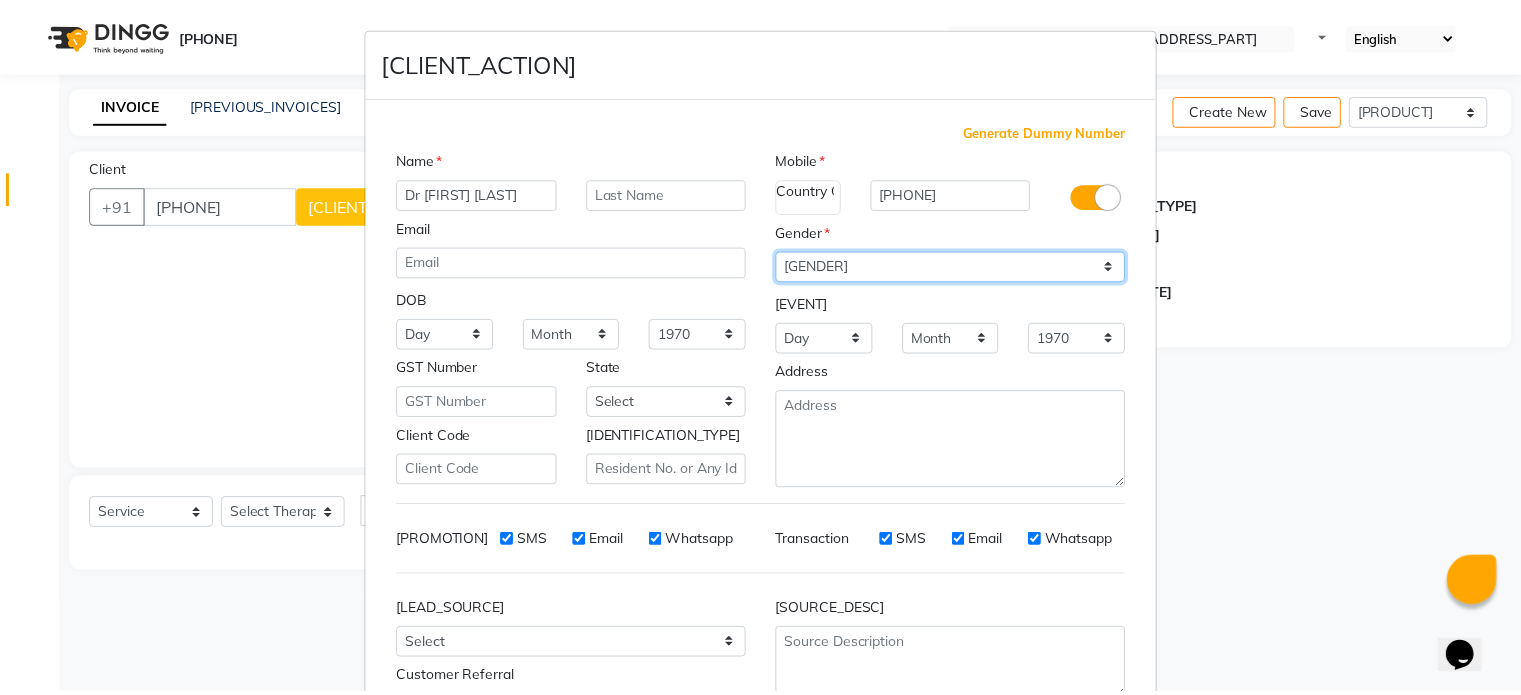 scroll, scrollTop: 161, scrollLeft: 0, axis: vertical 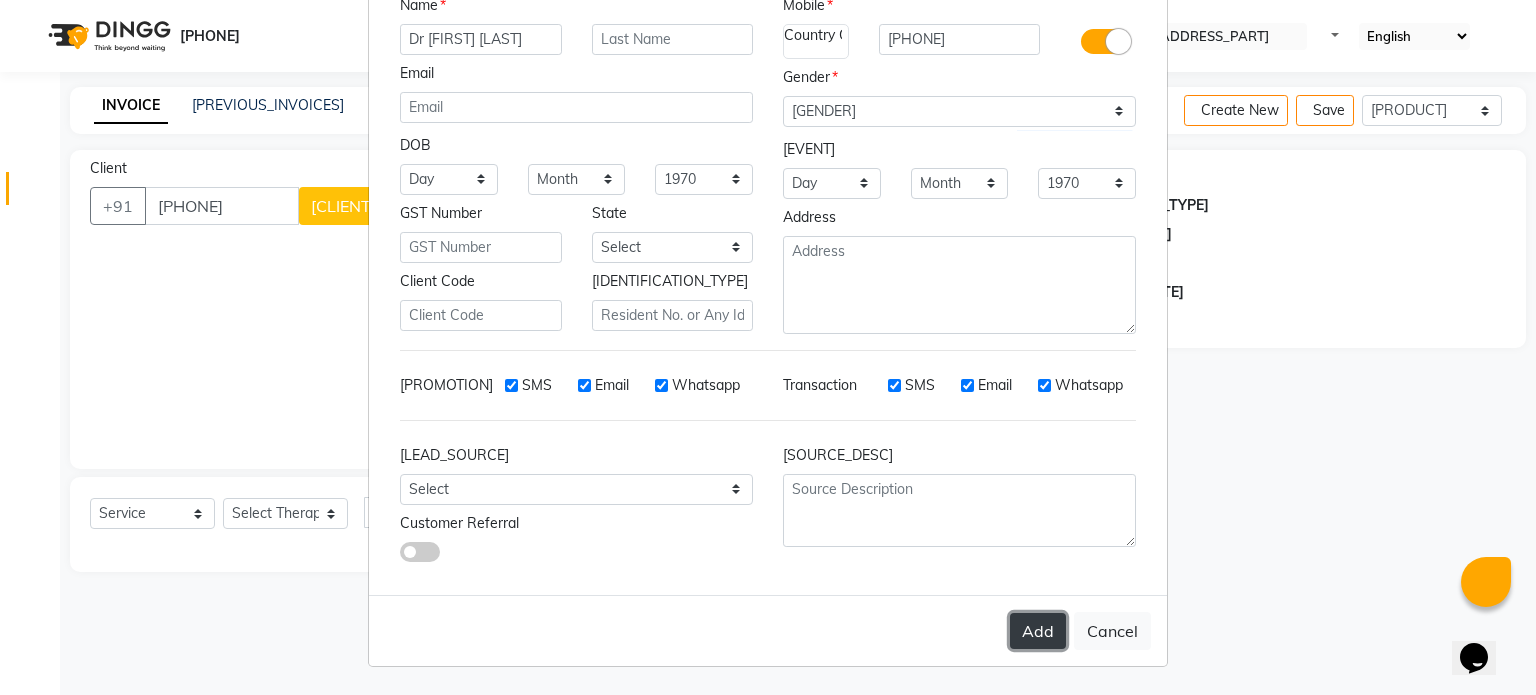 click on "Add" at bounding box center [1038, 631] 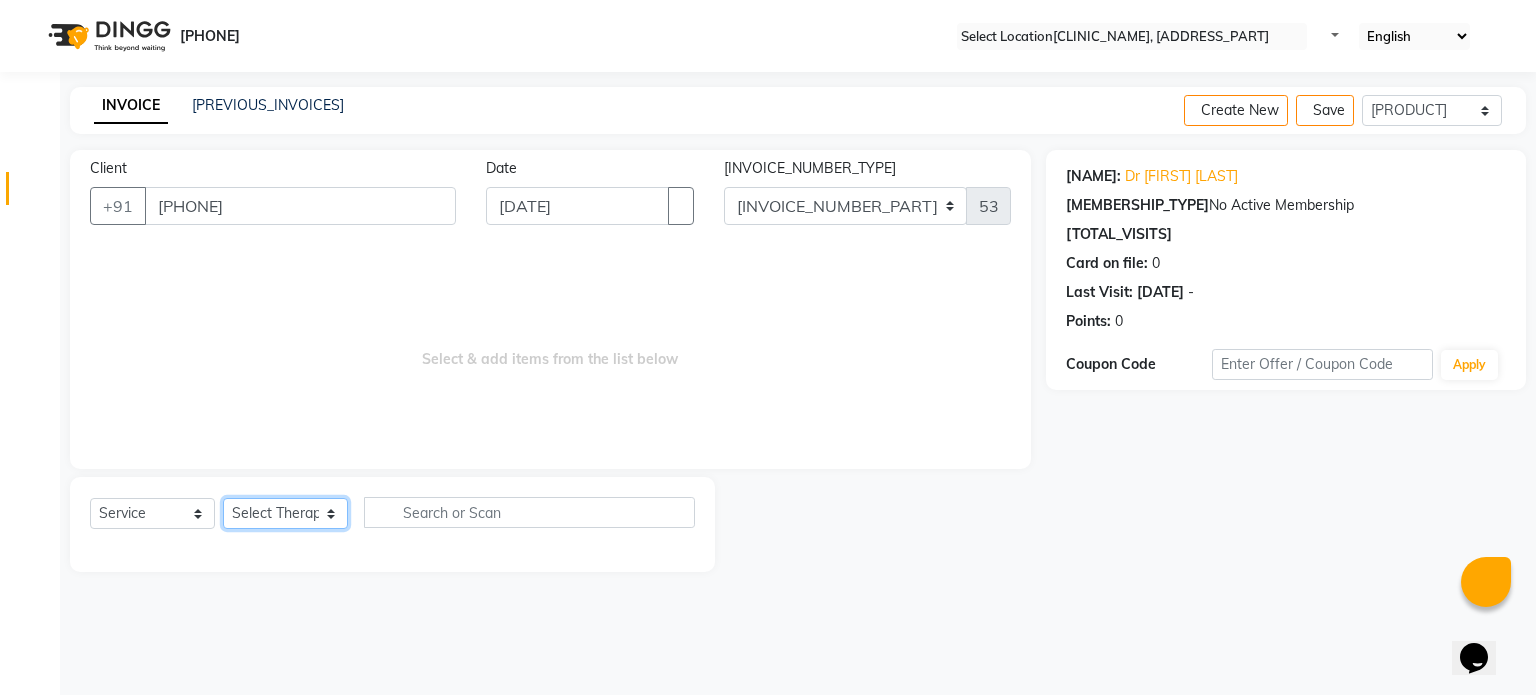 click on "Select Therapist Dr [LAST] Dr [LAST] Dr [LAST] Dr [LAST] Dr. [LAST] Dr. [LAST] [FIRST] [LAST] Reception 1  Reception 2 Reception 3" at bounding box center [285, 513] 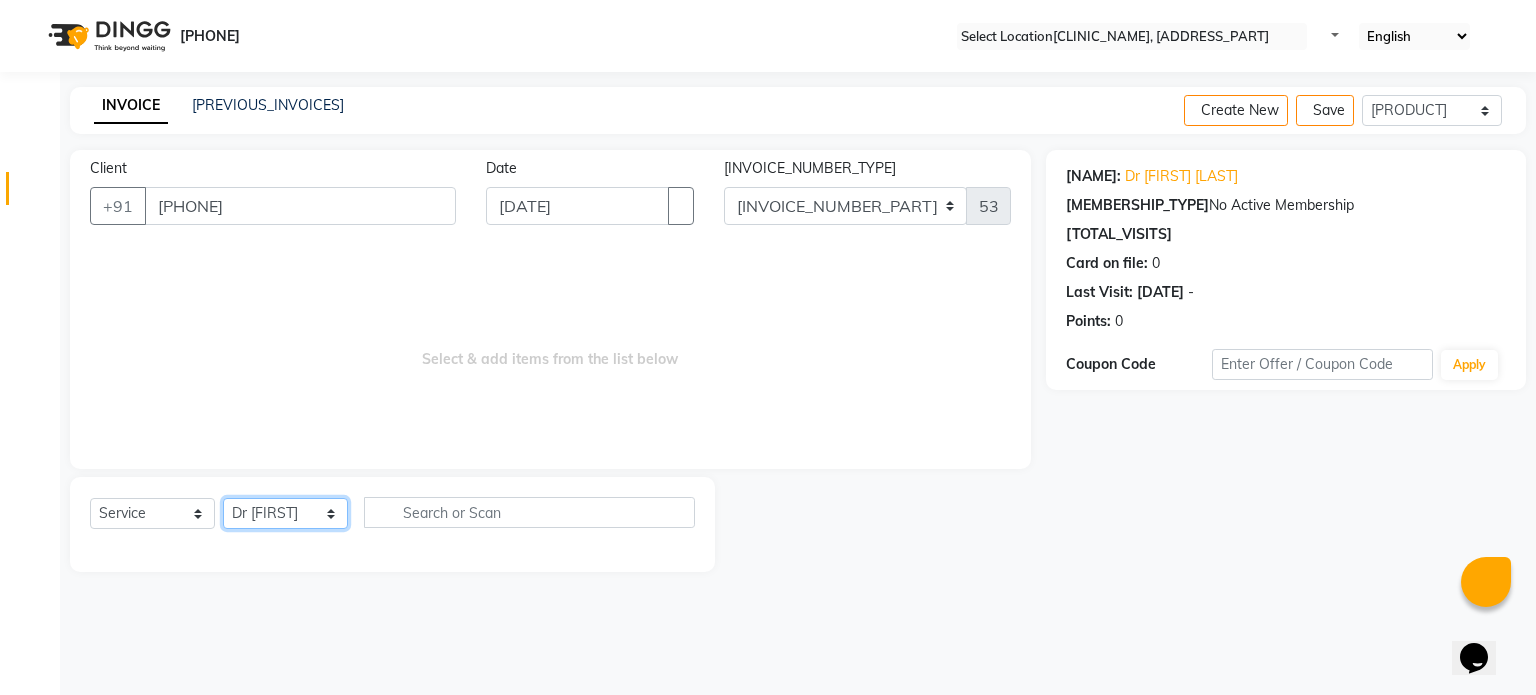 click on "Select Therapist Dr [LAST] Dr [LAST] Dr [LAST] Dr [LAST] Dr. [LAST] Dr. [LAST] [FIRST] [LAST] Reception 1  Reception 2 Reception 3" at bounding box center [285, 513] 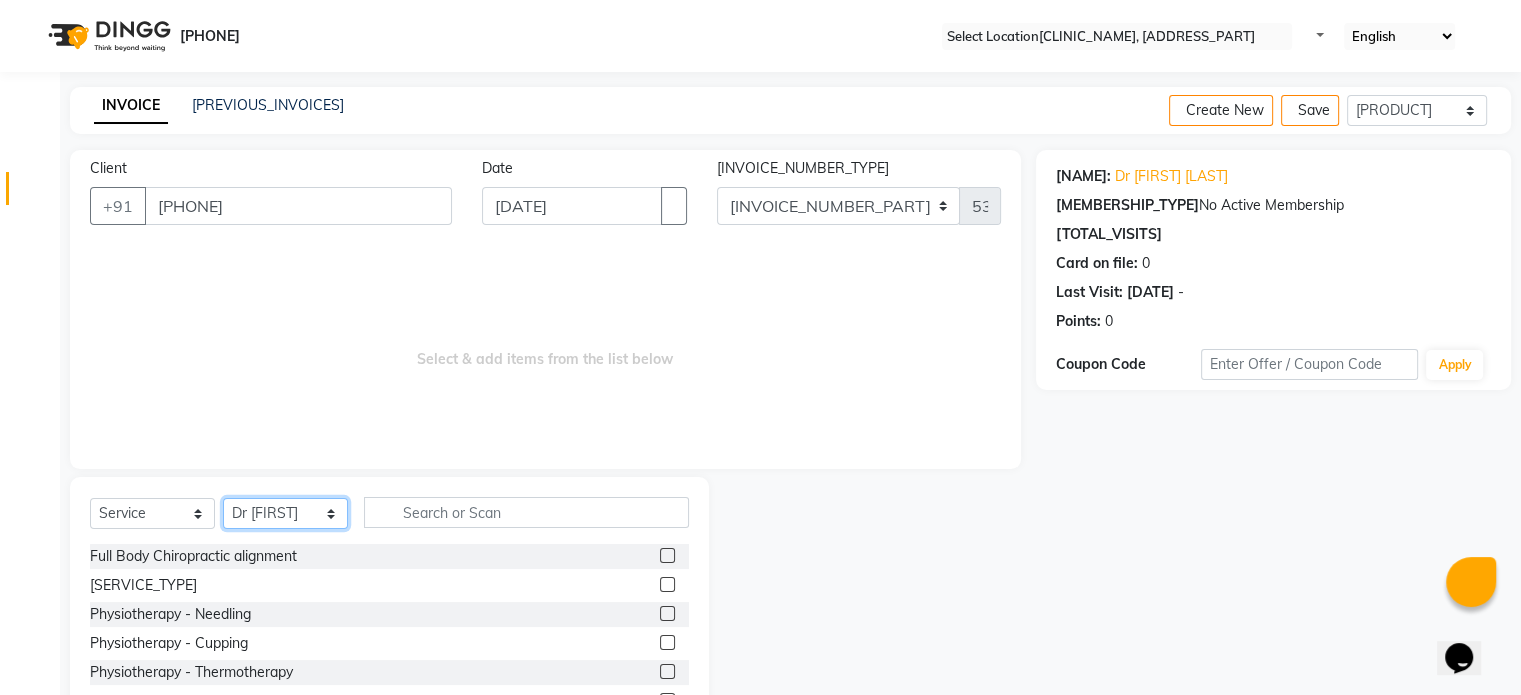 scroll, scrollTop: 119, scrollLeft: 0, axis: vertical 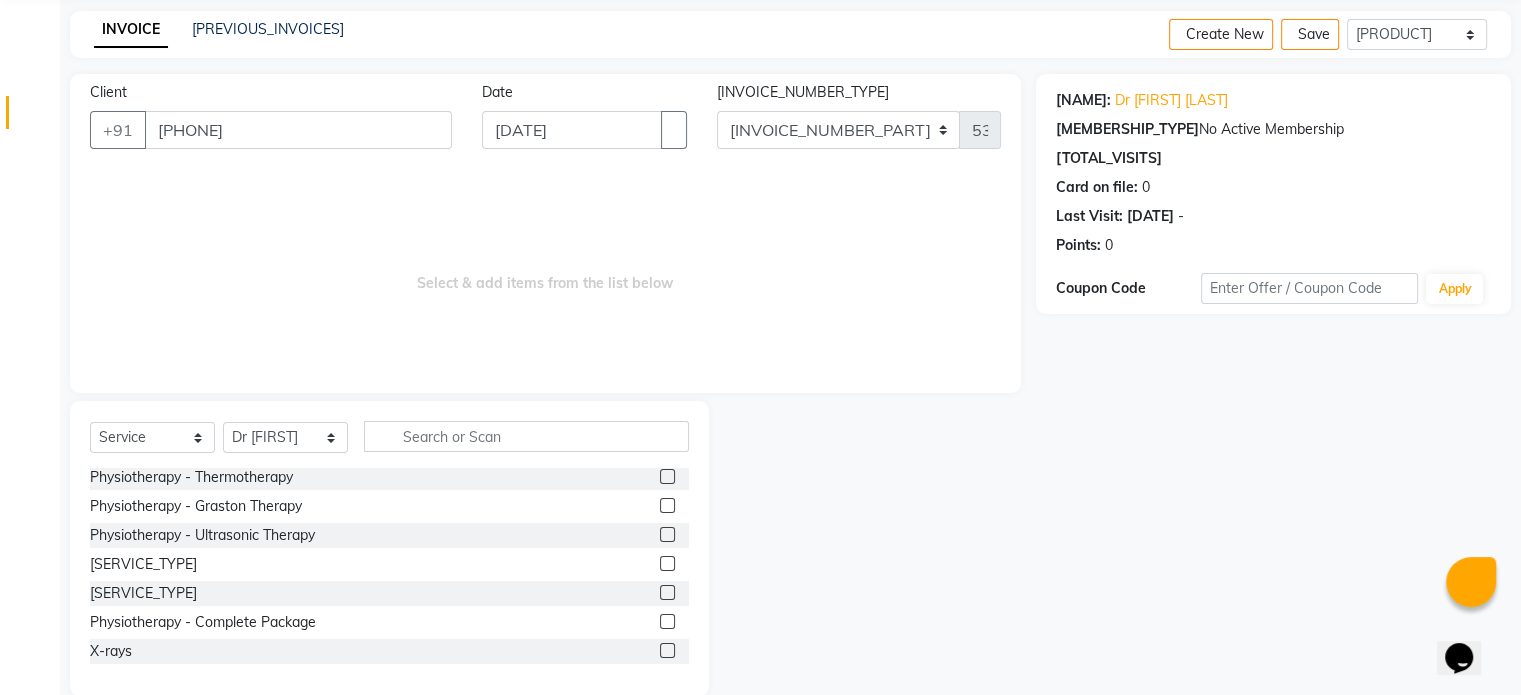 click at bounding box center (667, 650) 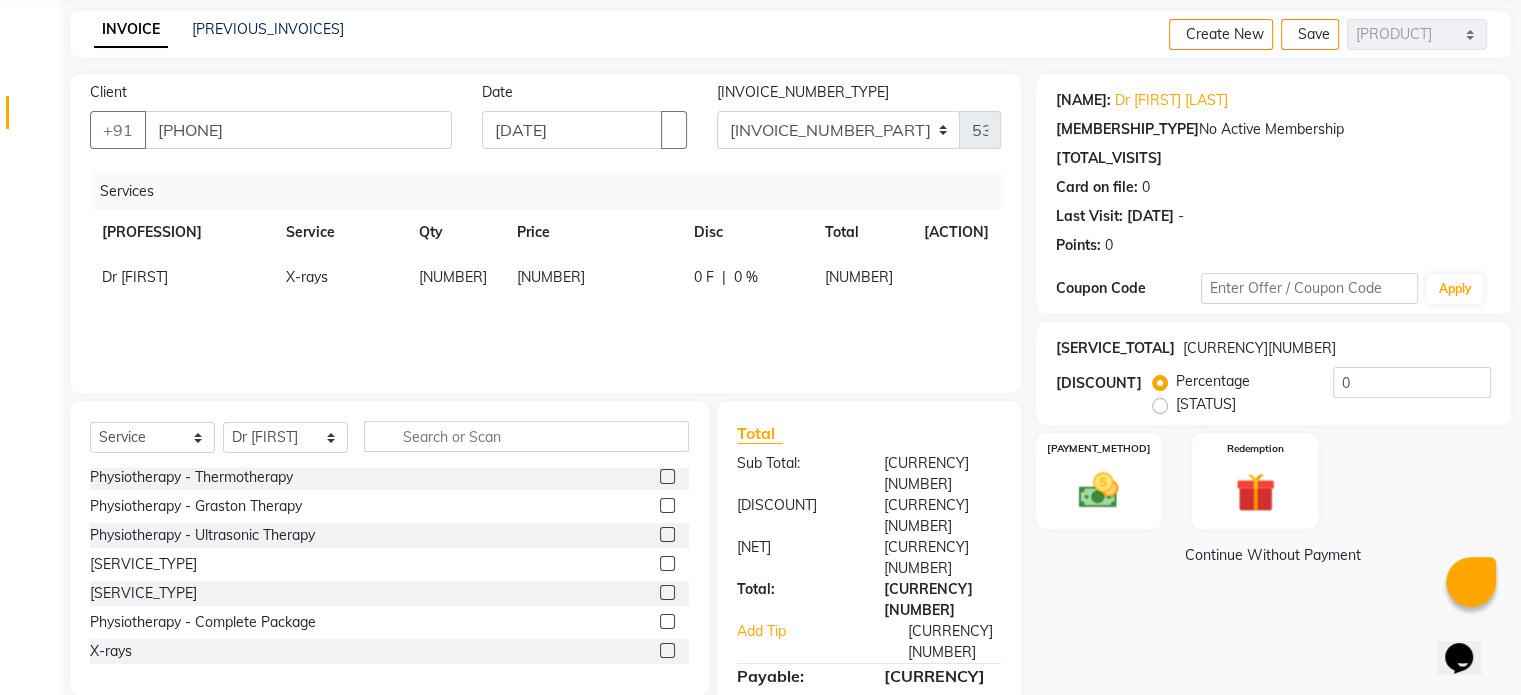 click on "[NUMBER]" at bounding box center [135, 277] 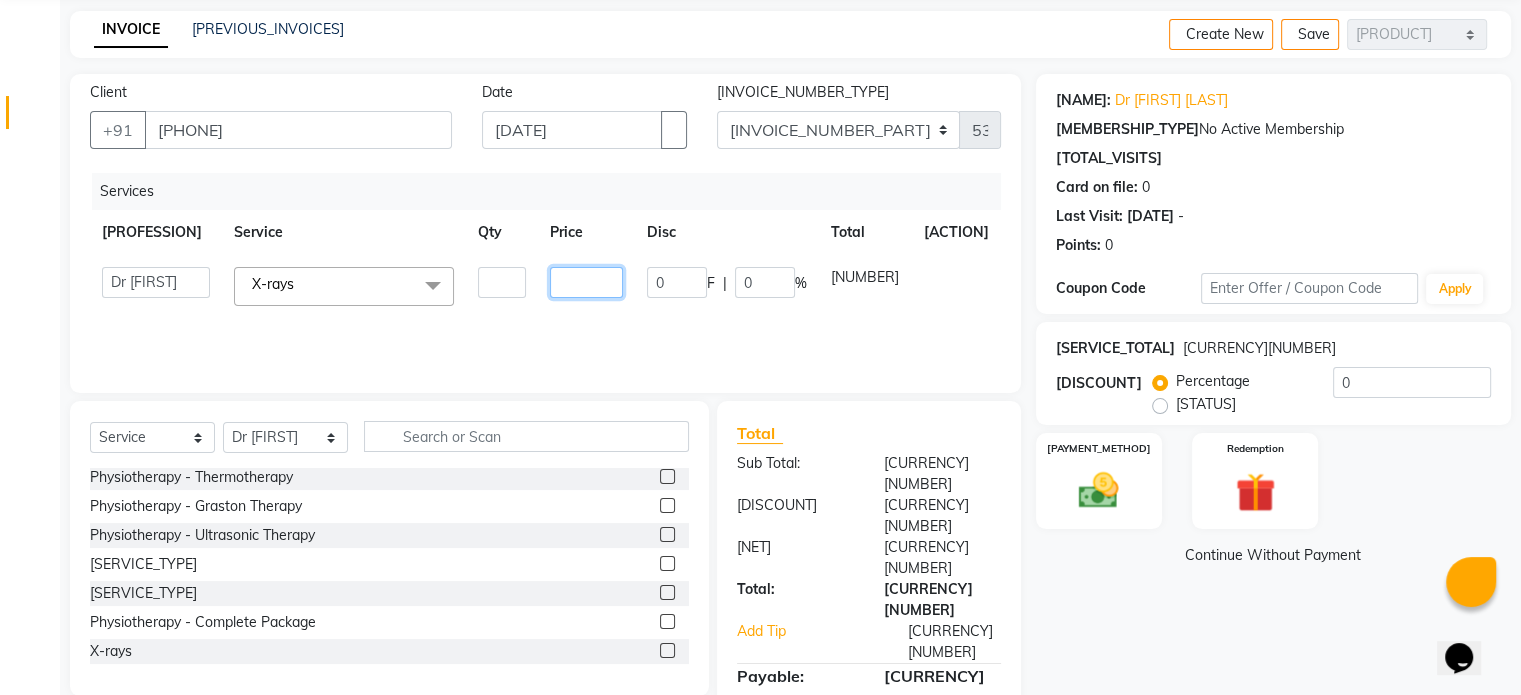click on "[NUMBER]" at bounding box center (502, 282) 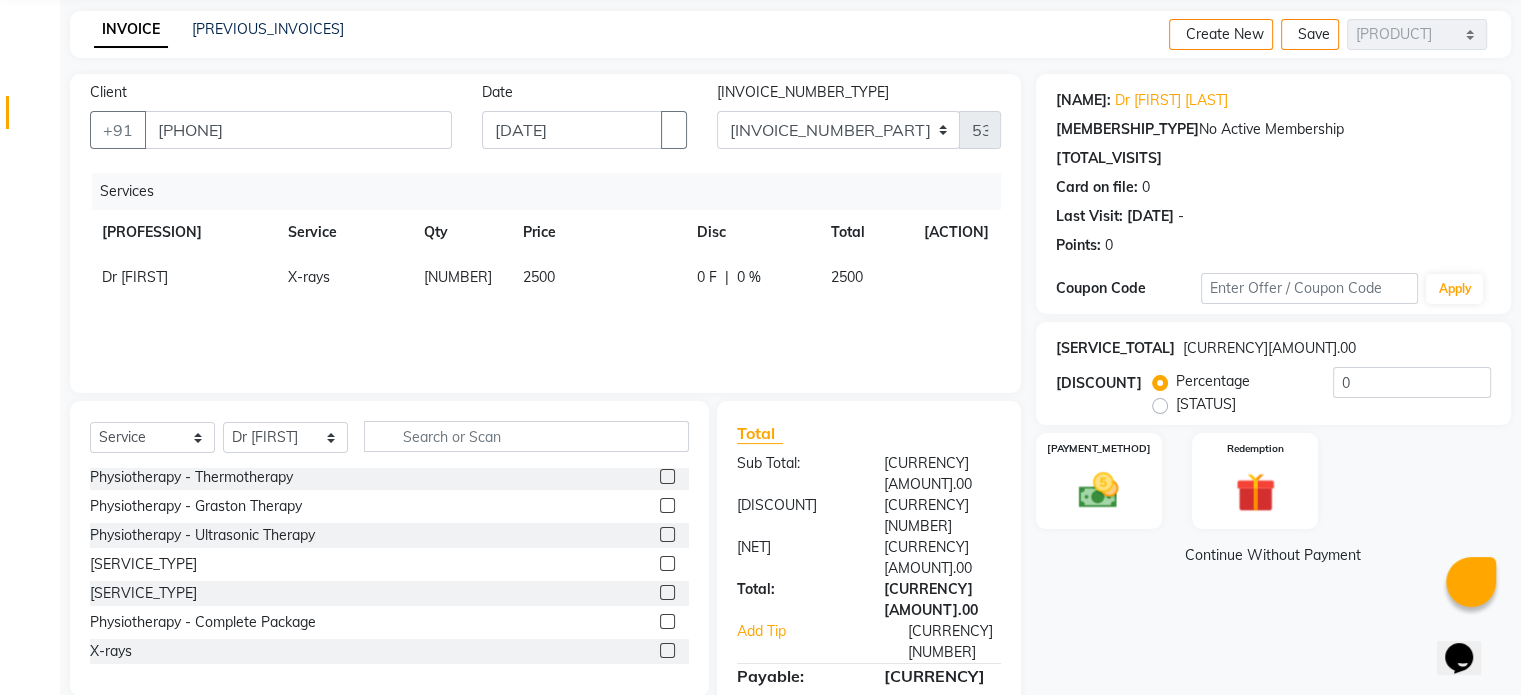click on "[STATUS]" at bounding box center (1206, 404) 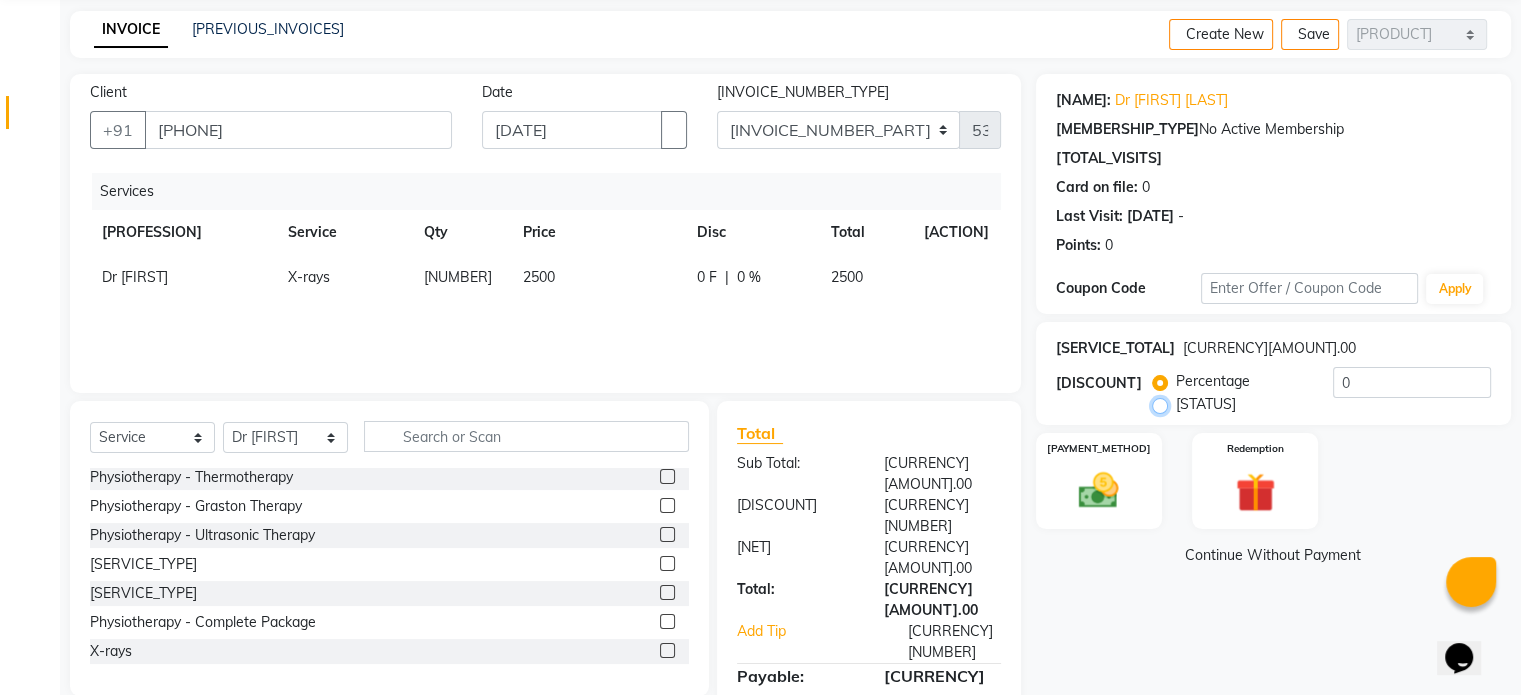click on "[STATUS]" at bounding box center [1164, 404] 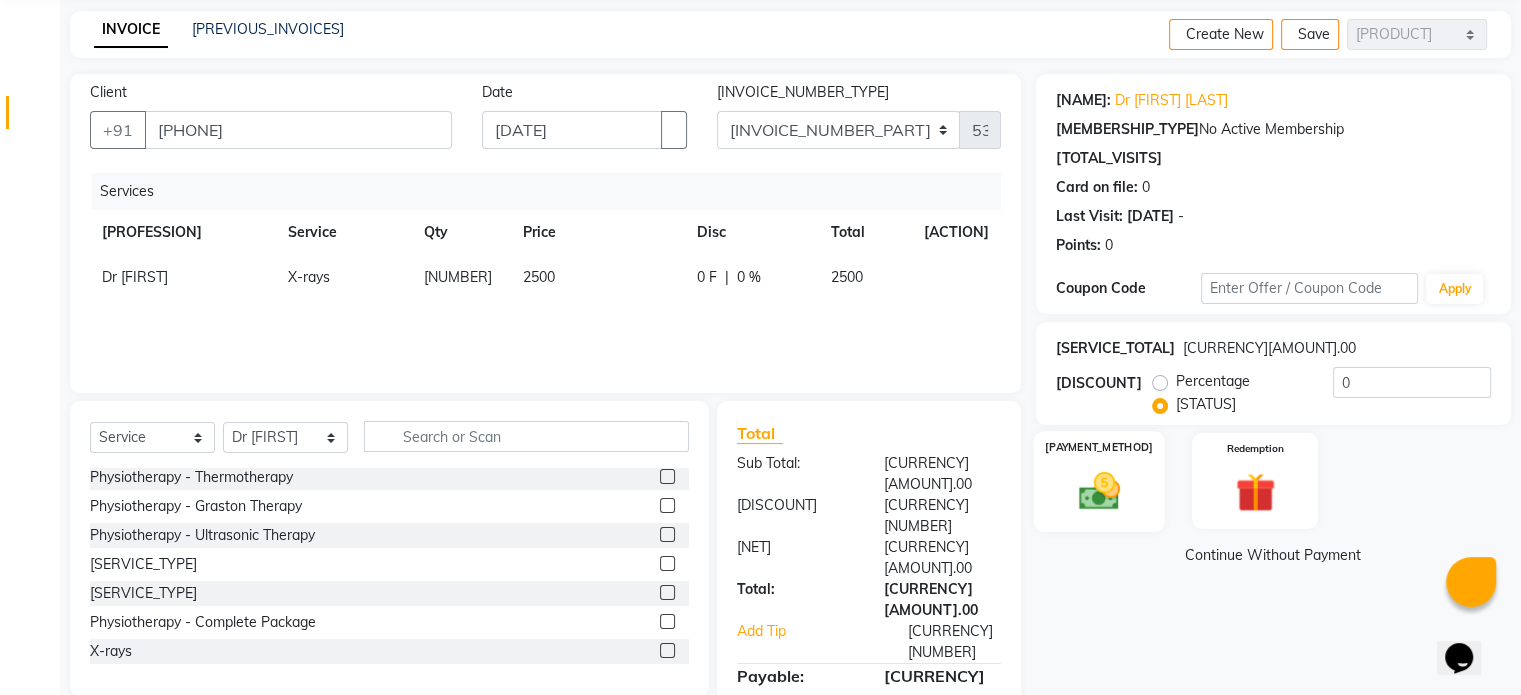 click at bounding box center [1098, 491] 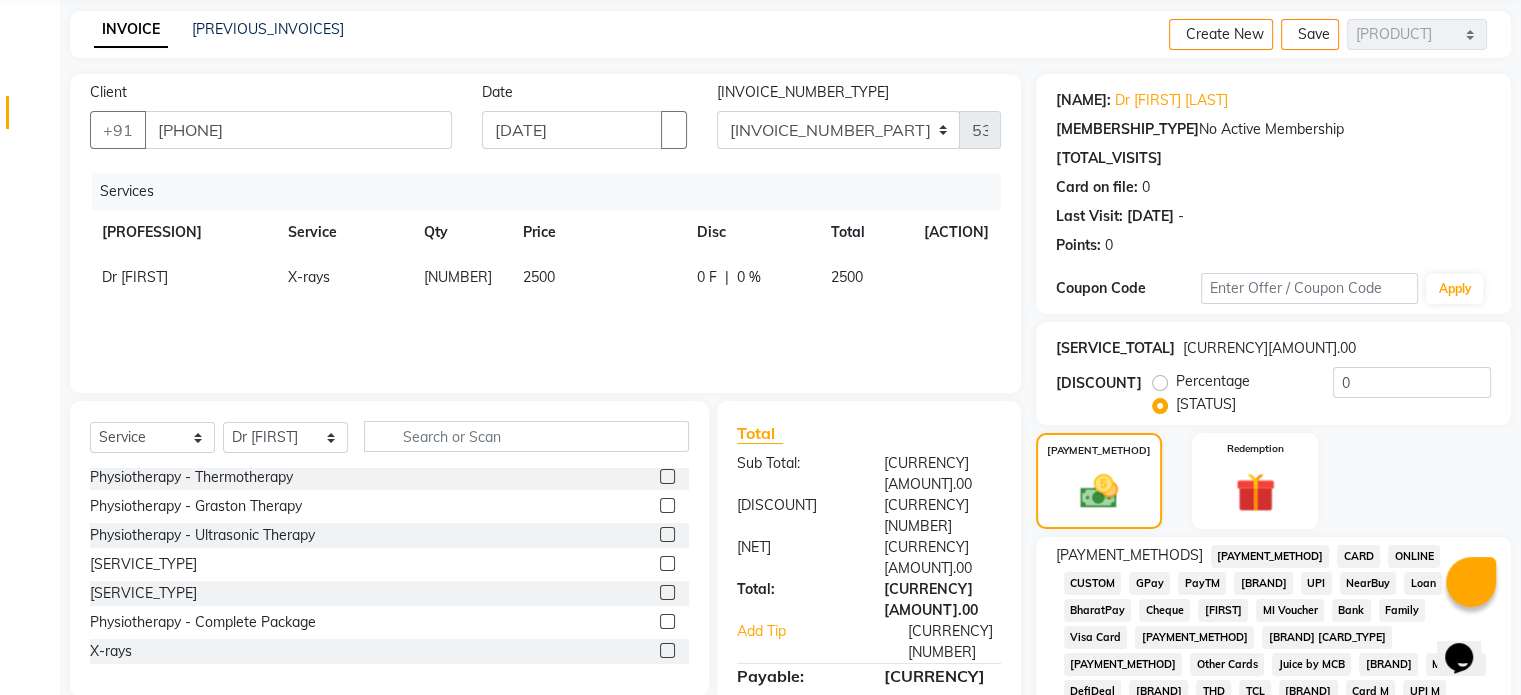 click on "UPI" at bounding box center [1270, 556] 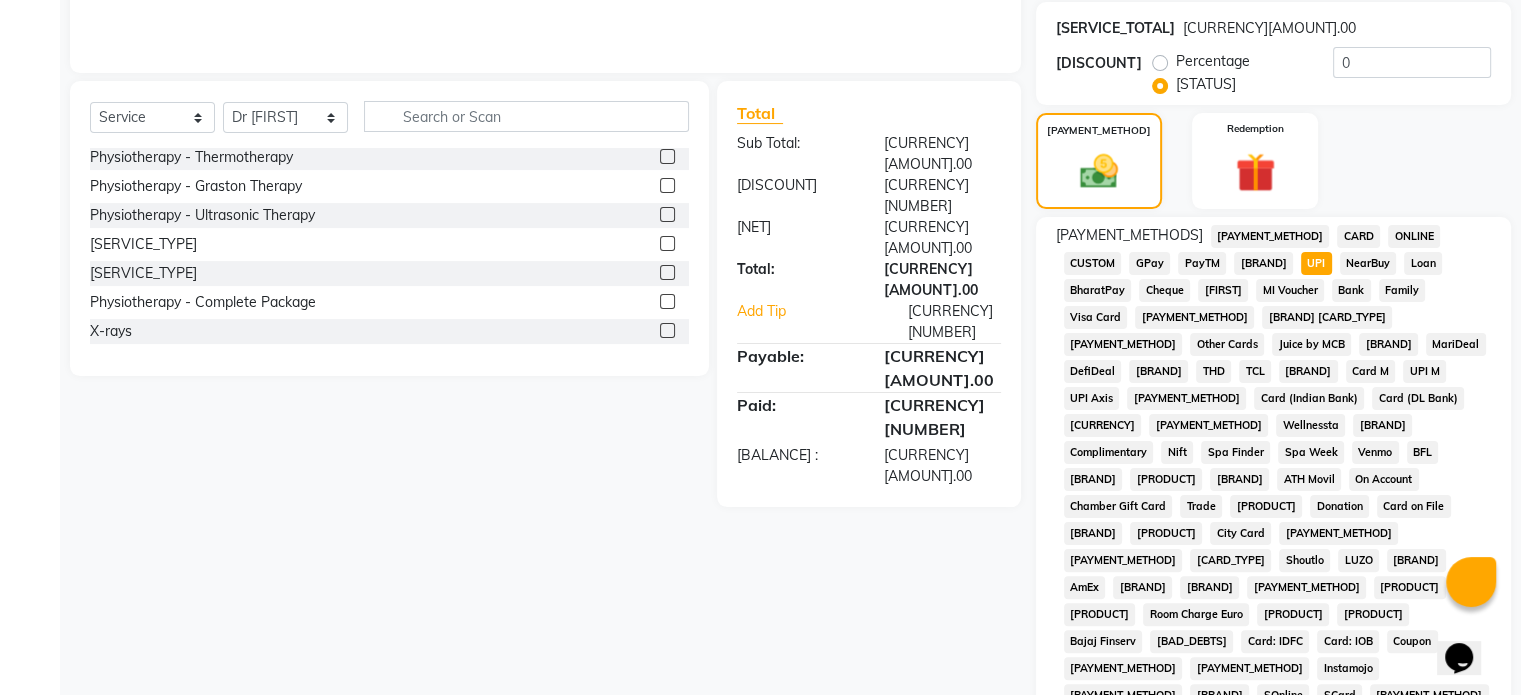 scroll, scrollTop: 652, scrollLeft: 0, axis: vertical 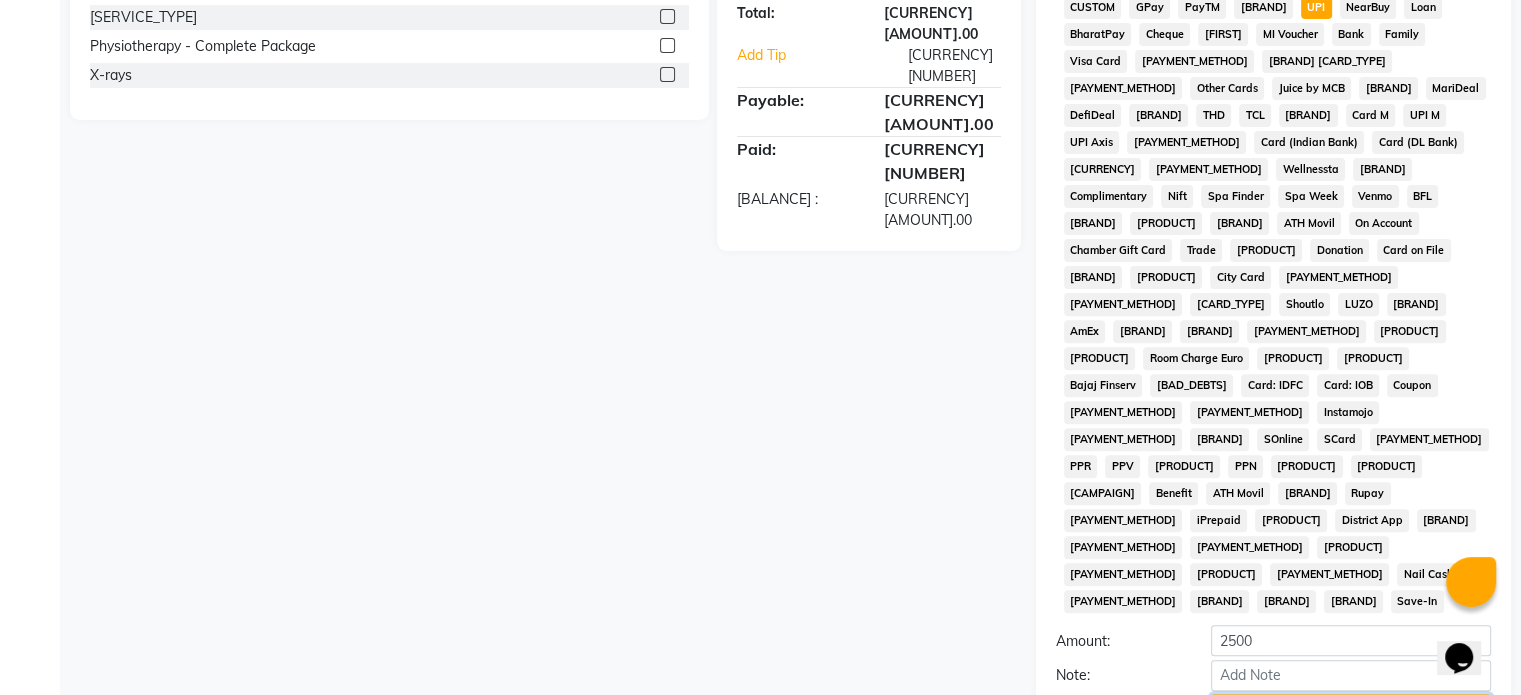 click on "[PAYMENT_ACTION]" at bounding box center [1351, 709] 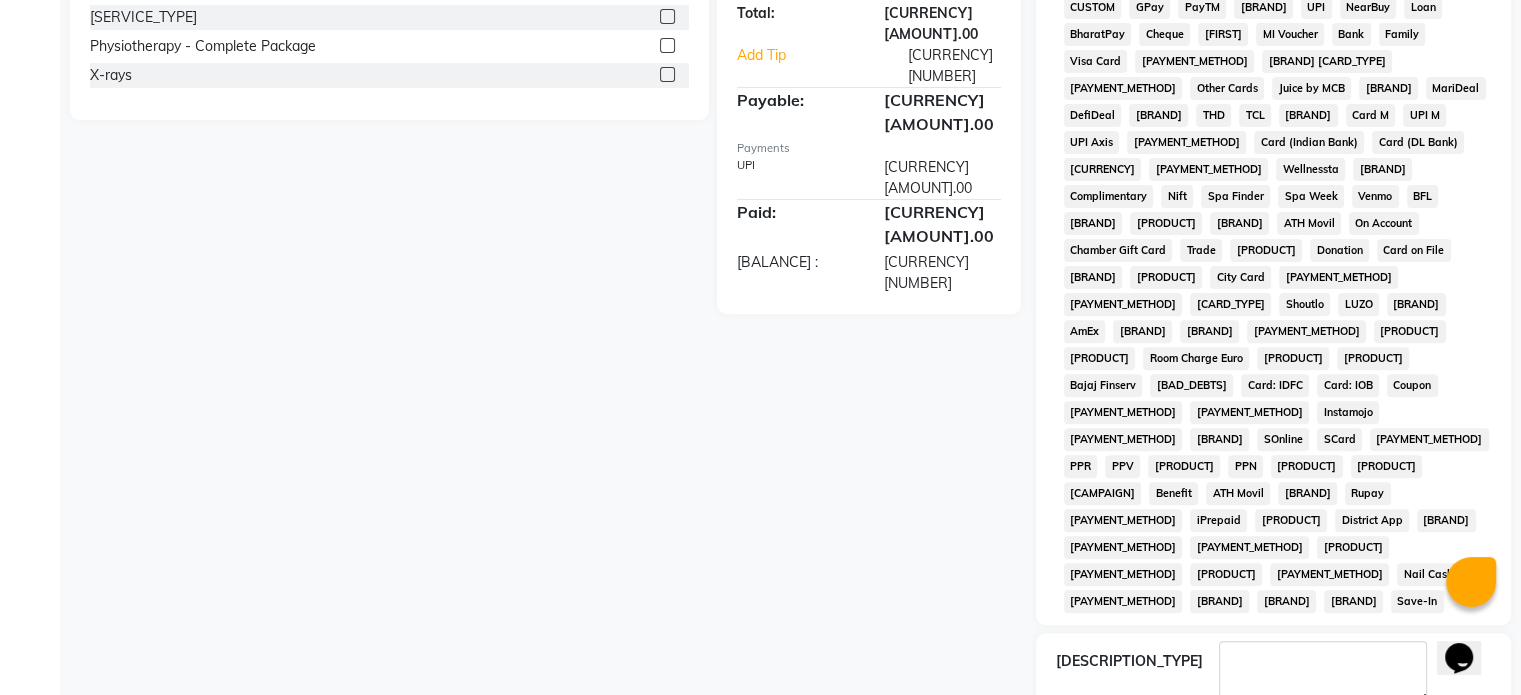 click at bounding box center (1222, 730) 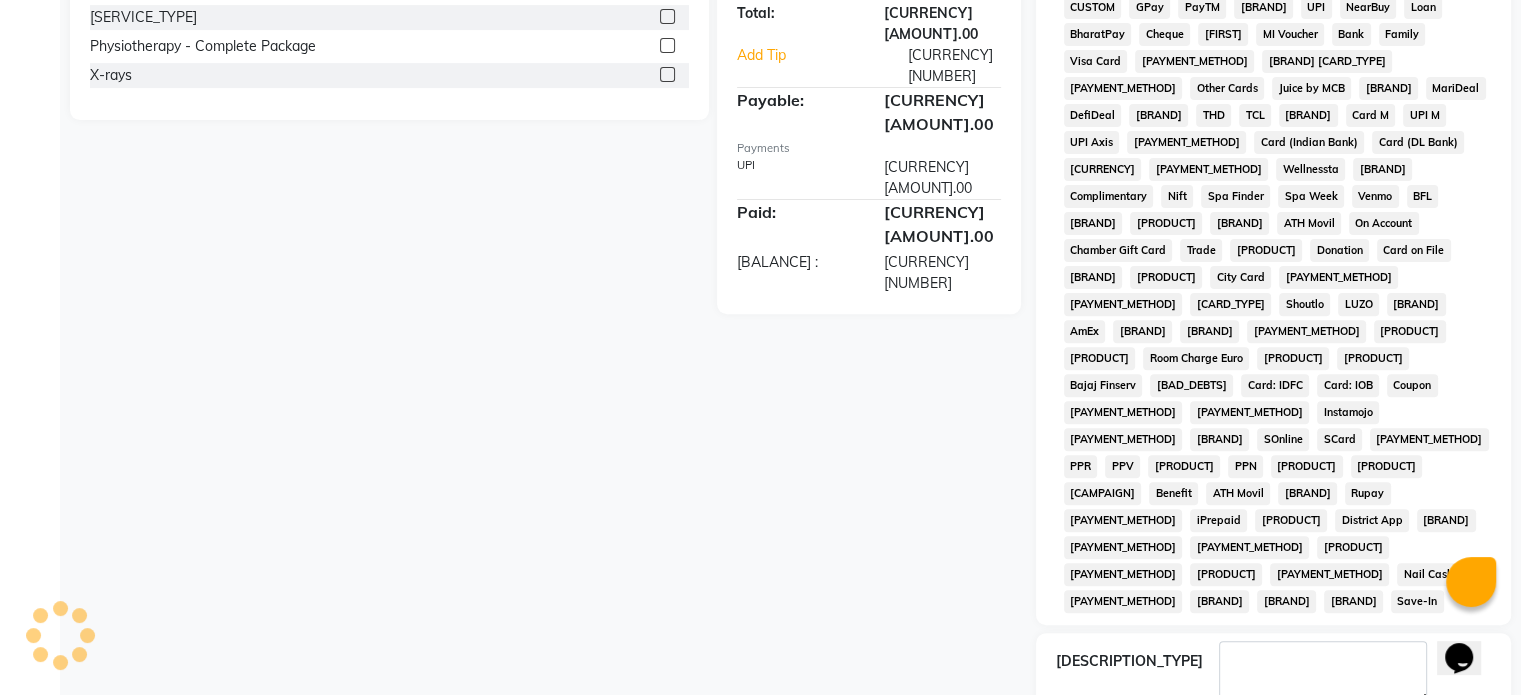 click at bounding box center (1155, 730) 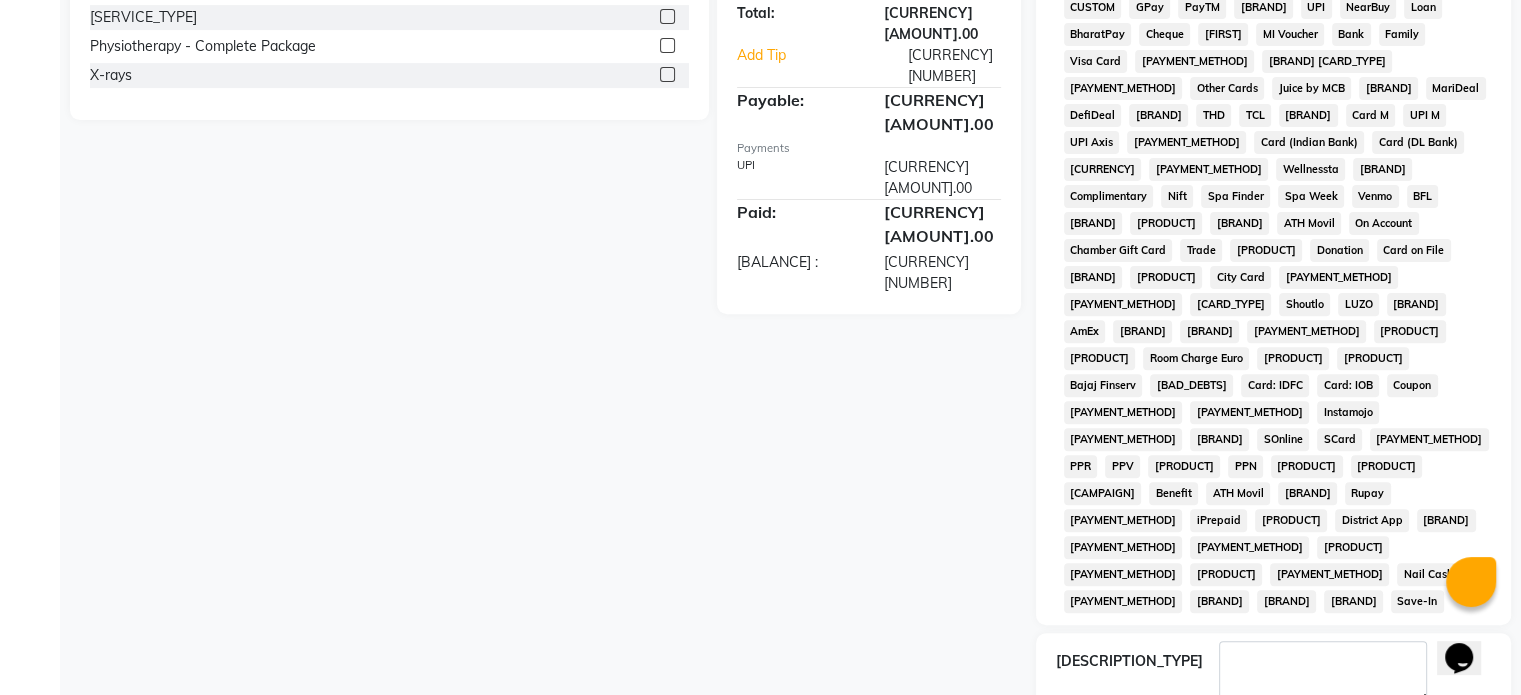 click on "[ACTION]" at bounding box center [1273, 763] 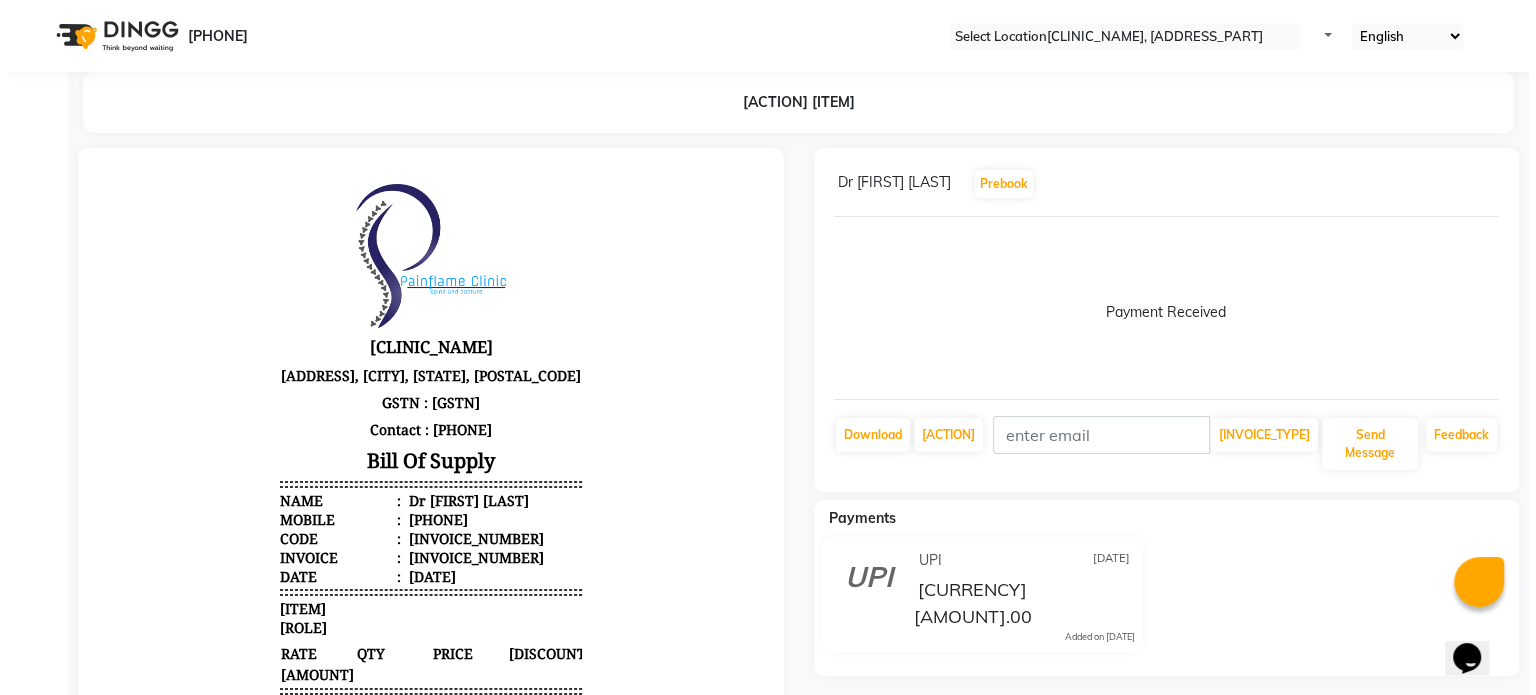 scroll, scrollTop: 0, scrollLeft: 0, axis: both 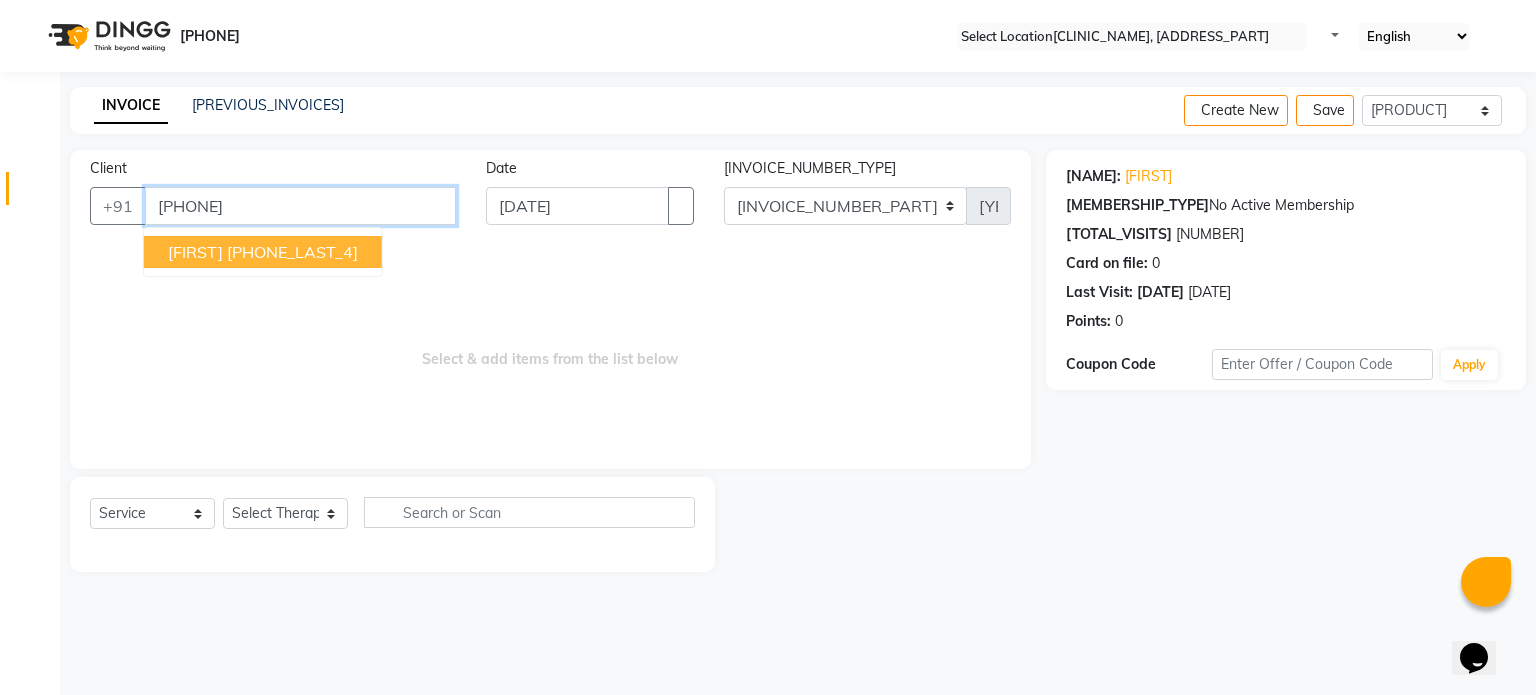 click on "[PHONE]" at bounding box center (300, 206) 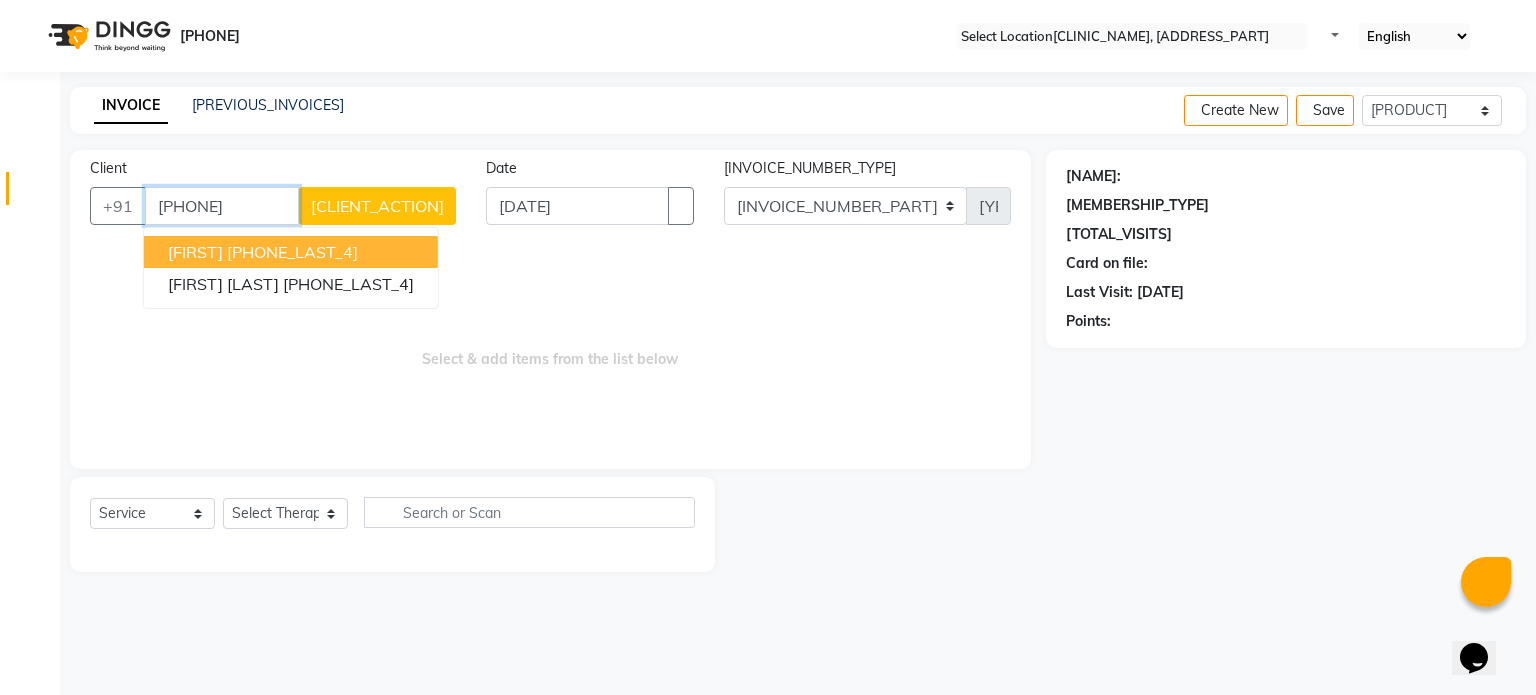 type on "[PHONE]" 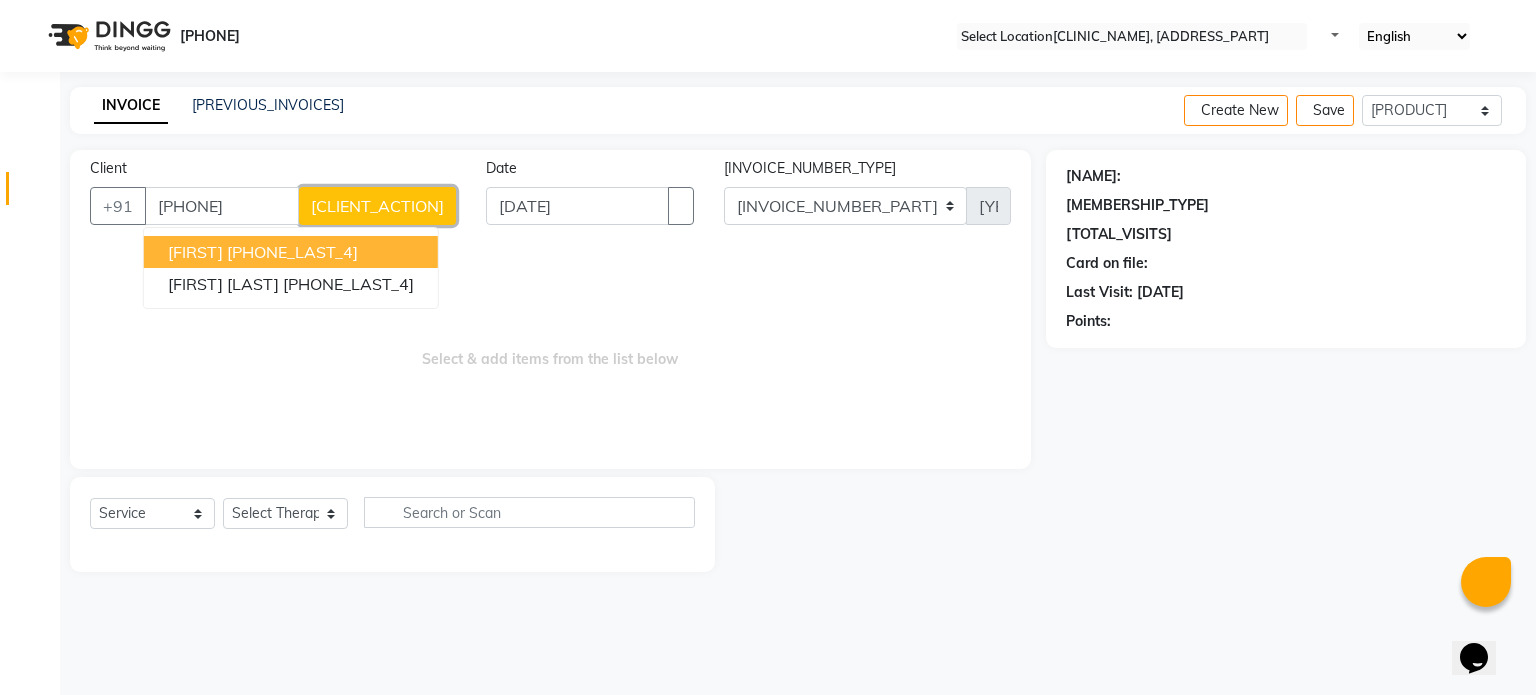 click on "[CLIENT_ACTION]" at bounding box center [377, 206] 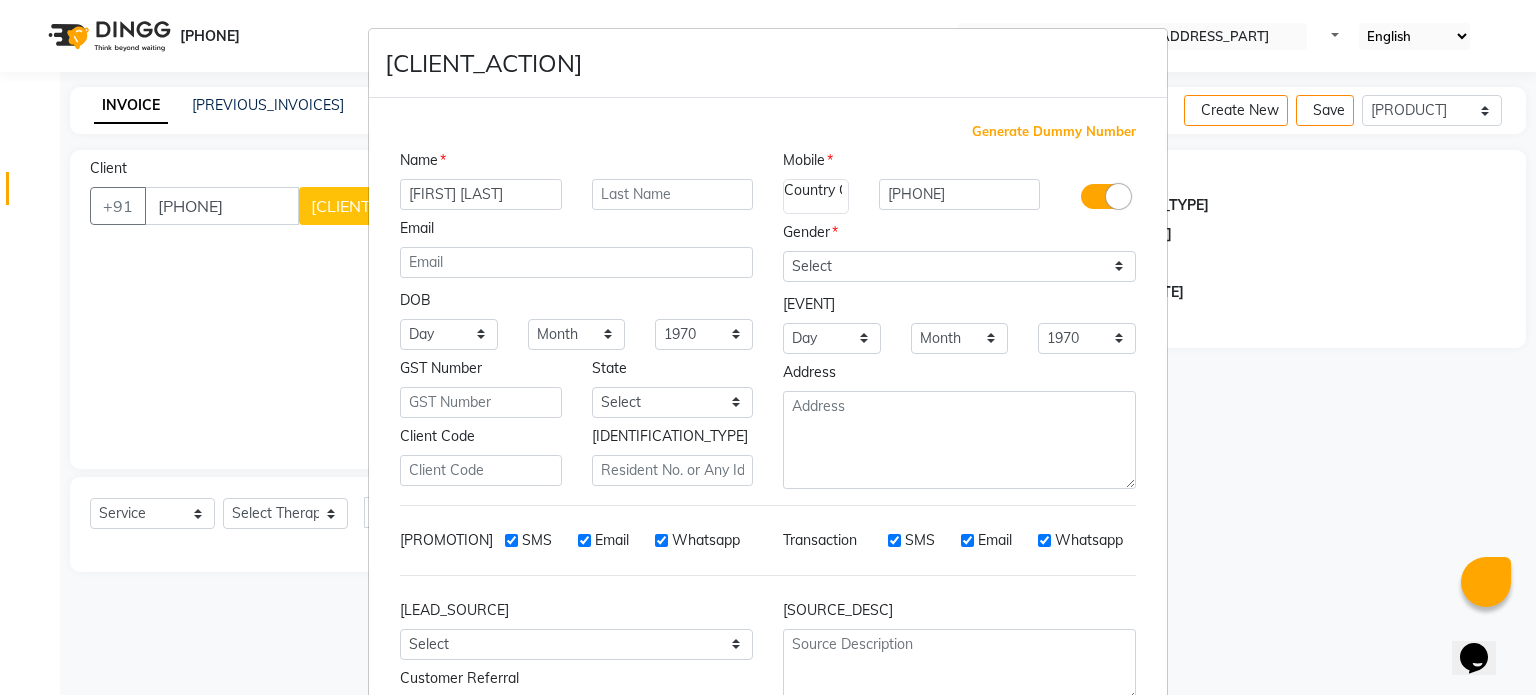 type on "[FIRST] [LAST]" 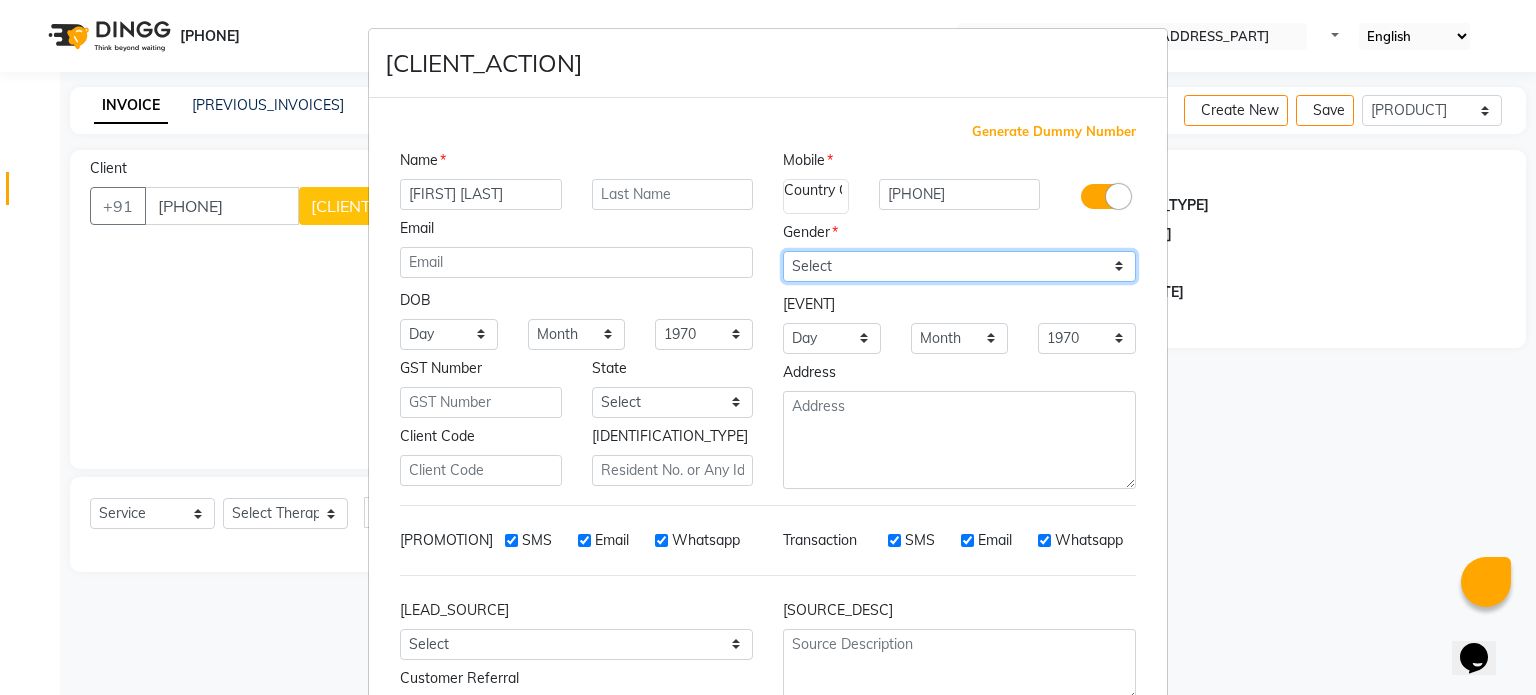 click on "Select Male Female Other Prefer Not To Say" at bounding box center (959, 266) 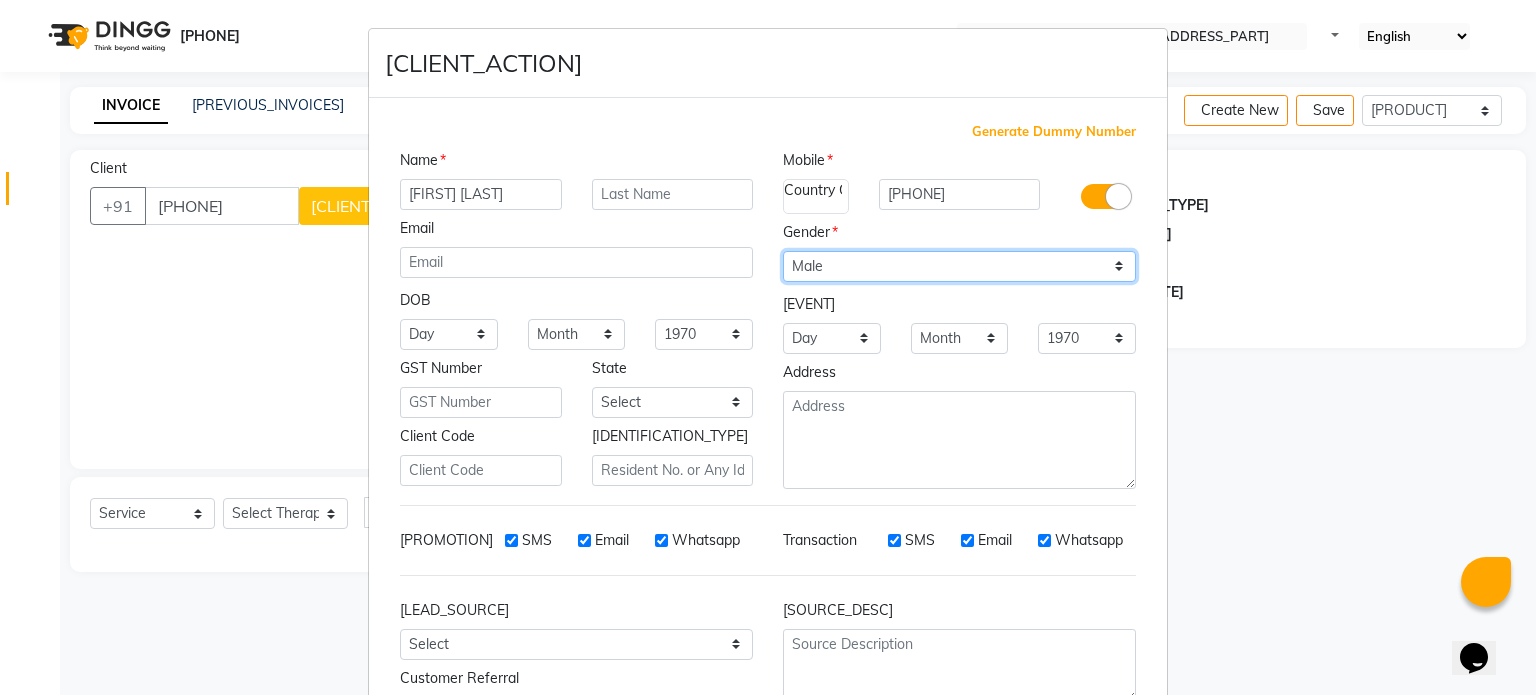 click on "Select Male Female Other Prefer Not To Say" at bounding box center (959, 266) 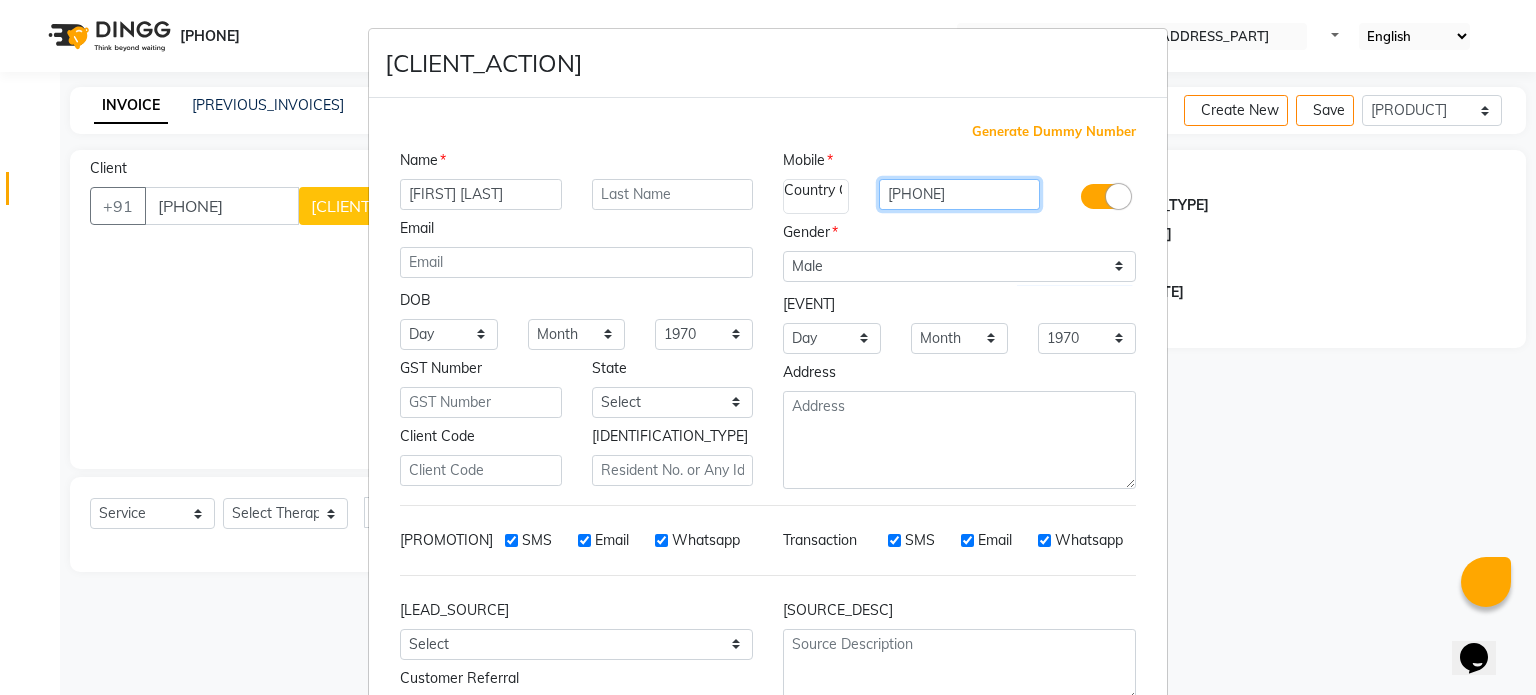 click on "[PHONE]" at bounding box center [960, 194] 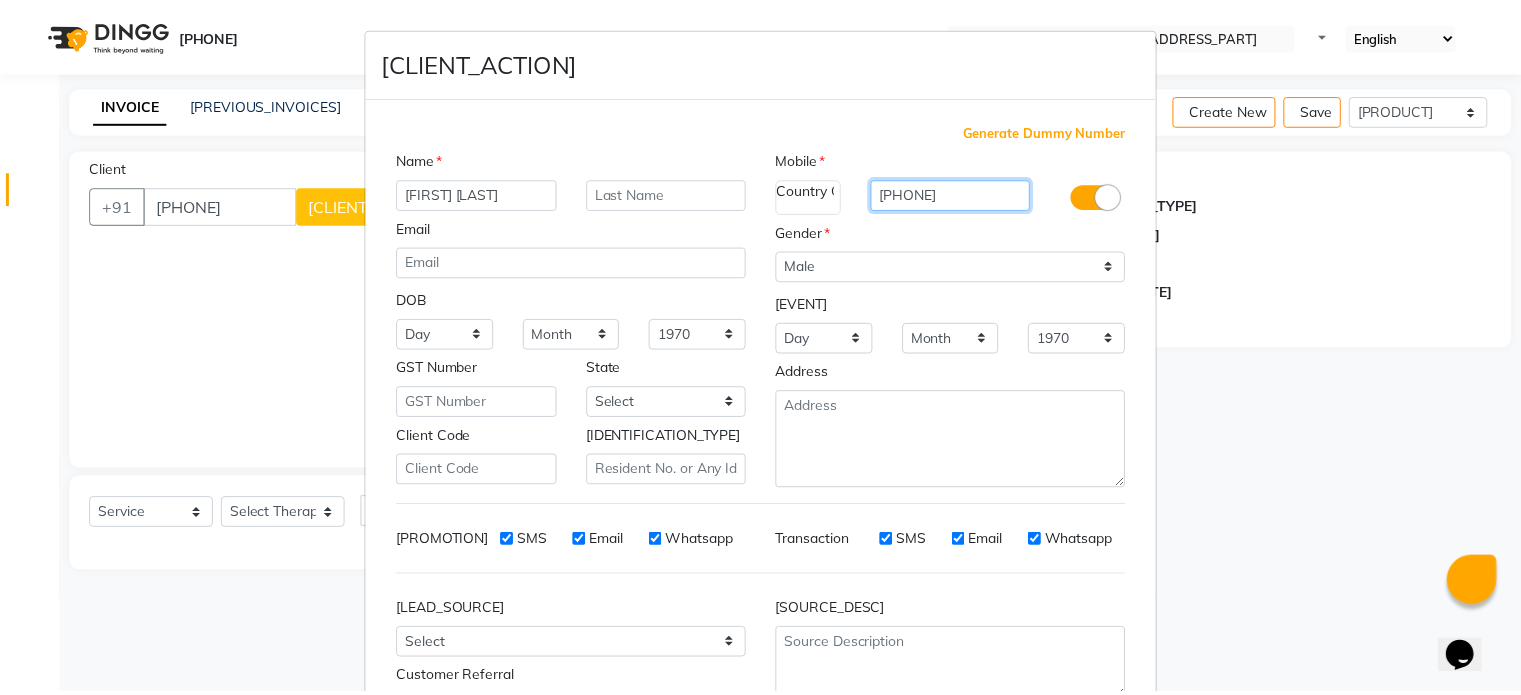 scroll, scrollTop: 161, scrollLeft: 0, axis: vertical 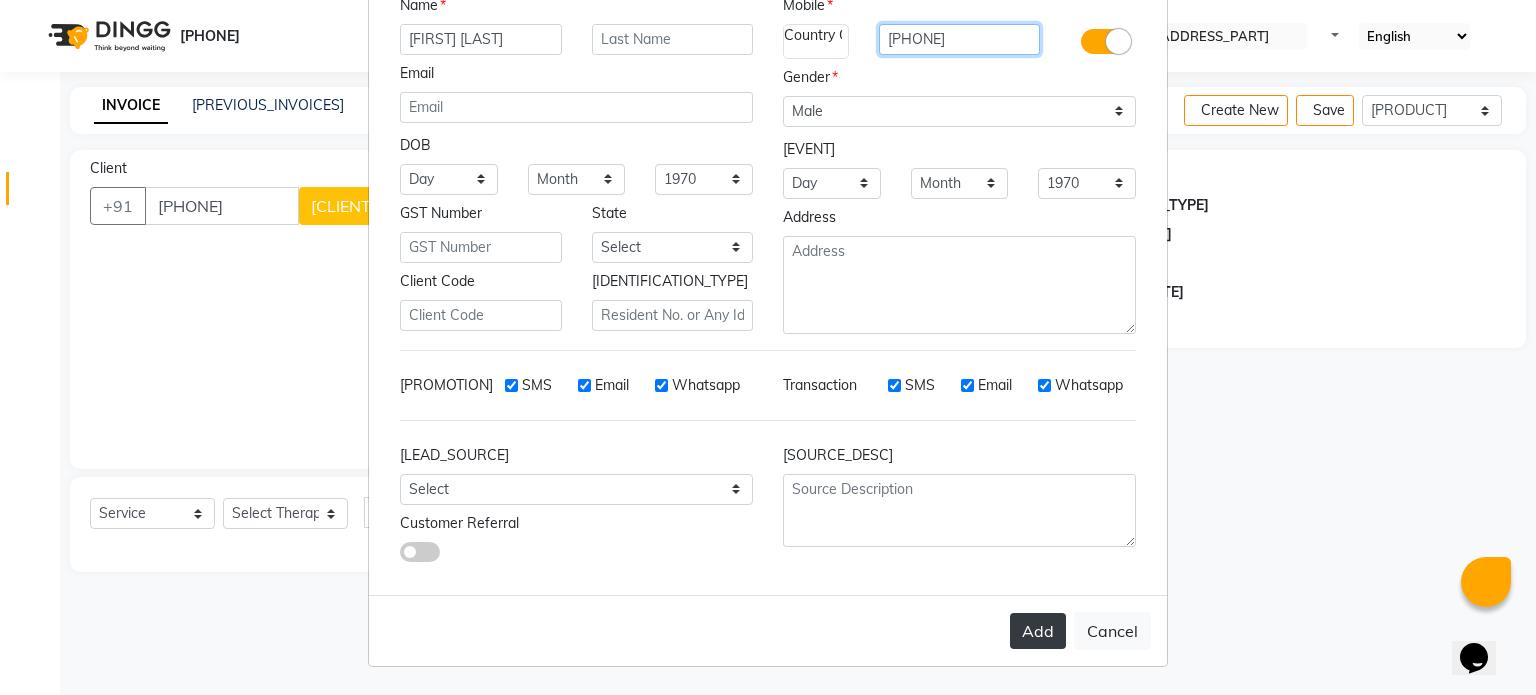 type on "[PHONE]" 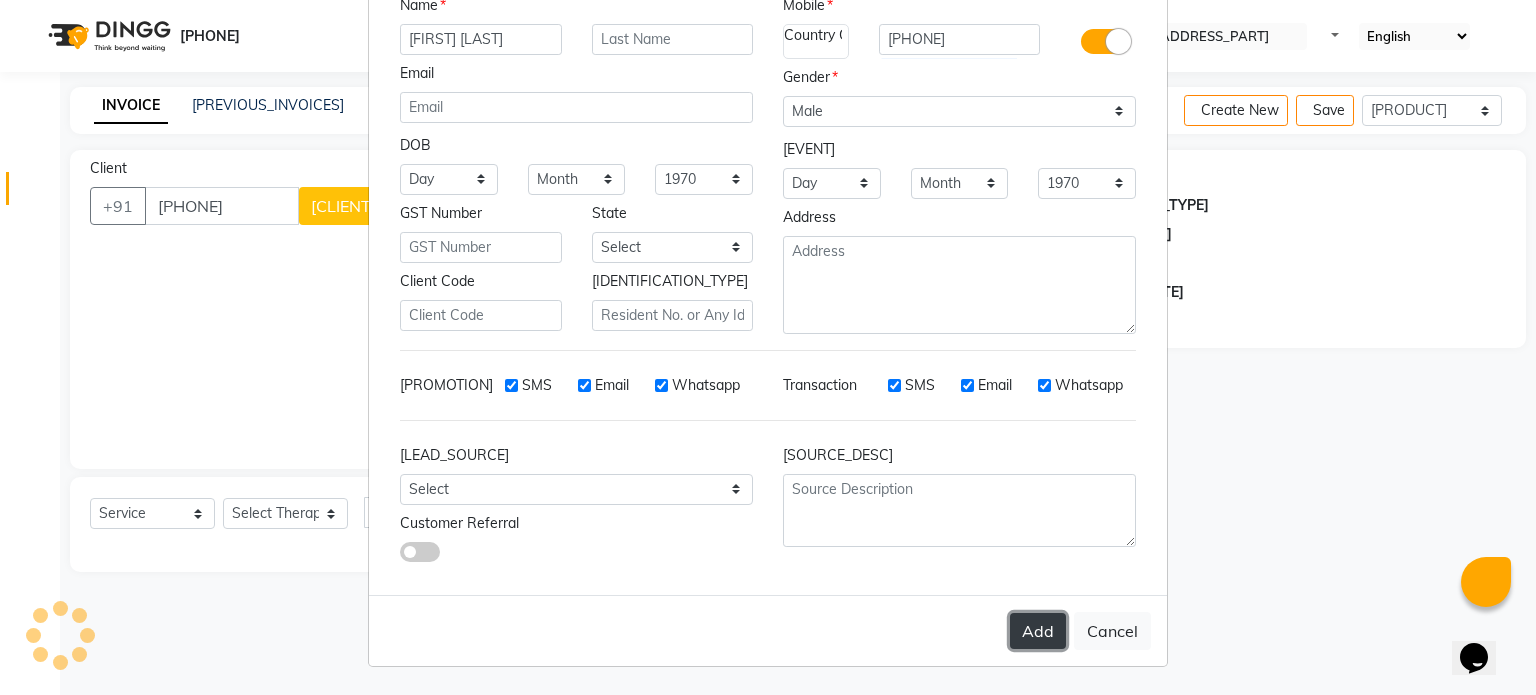 click on "Add" at bounding box center [1038, 631] 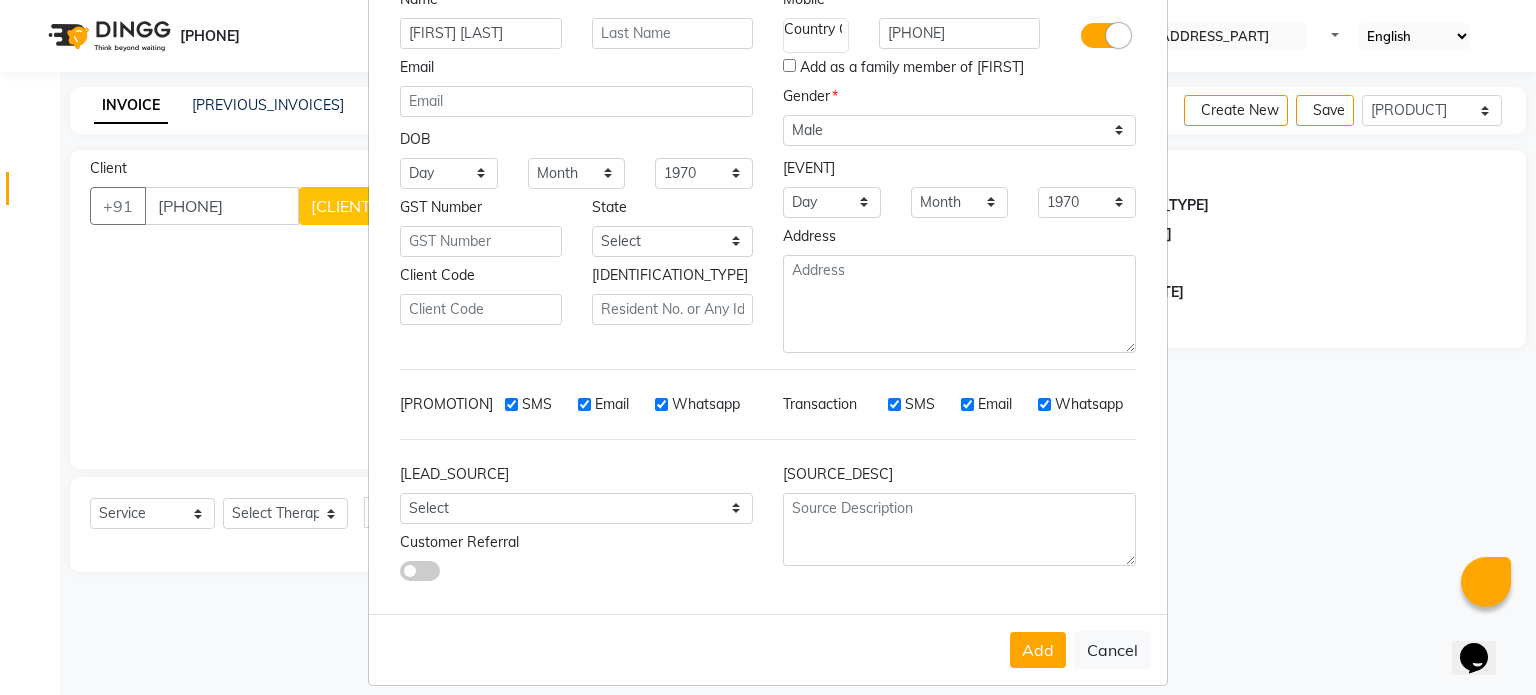 click on "Add as a family member of [FIRST]" at bounding box center (789, 65) 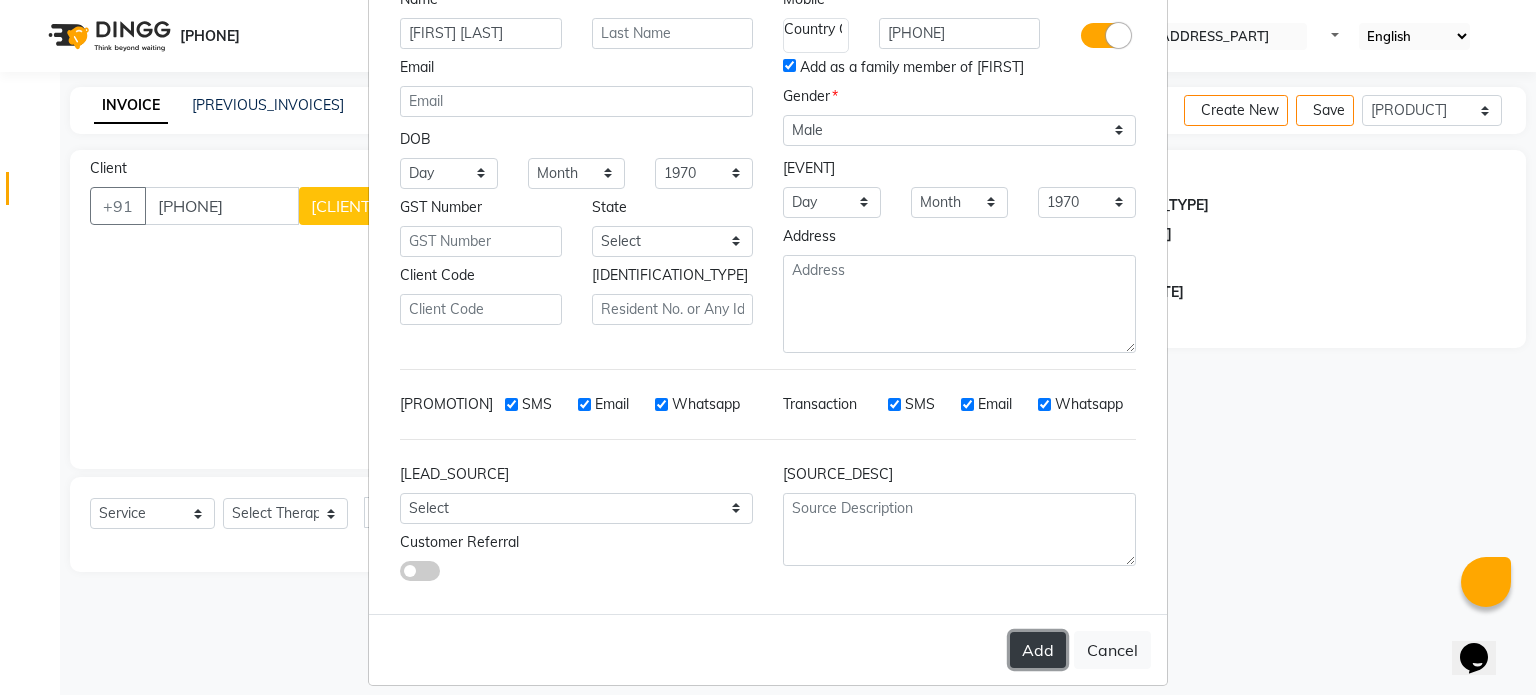 click on "Add" at bounding box center [1038, 650] 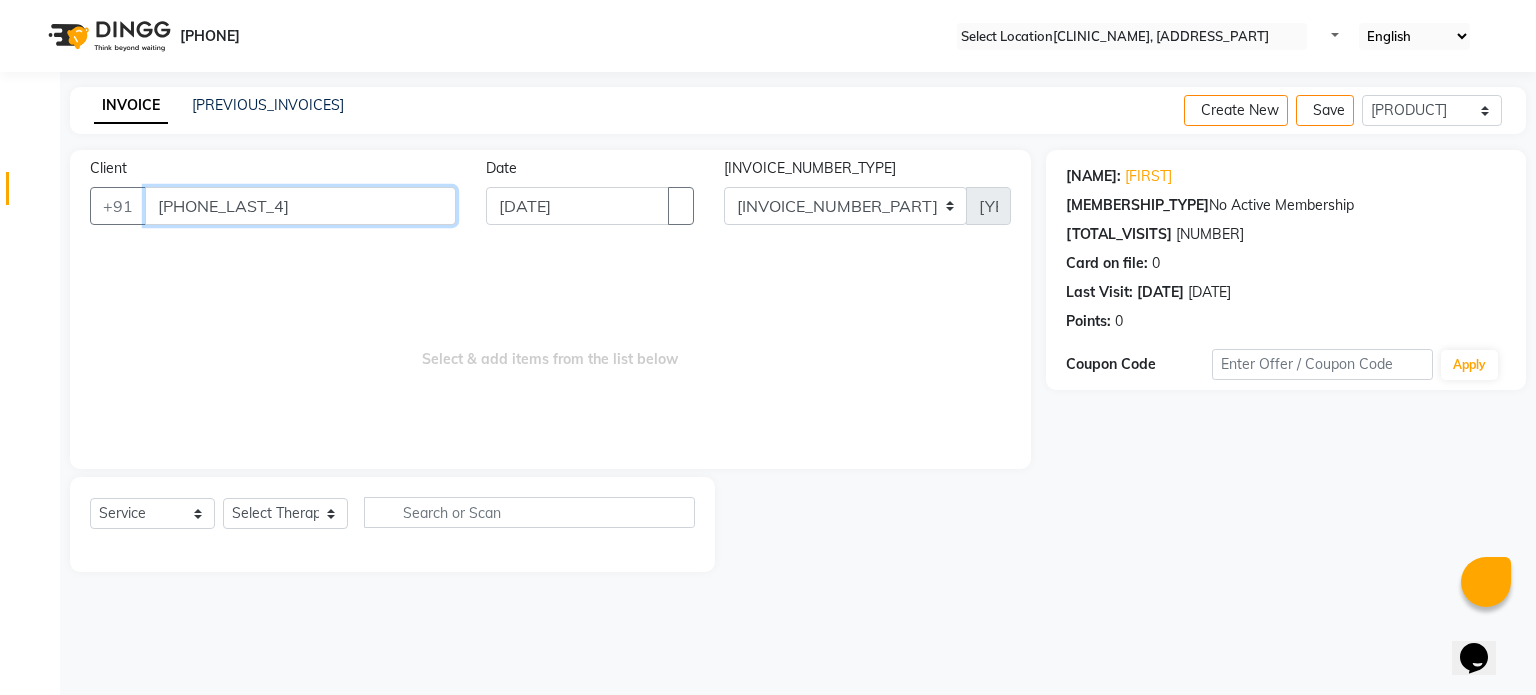 click on "[PHONE_LAST_4]" at bounding box center (300, 206) 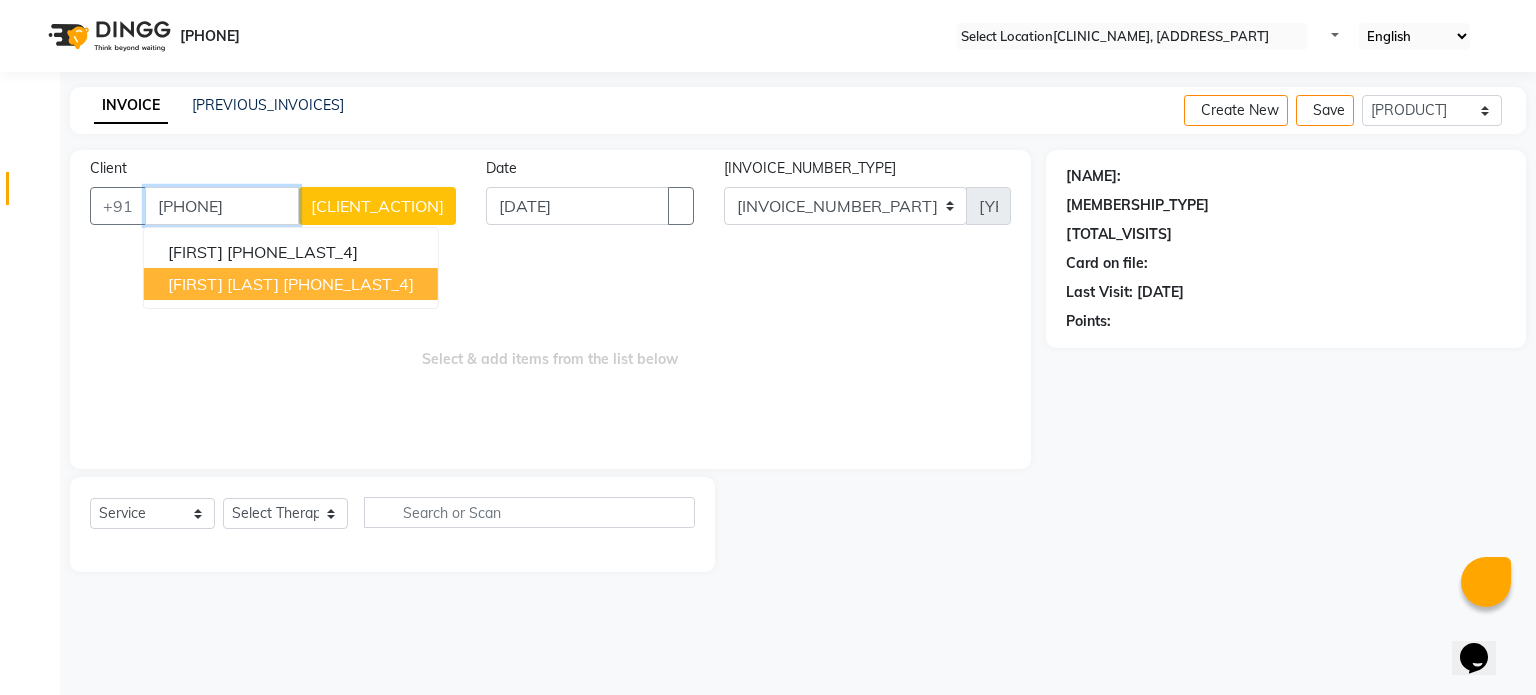 click on "[FIRST] [LAST] [PHONE_LAST_4]" at bounding box center (291, 284) 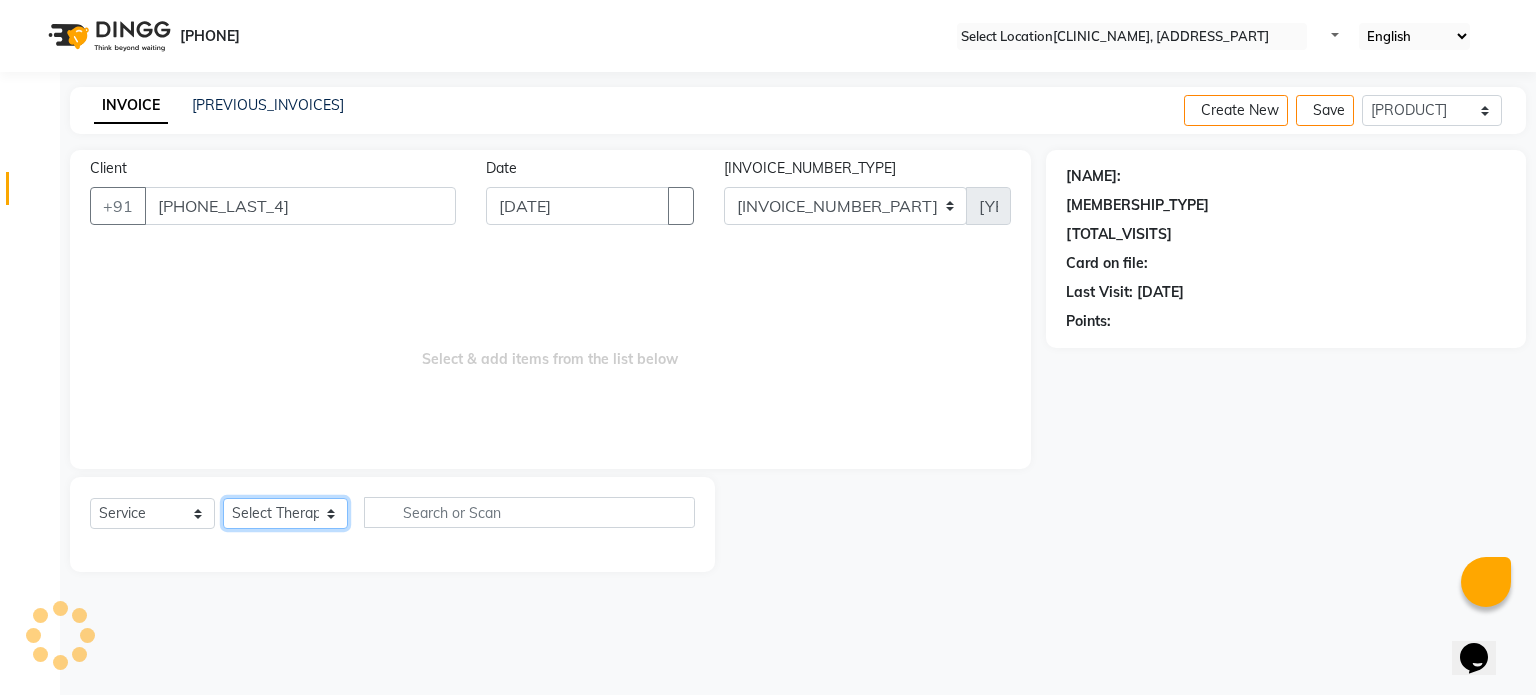 click on "Select Therapist Dr [LAST] Dr [LAST] Dr [LAST] Dr [LAST] Dr. [LAST] Dr. [LAST] [FIRST] [LAST] Reception 1  Reception 2 Reception 3" at bounding box center [285, 513] 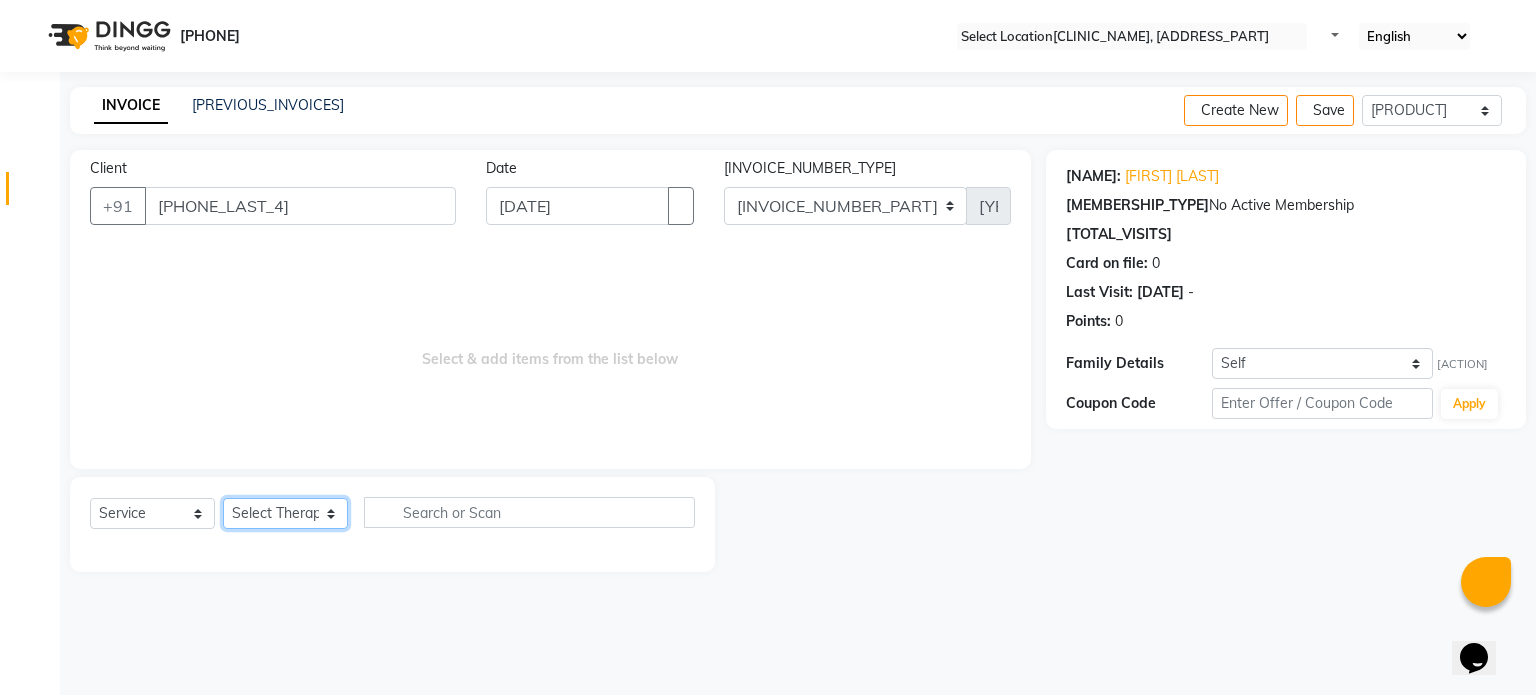 select on "[NUMBER]" 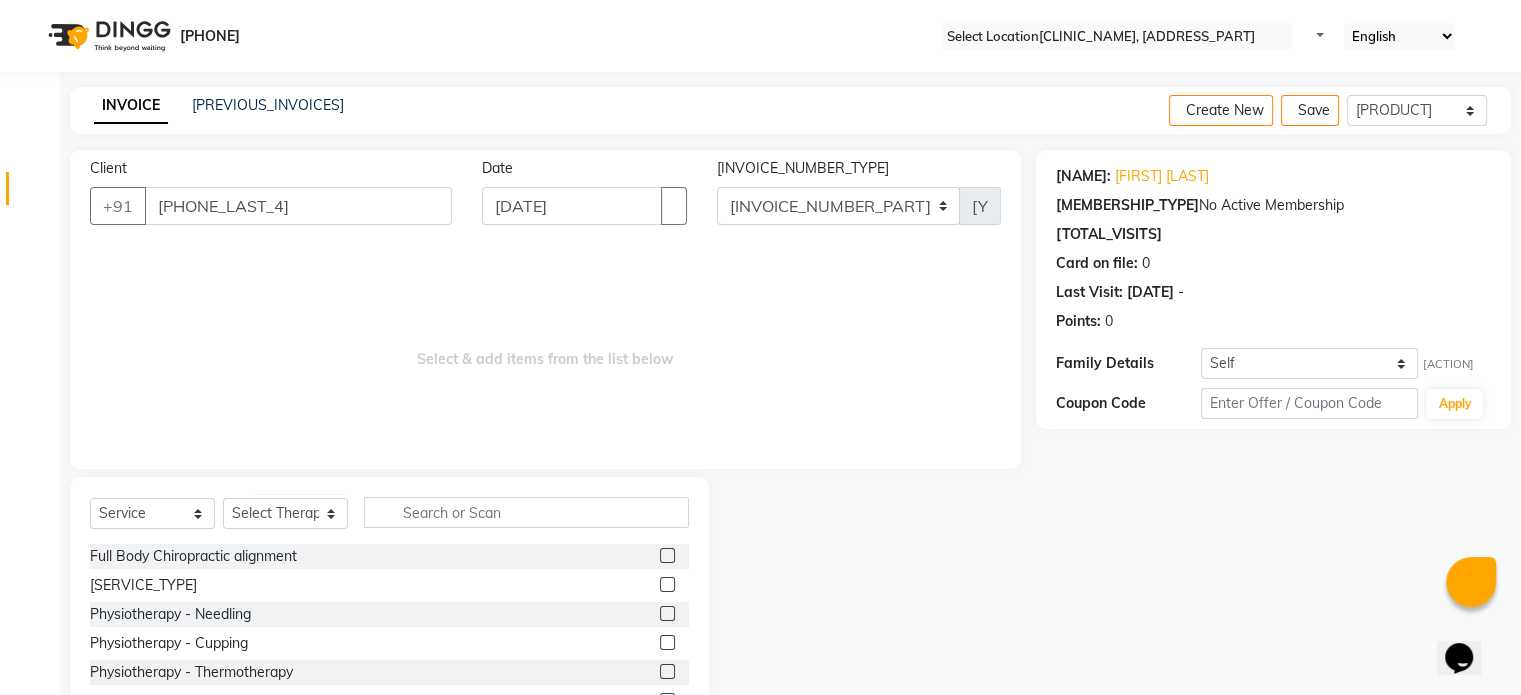 click at bounding box center (667, 584) 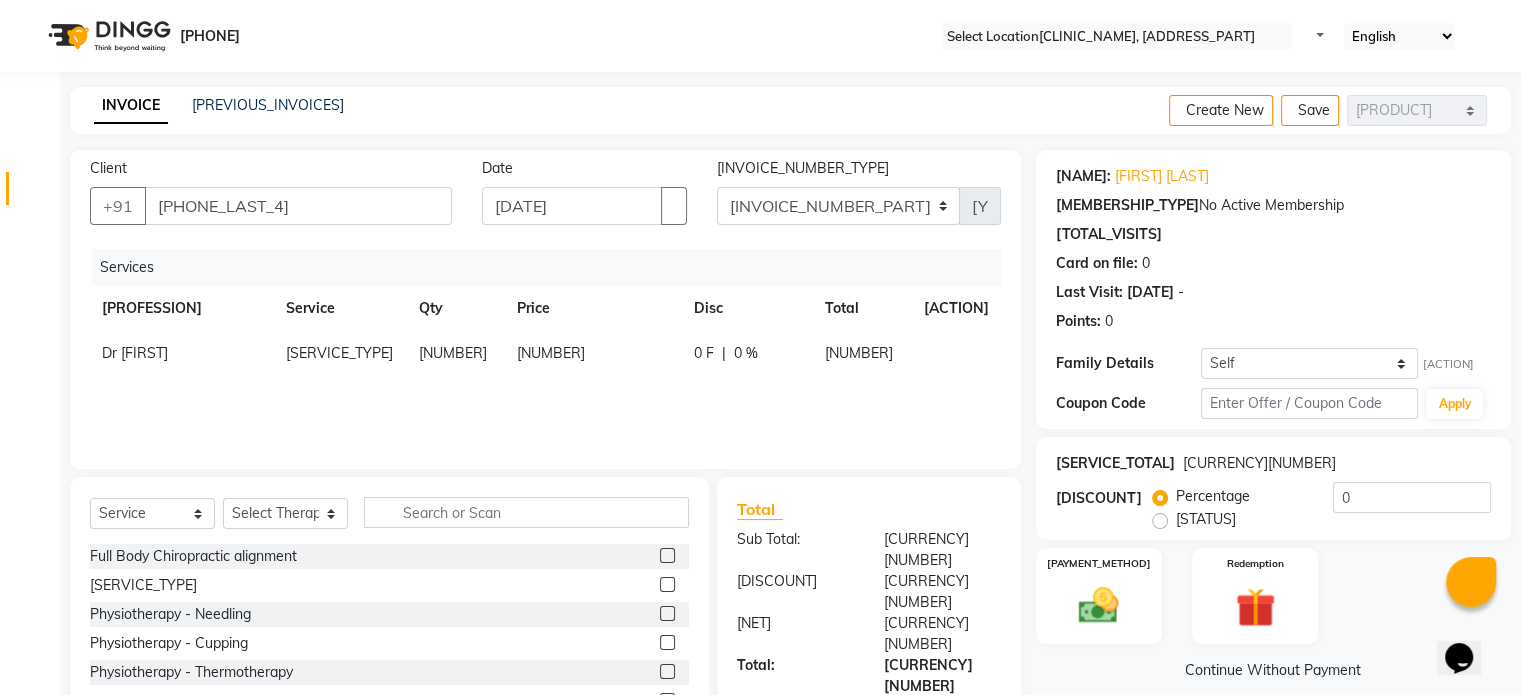 click on "[NUMBER]" at bounding box center [135, 353] 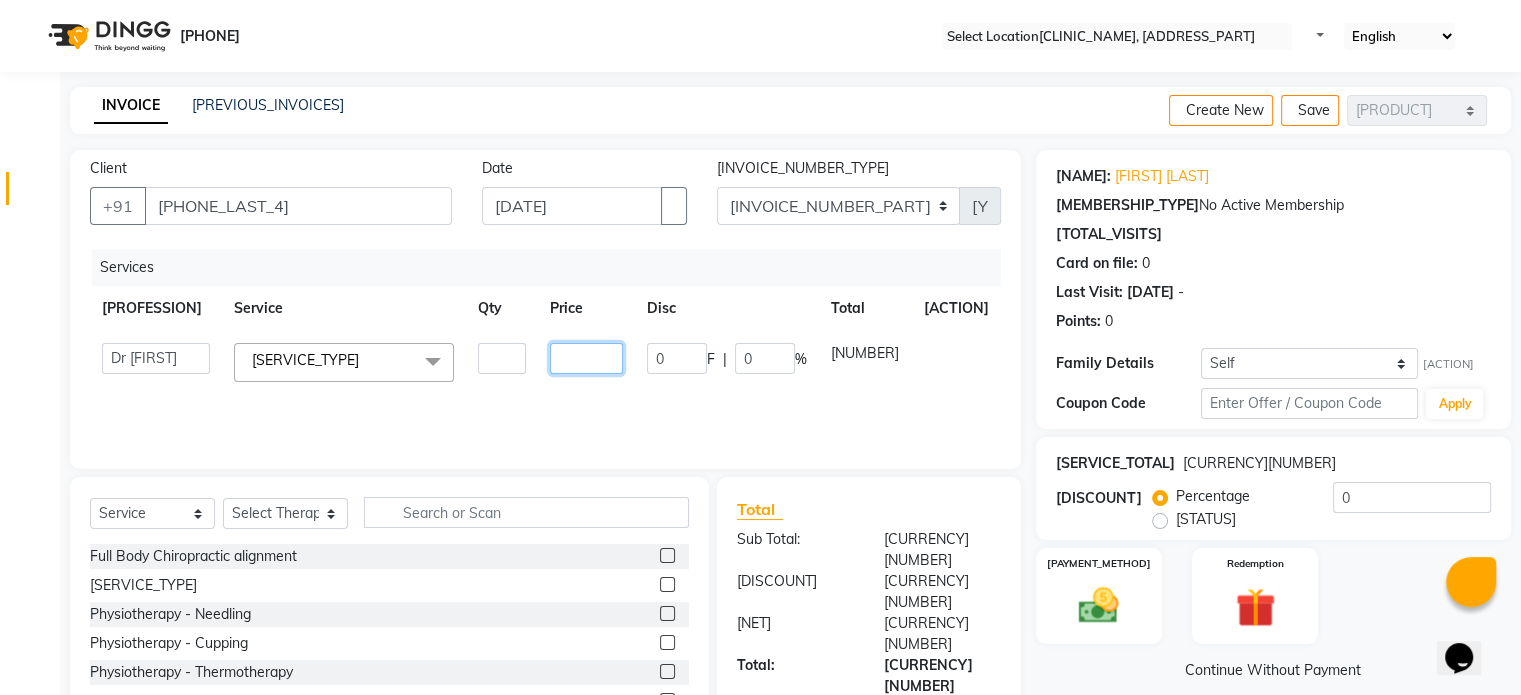 click on "[NUMBER]" at bounding box center [502, 358] 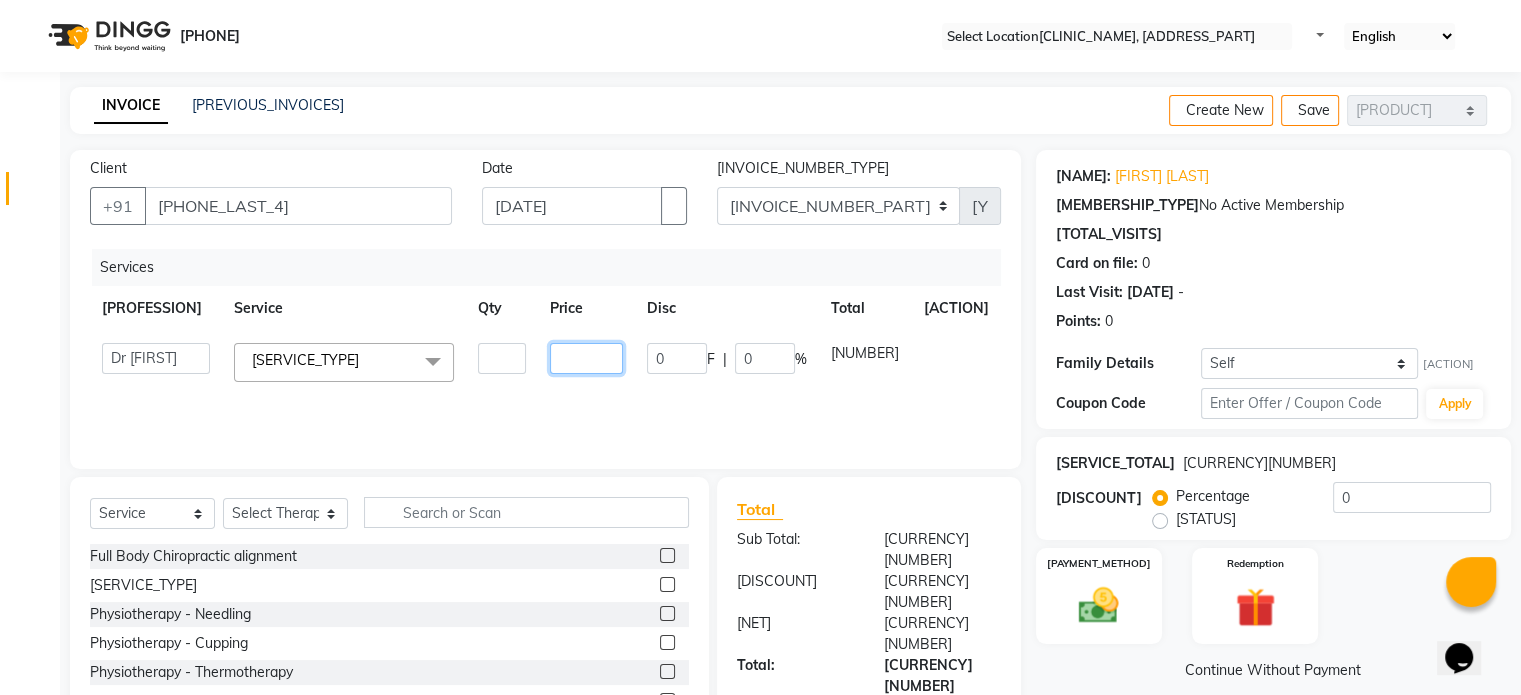 scroll, scrollTop: 119, scrollLeft: 0, axis: vertical 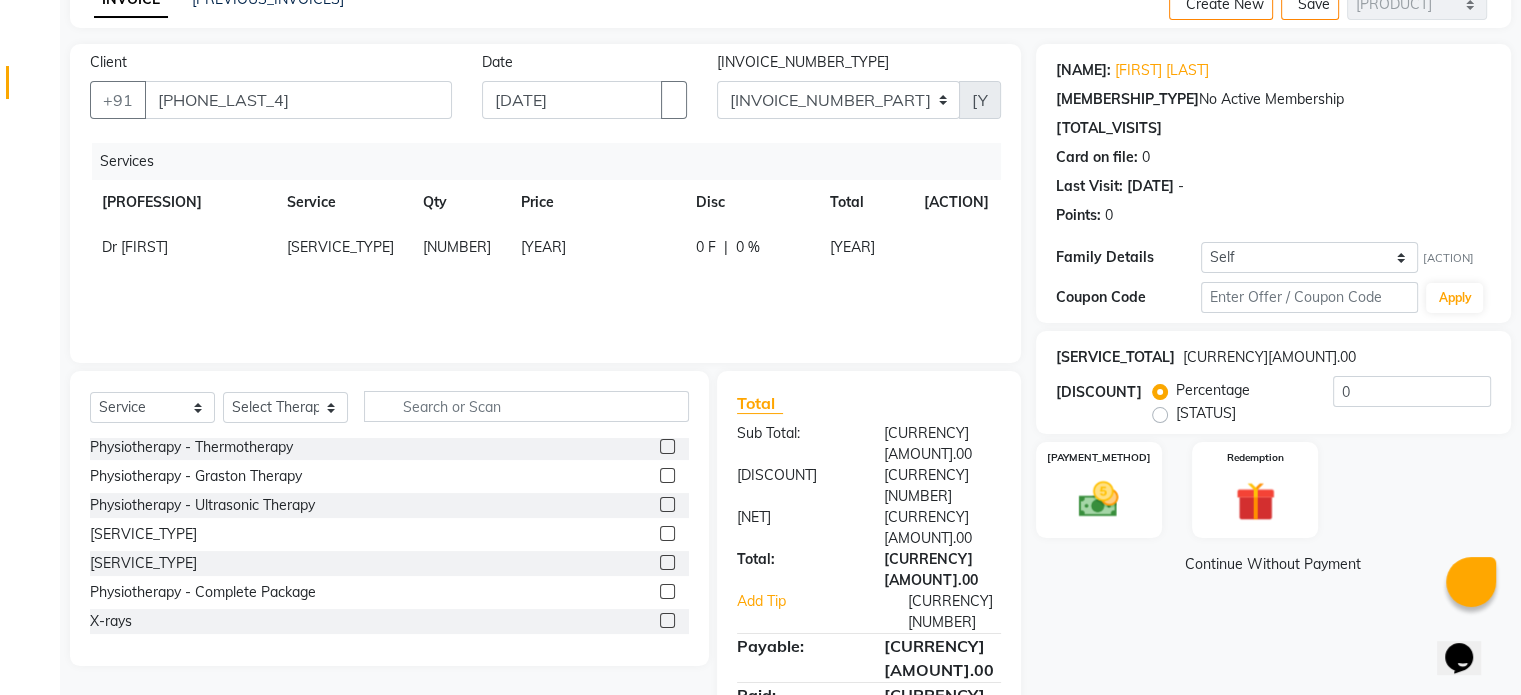 click at bounding box center [667, 620] 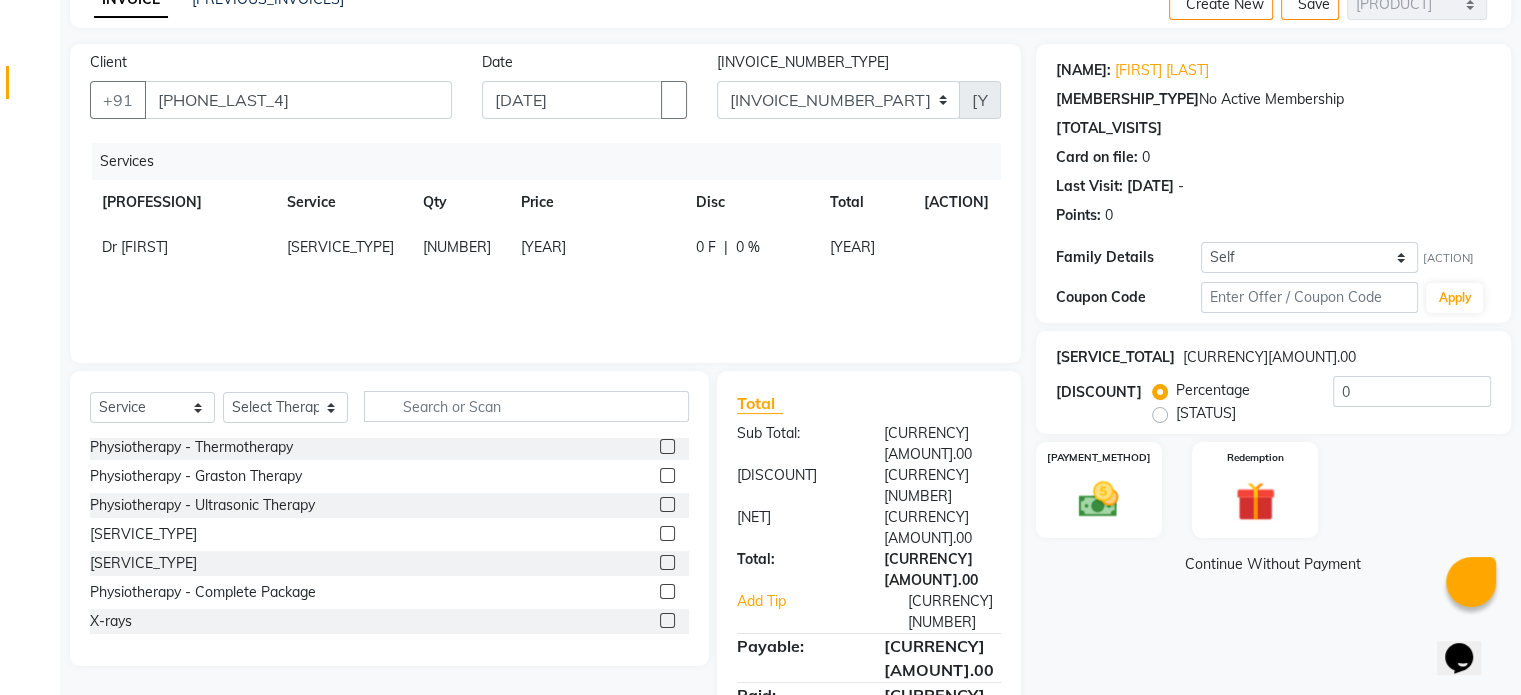 click at bounding box center [666, 621] 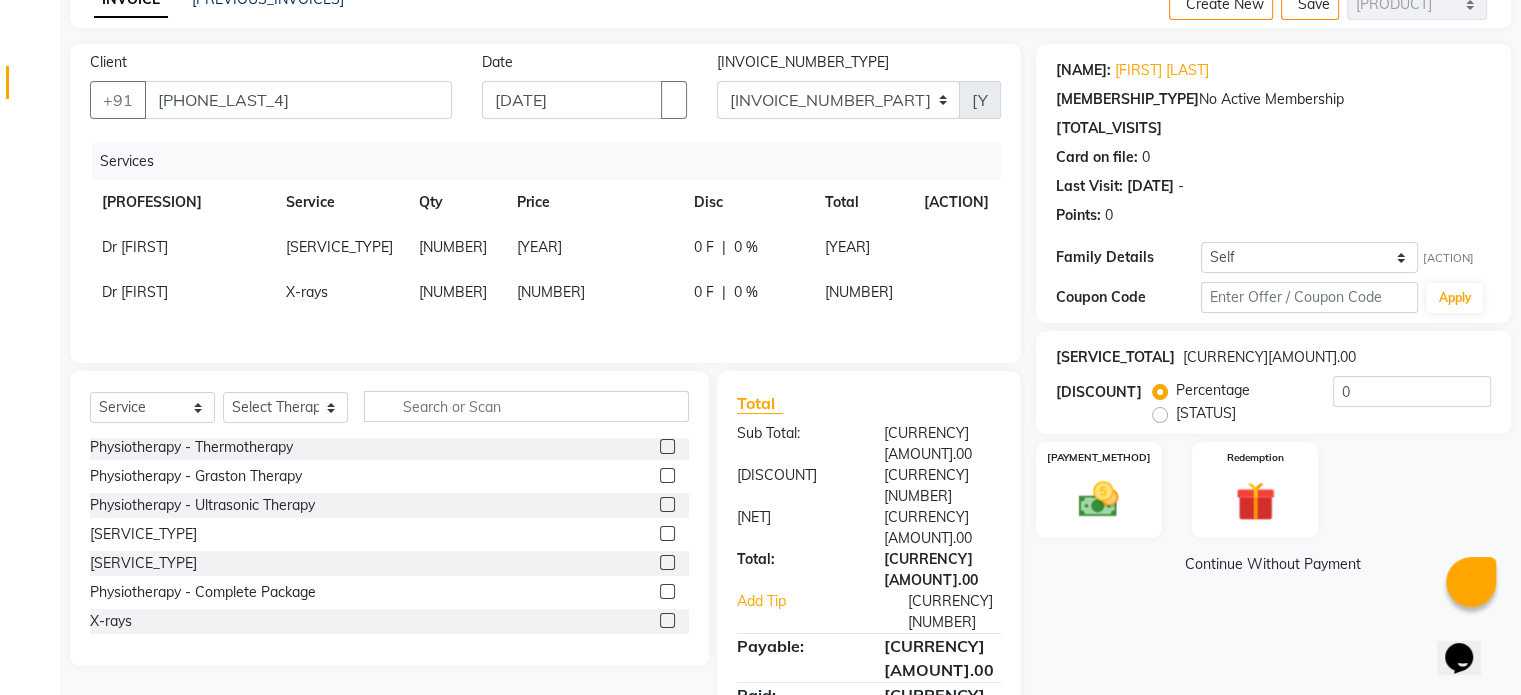 click on "[NUMBER]" at bounding box center (135, 247) 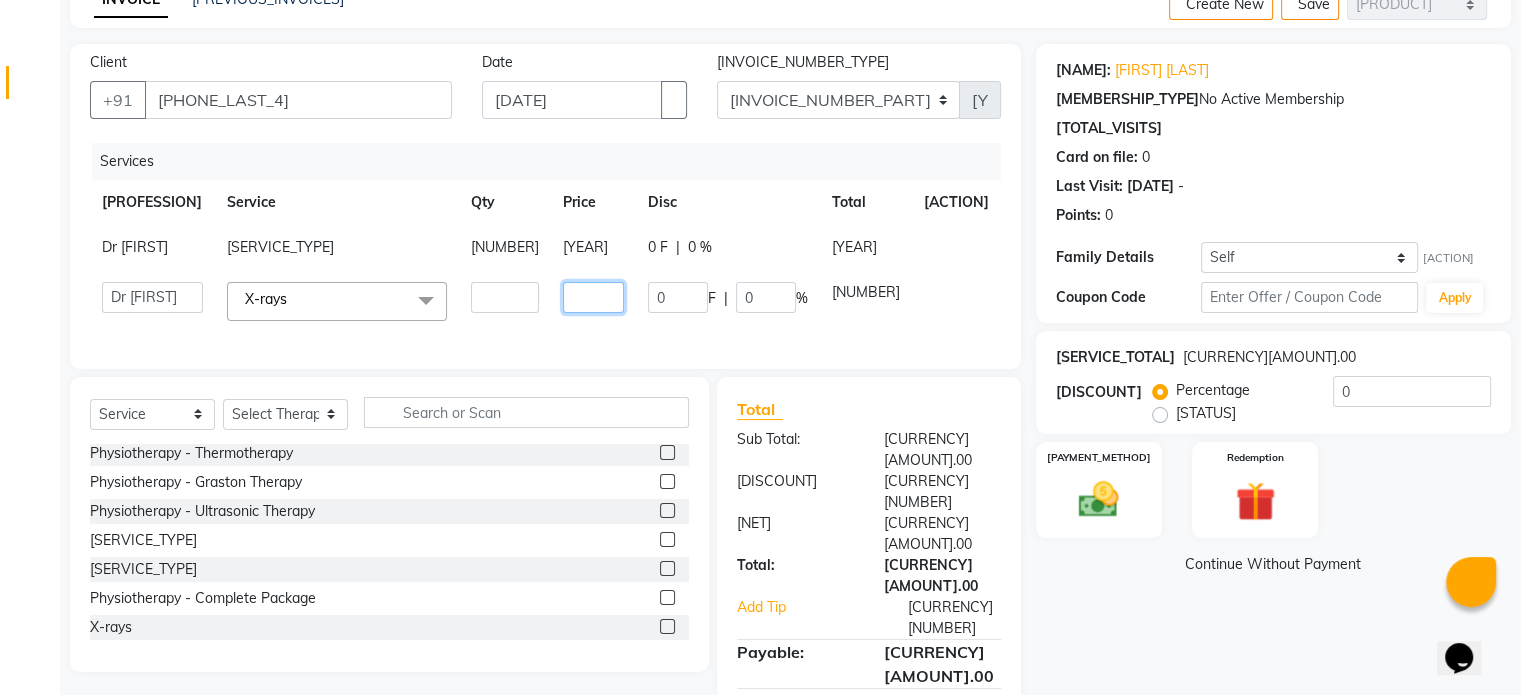 click on "[NUMBER]" at bounding box center [505, 297] 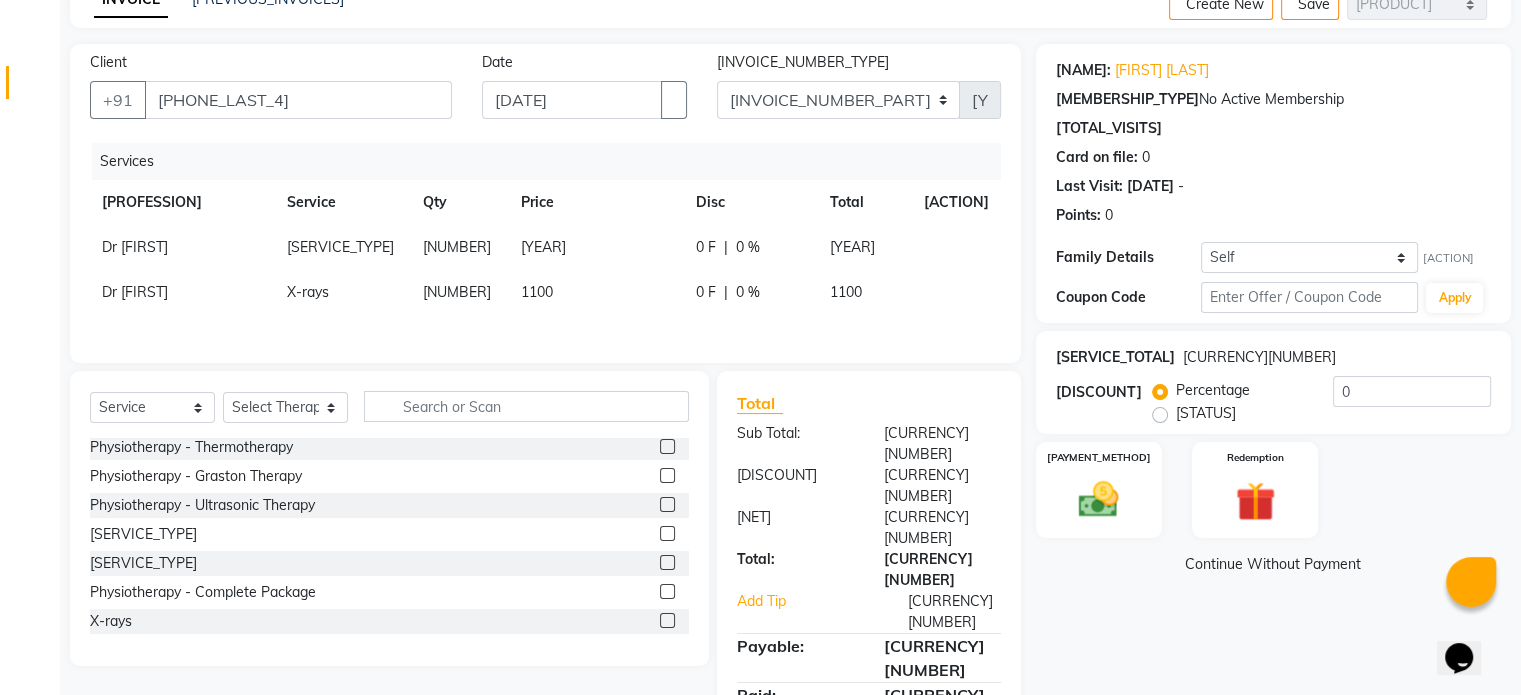 click on "[STATUS]" at bounding box center [1206, 413] 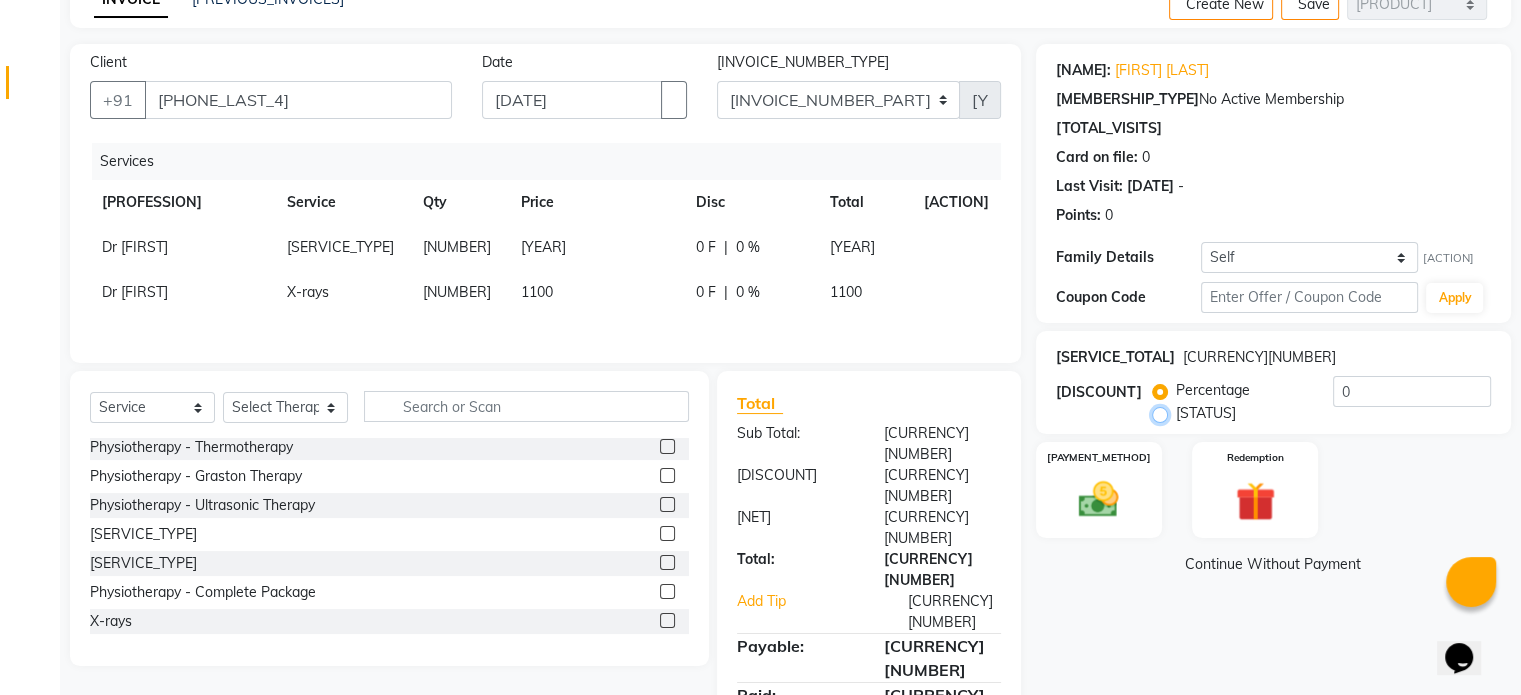 click on "[STATUS]" at bounding box center [1164, 413] 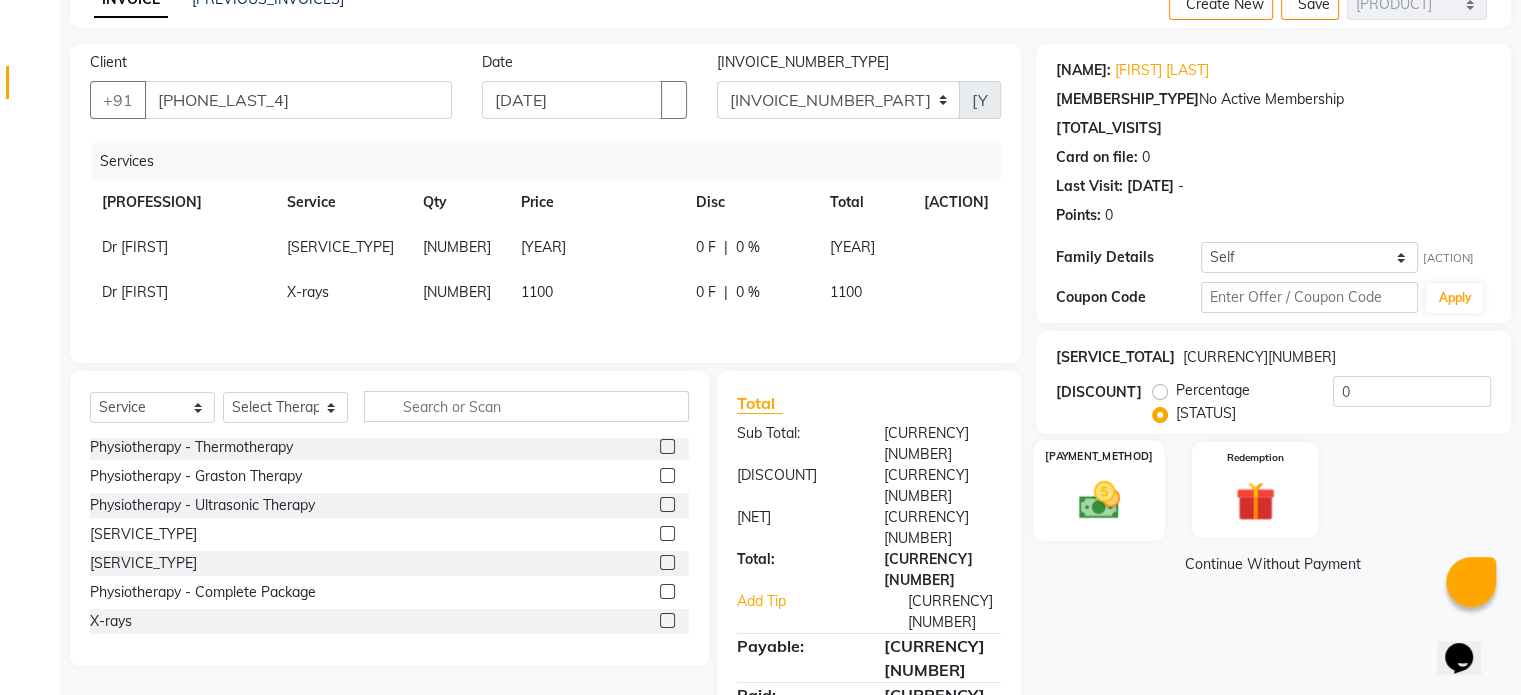 click on "[PAYMENT_METHOD]" at bounding box center [1098, 490] 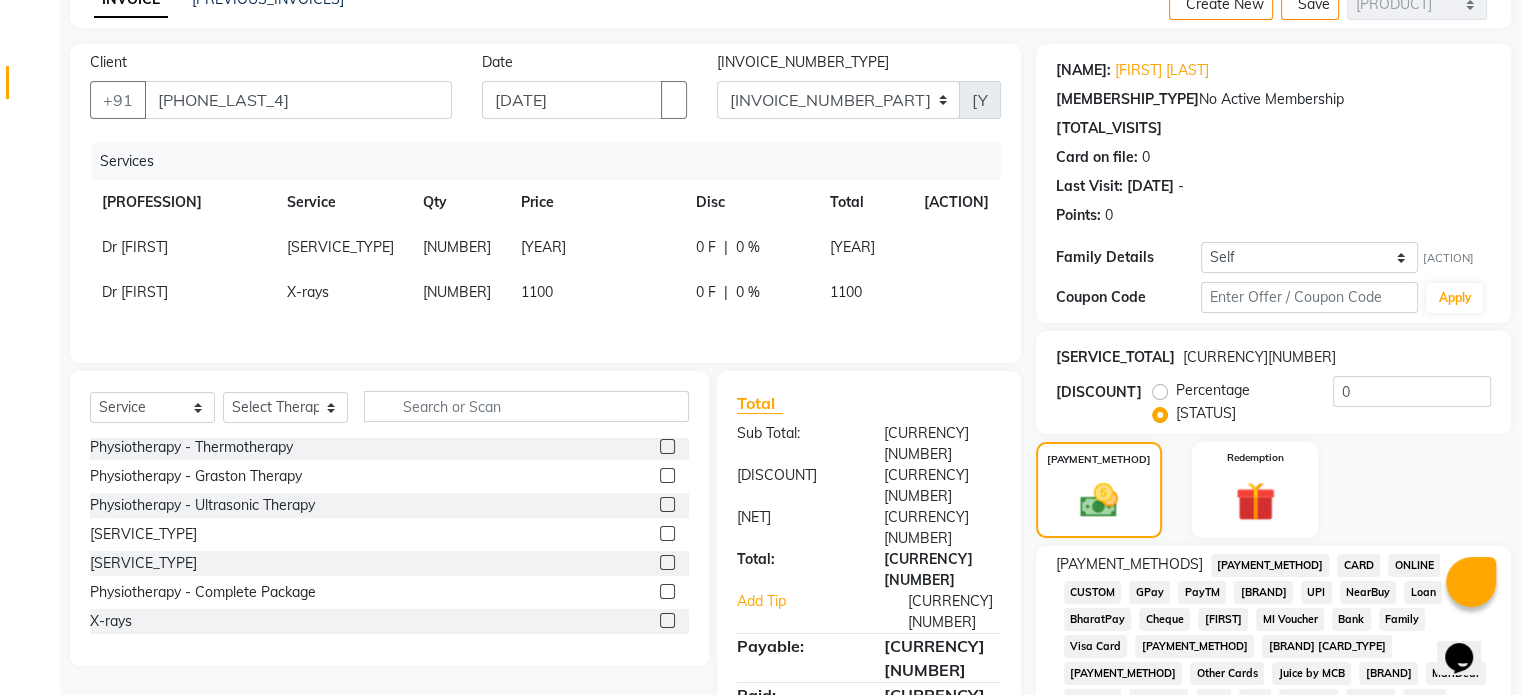 click on "CARD" at bounding box center (1270, 565) 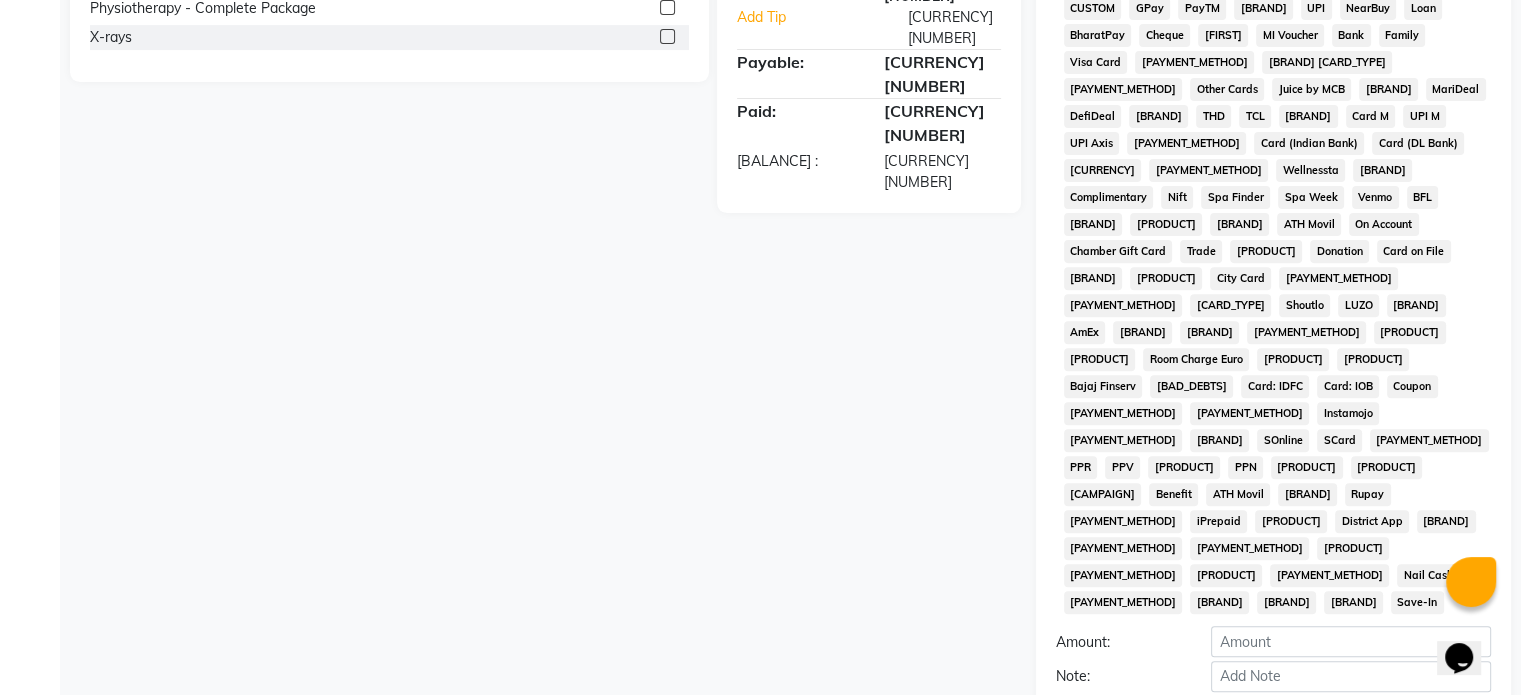 scroll, scrollTop: 703, scrollLeft: 0, axis: vertical 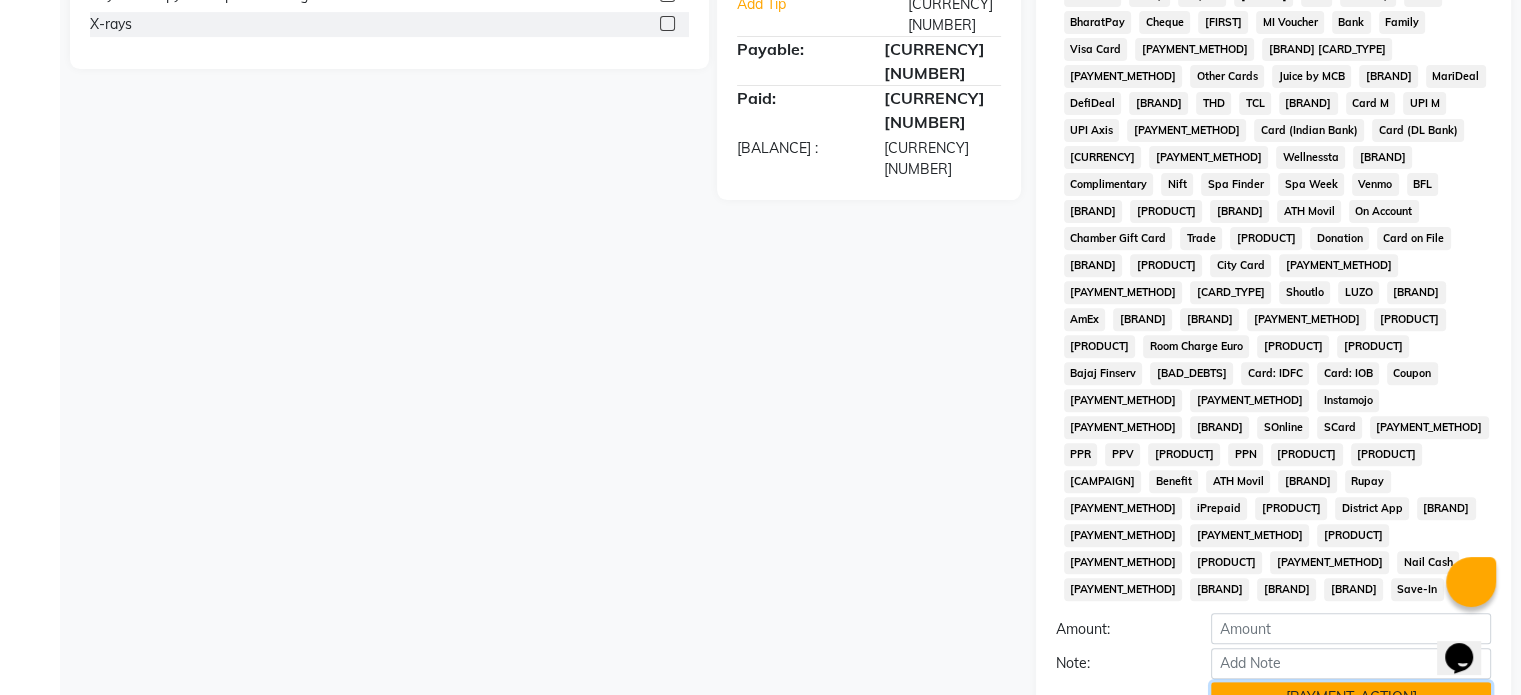 click on "[PAYMENT_ACTION]" at bounding box center [1351, 697] 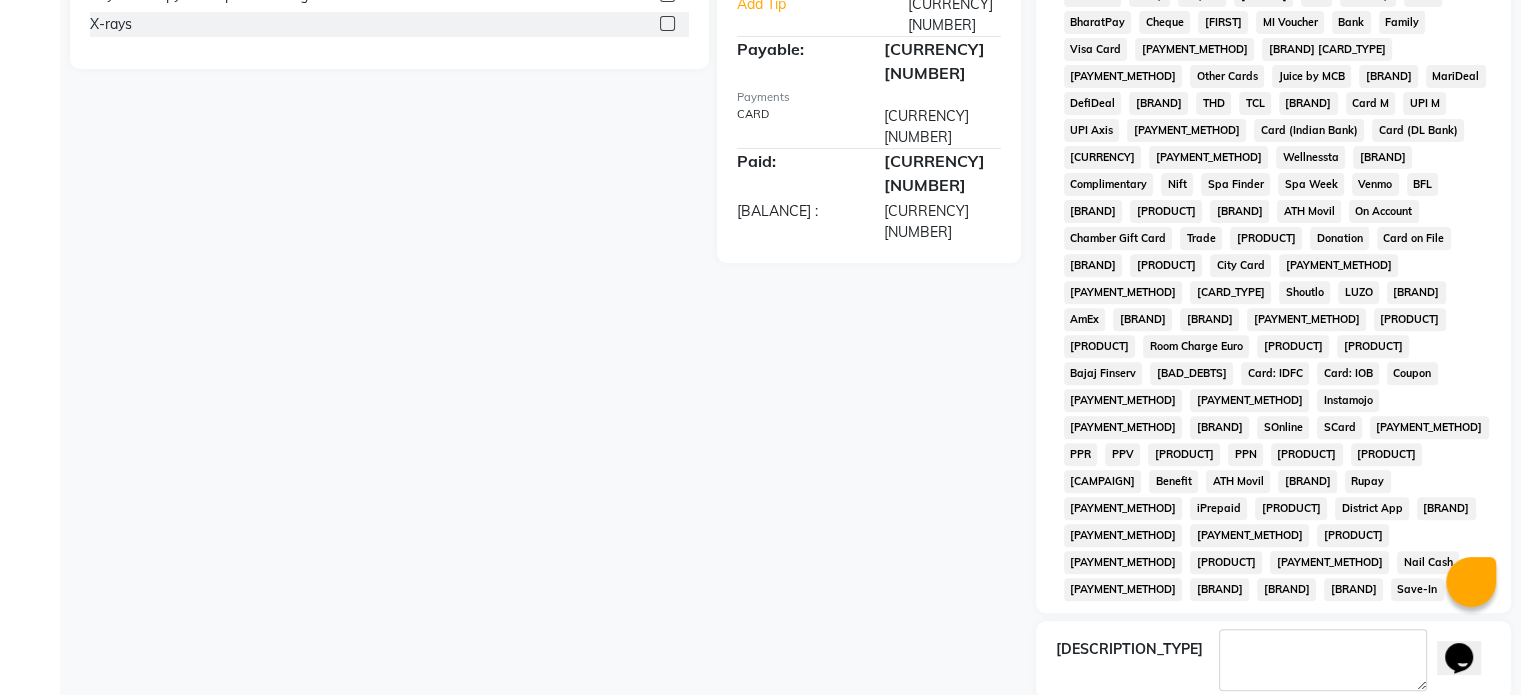 click at bounding box center [1222, 718] 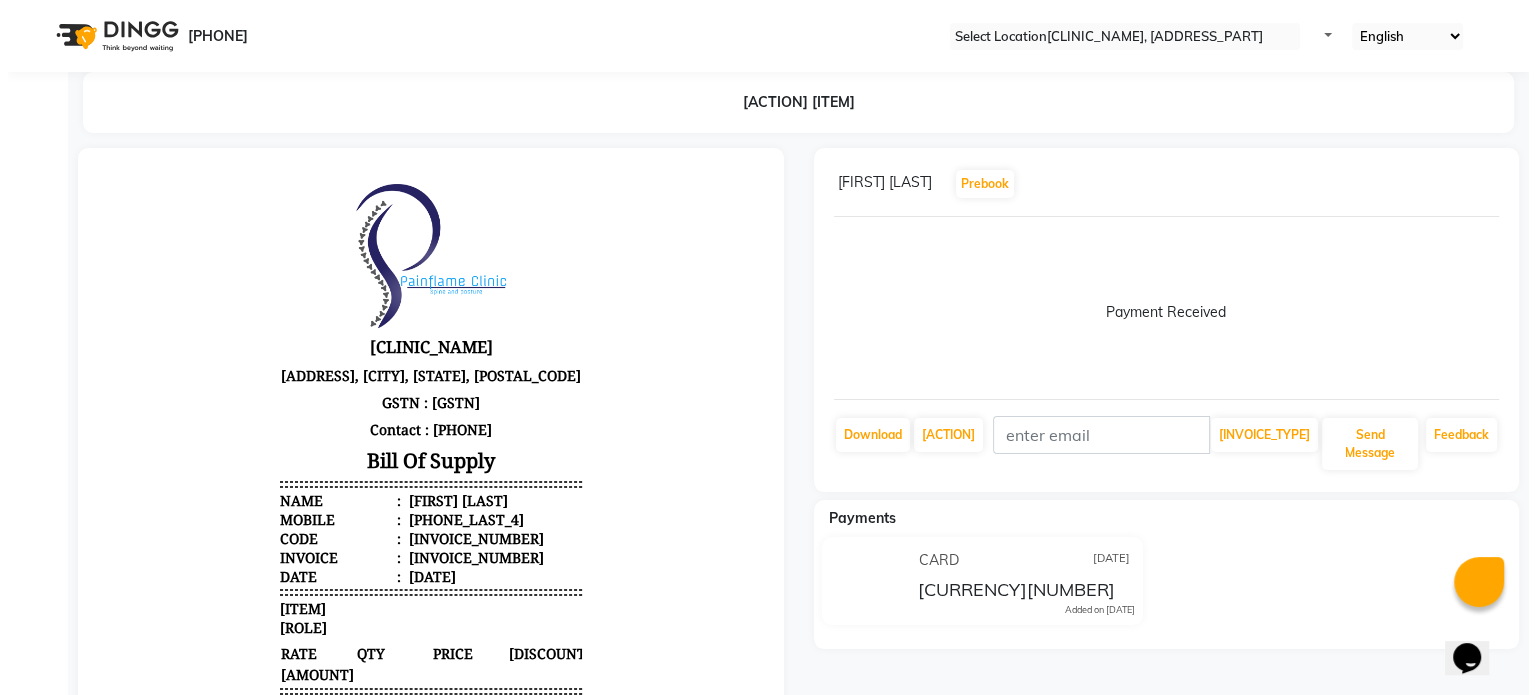 scroll, scrollTop: 0, scrollLeft: 0, axis: both 